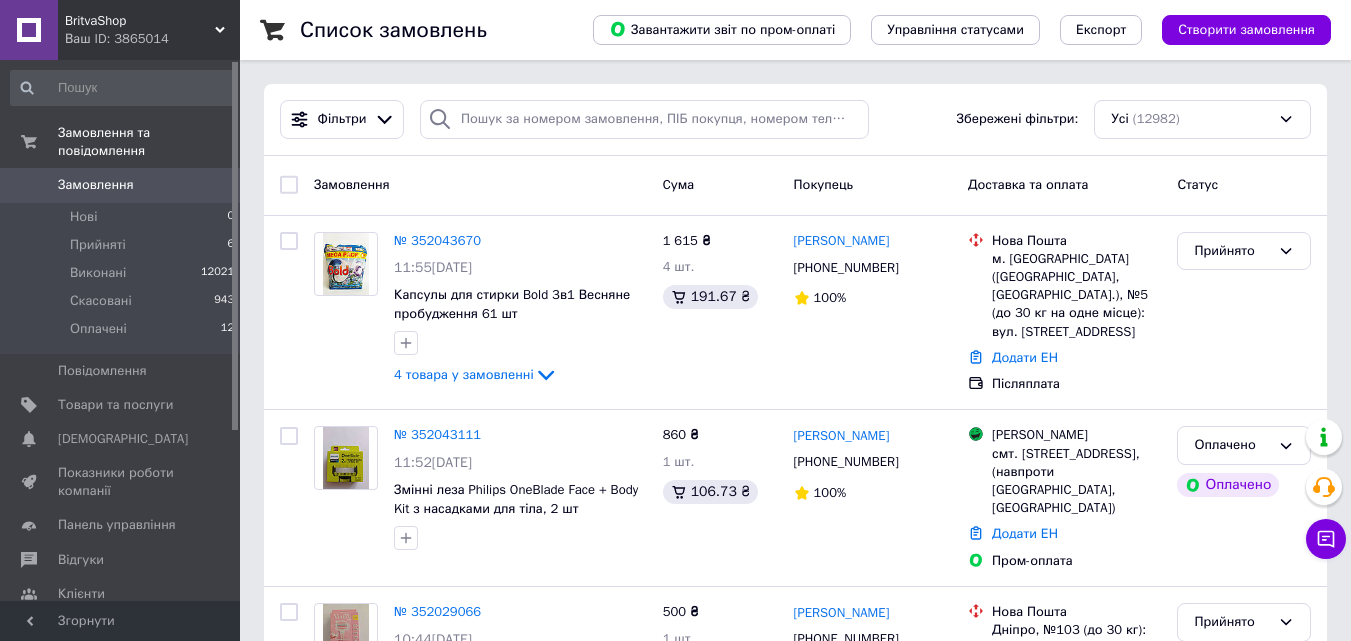 scroll, scrollTop: 0, scrollLeft: 0, axis: both 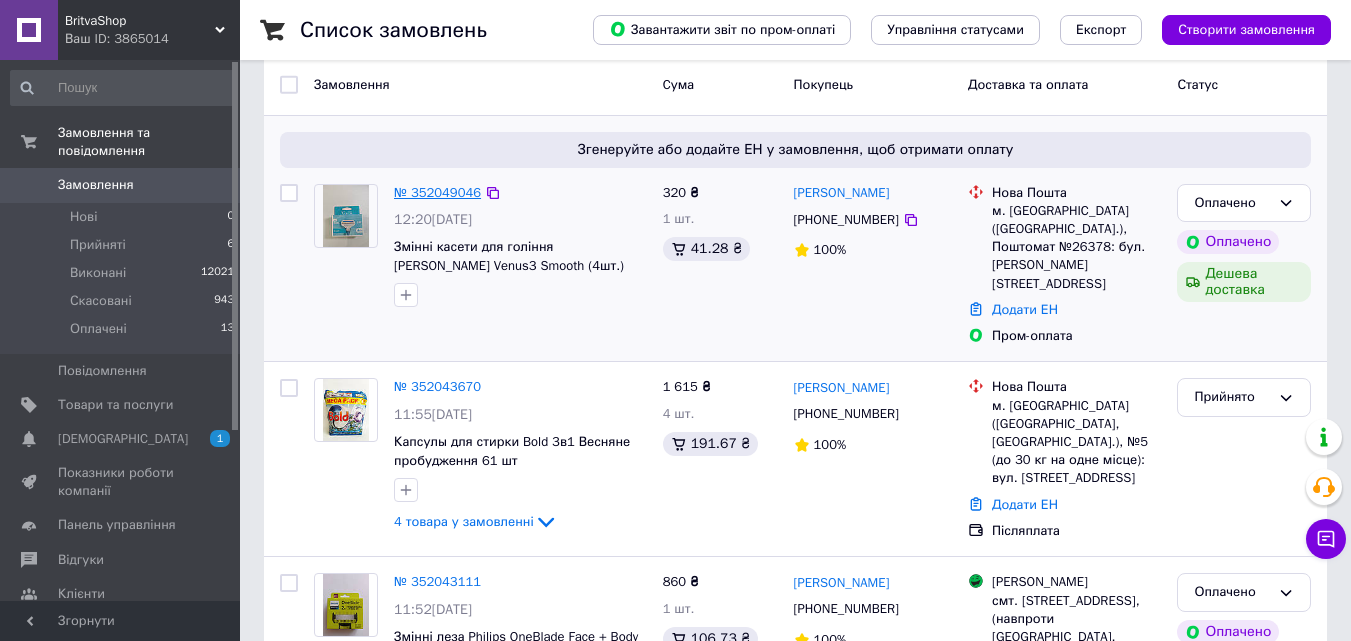 click on "№ 352049046" at bounding box center [437, 192] 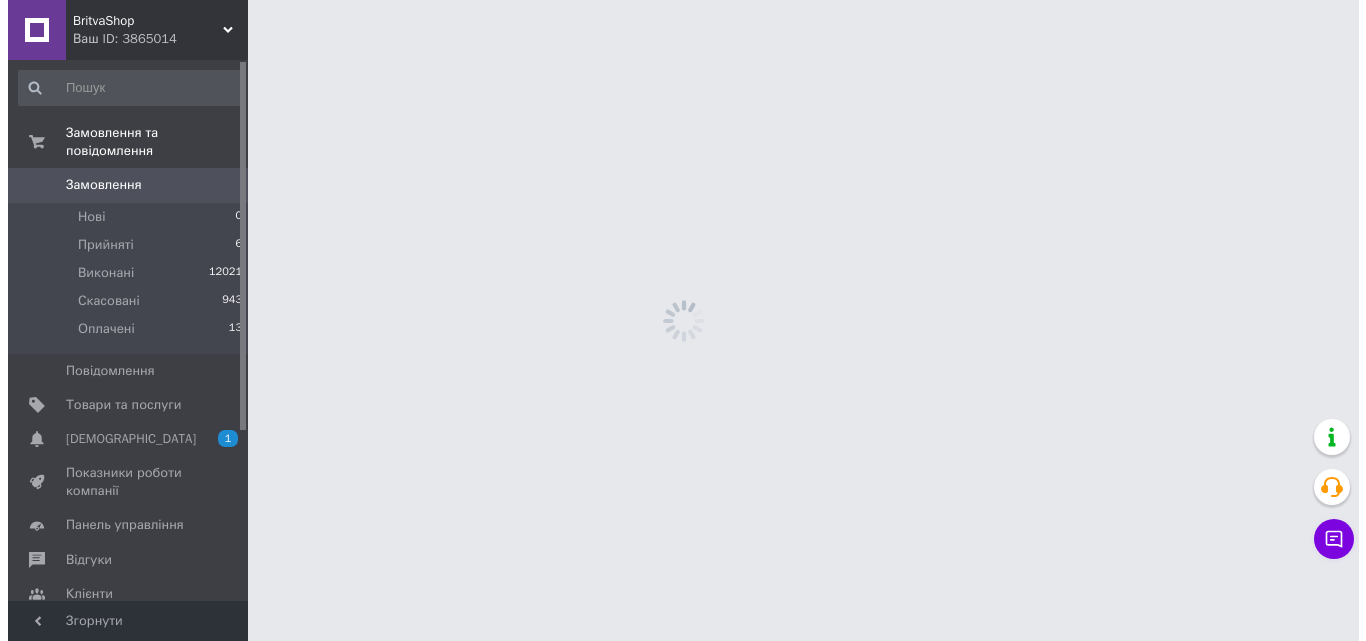 scroll, scrollTop: 0, scrollLeft: 0, axis: both 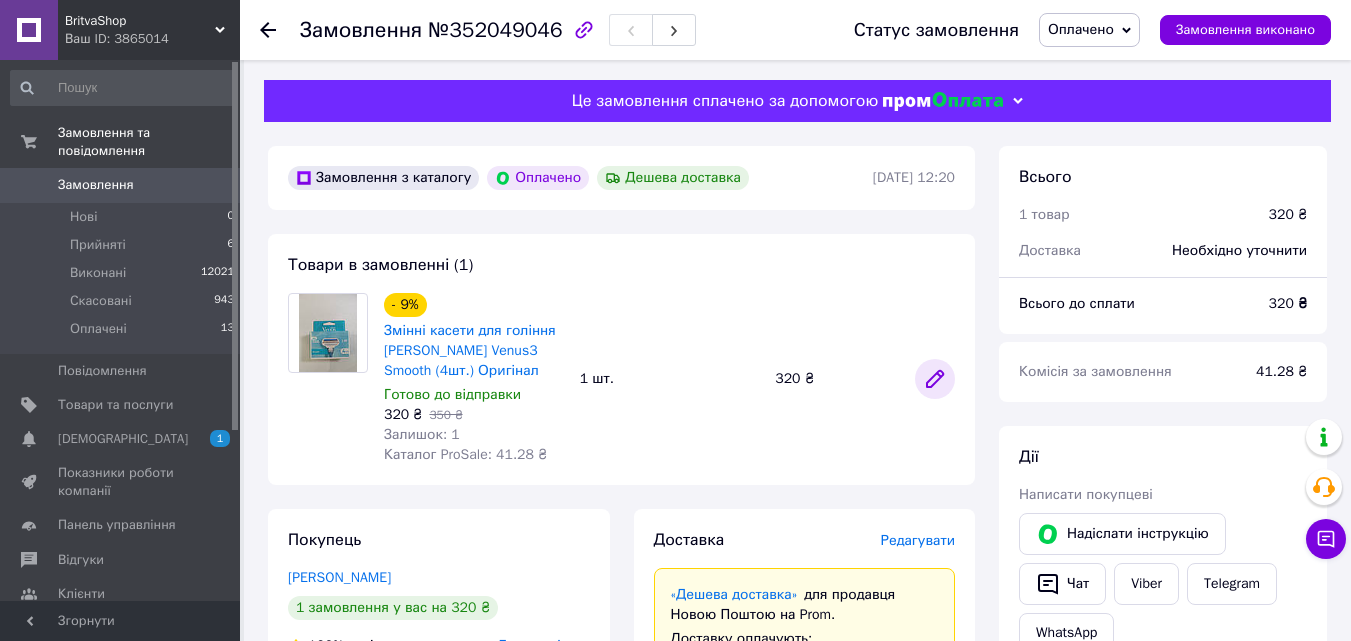click 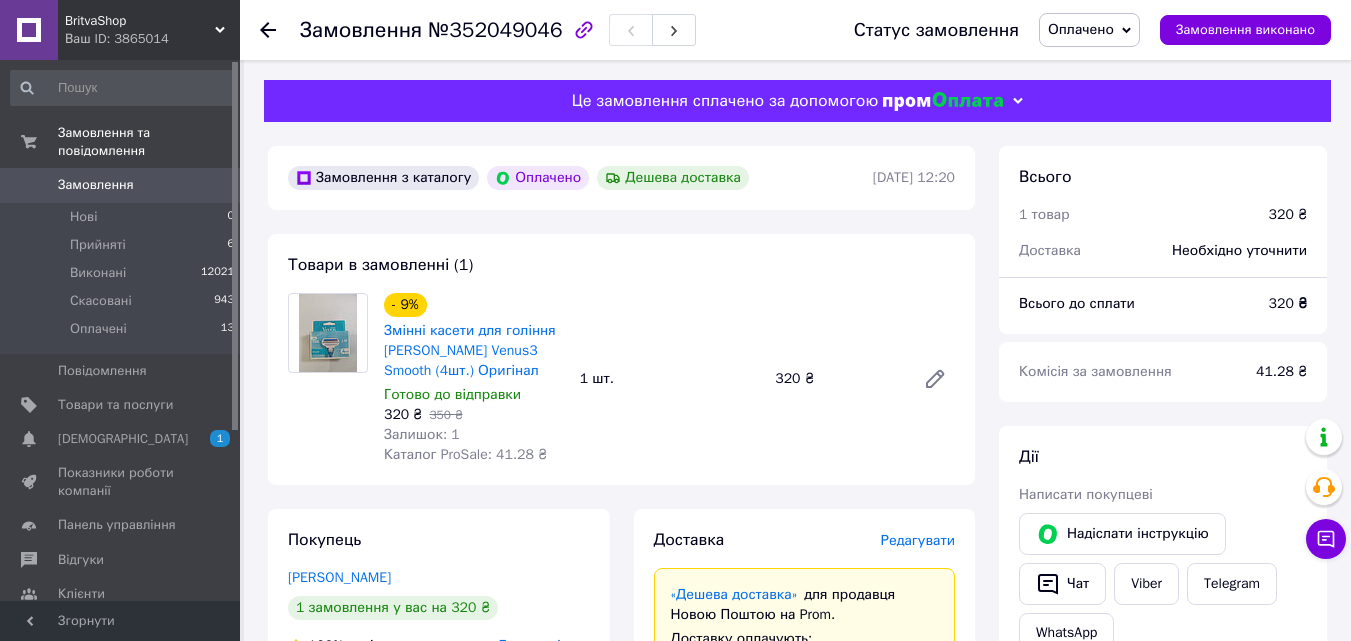 click on "Замовлення 0" at bounding box center (123, 185) 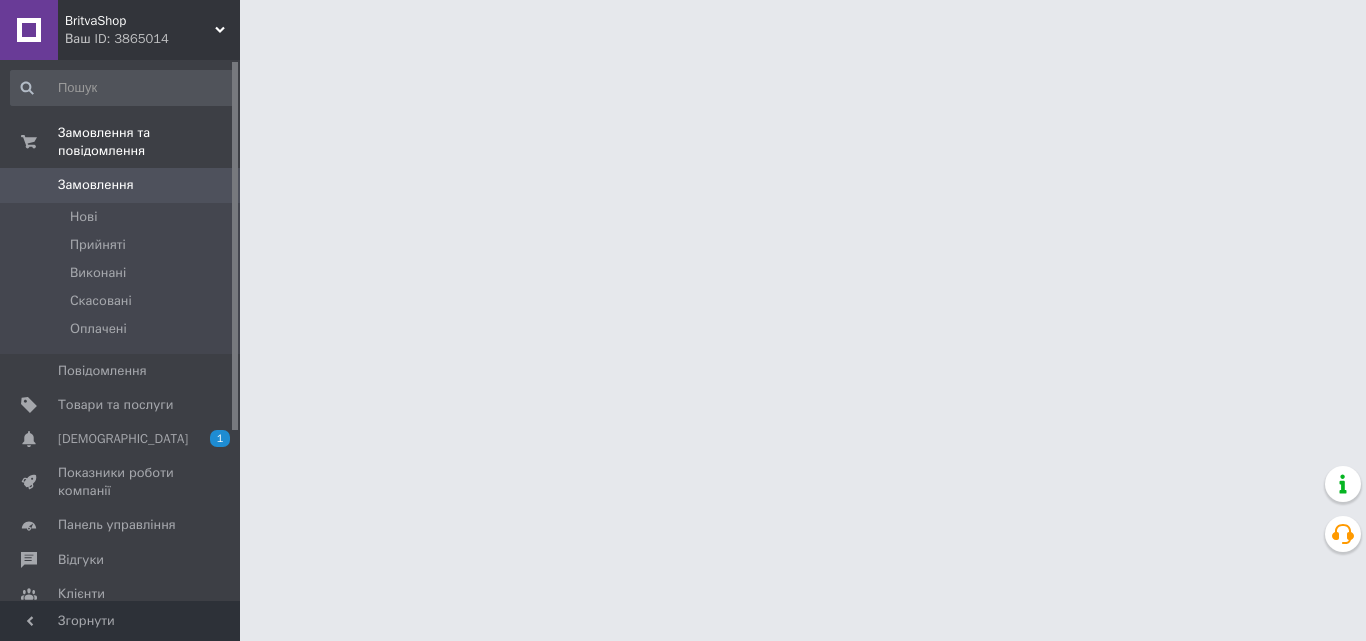 scroll, scrollTop: 0, scrollLeft: 0, axis: both 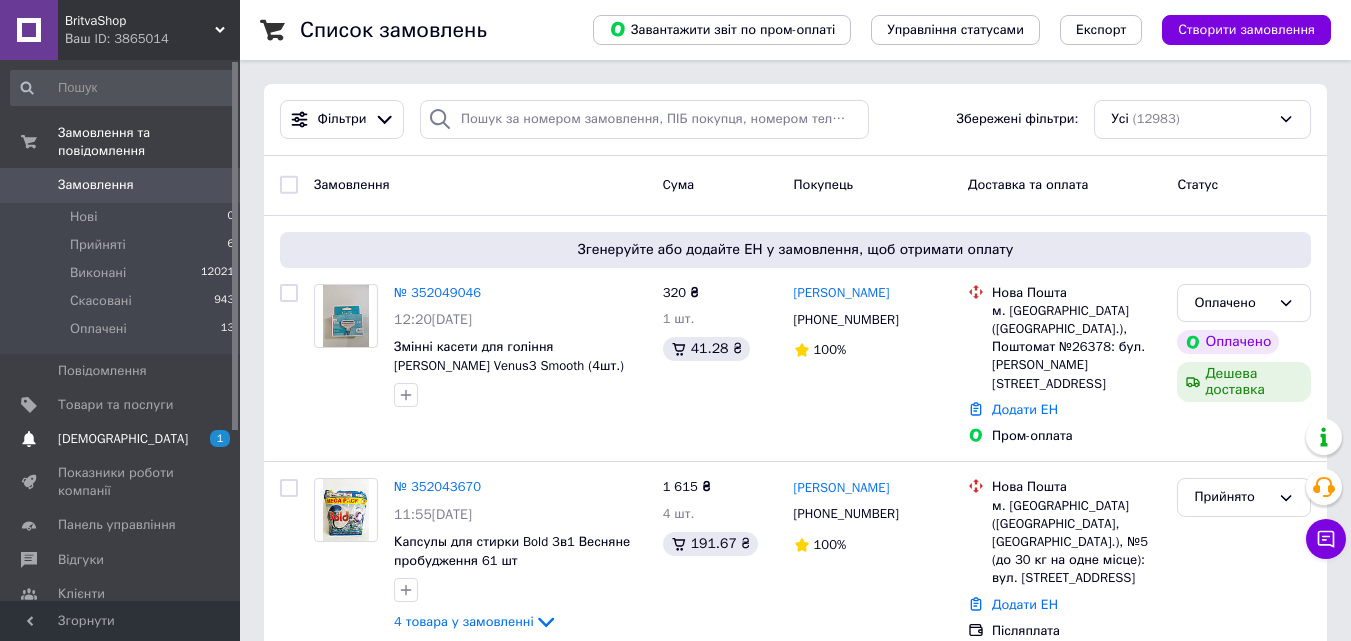 click on "[DEMOGRAPHIC_DATA]" at bounding box center (123, 439) 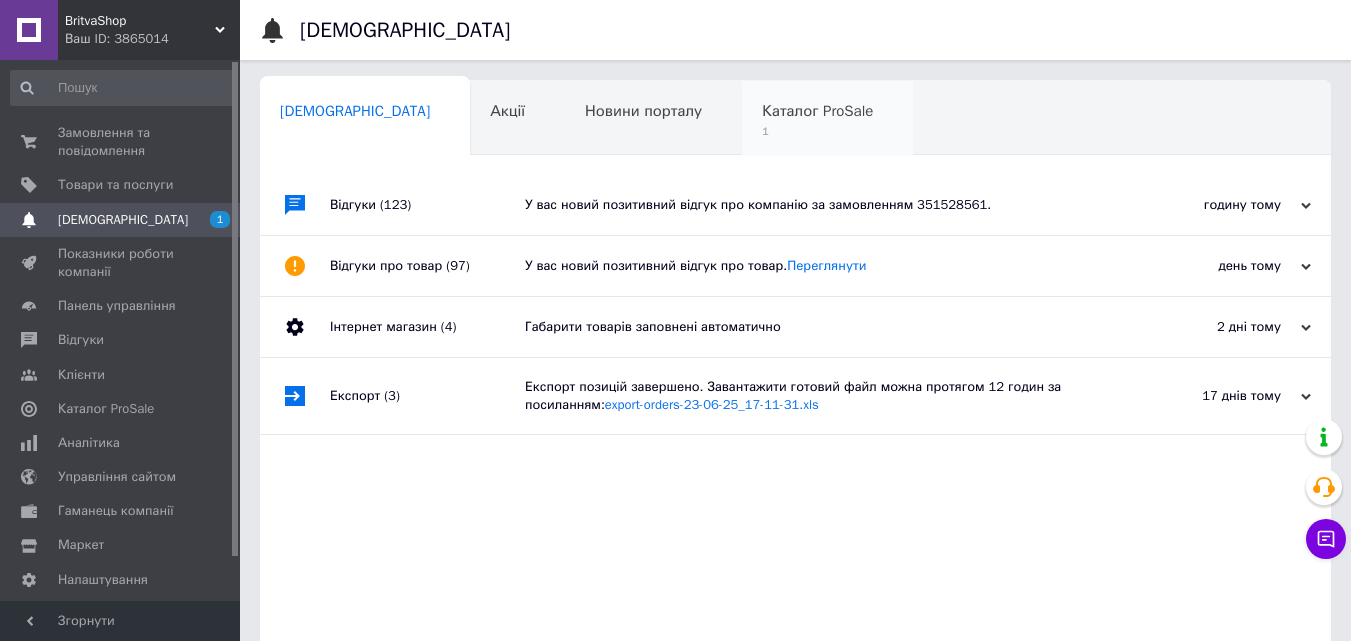 click on "Каталог ProSale" at bounding box center [817, 111] 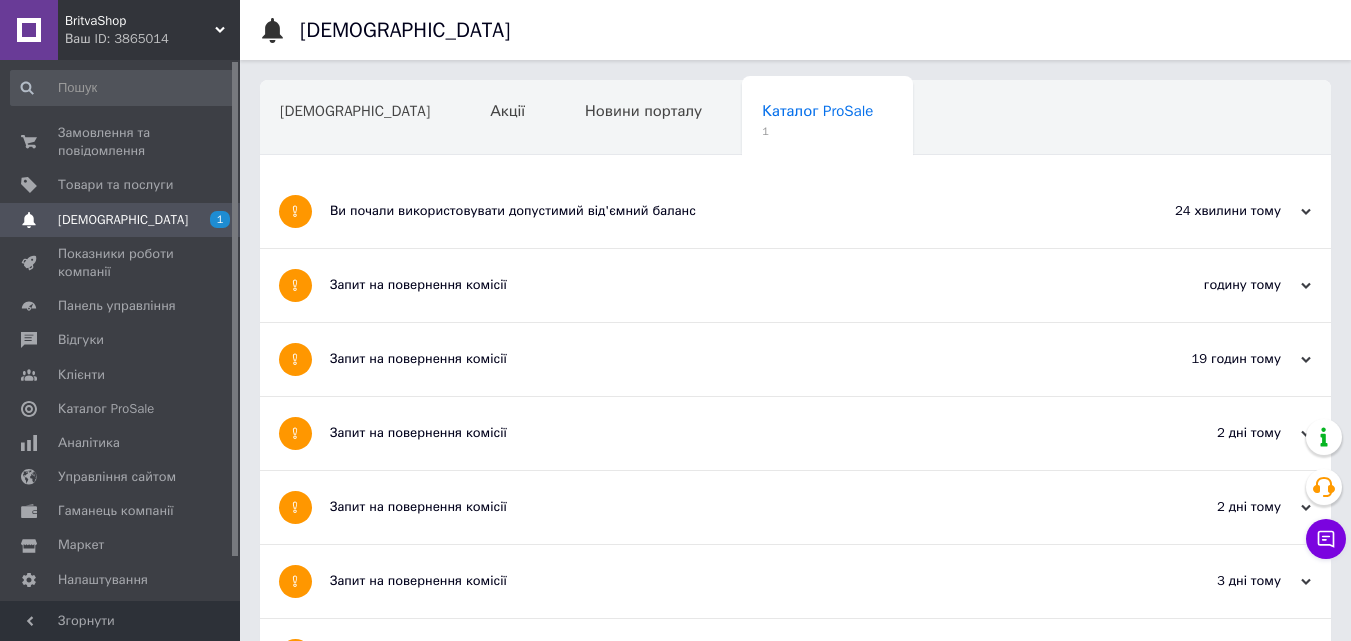click on "Ви почали використовувати допустимий від'ємний баланс" at bounding box center (720, 211) 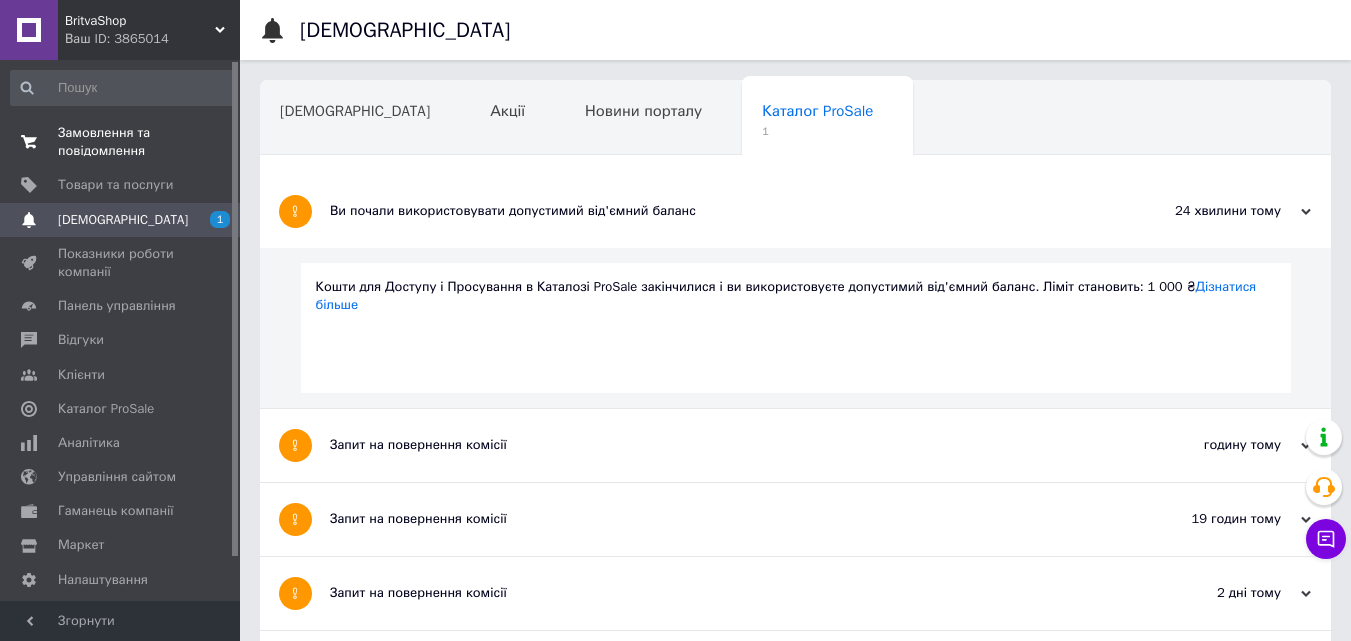 click on "Замовлення та повідомлення" at bounding box center (121, 142) 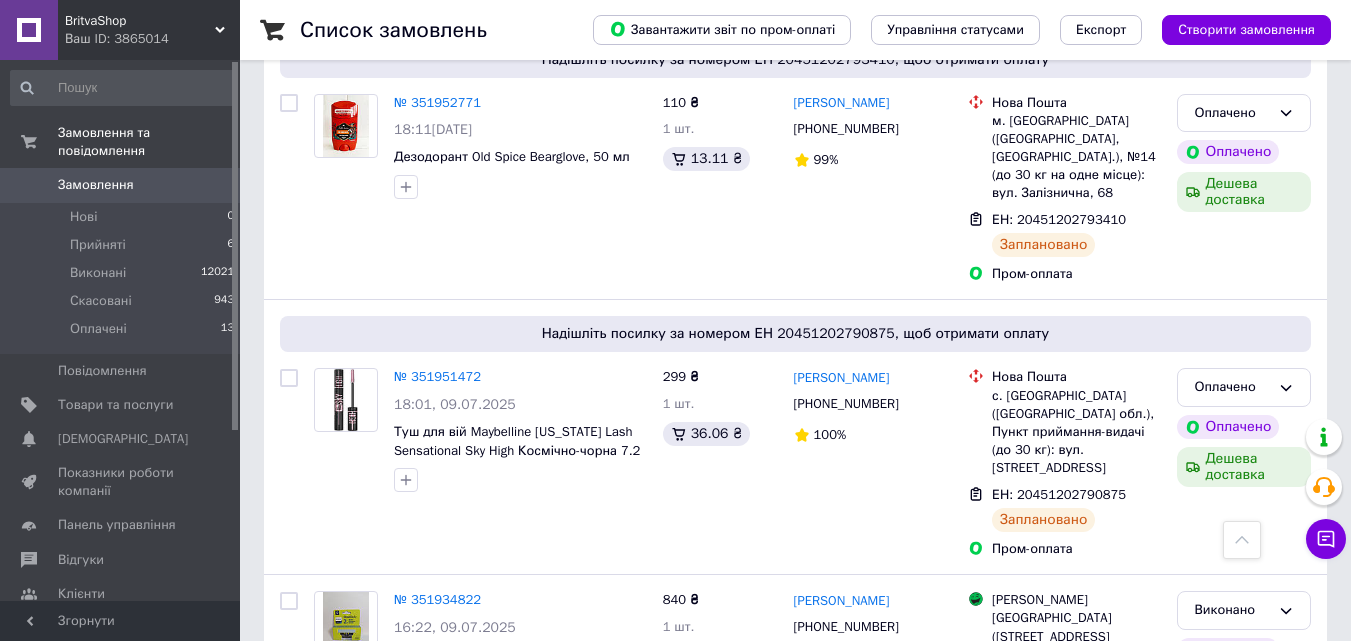 scroll, scrollTop: 3900, scrollLeft: 0, axis: vertical 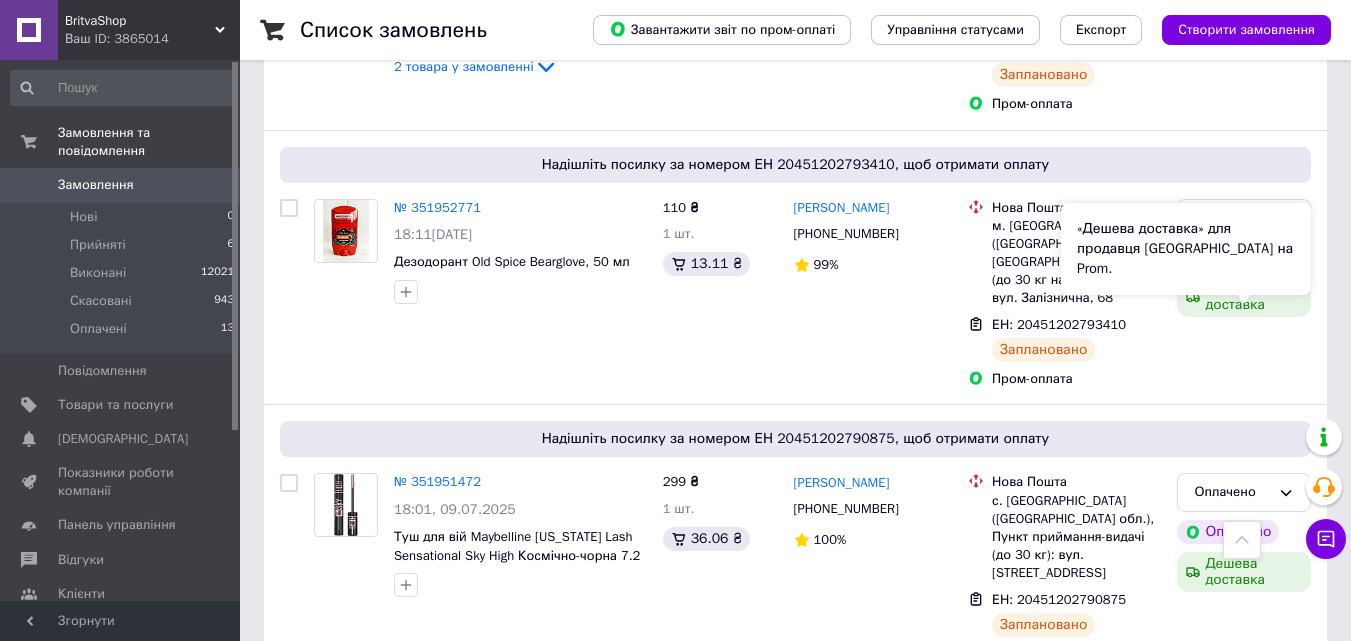 click on "«Дешева доставка» для продавця Новою Поштою на Prom." at bounding box center (1186, 249) 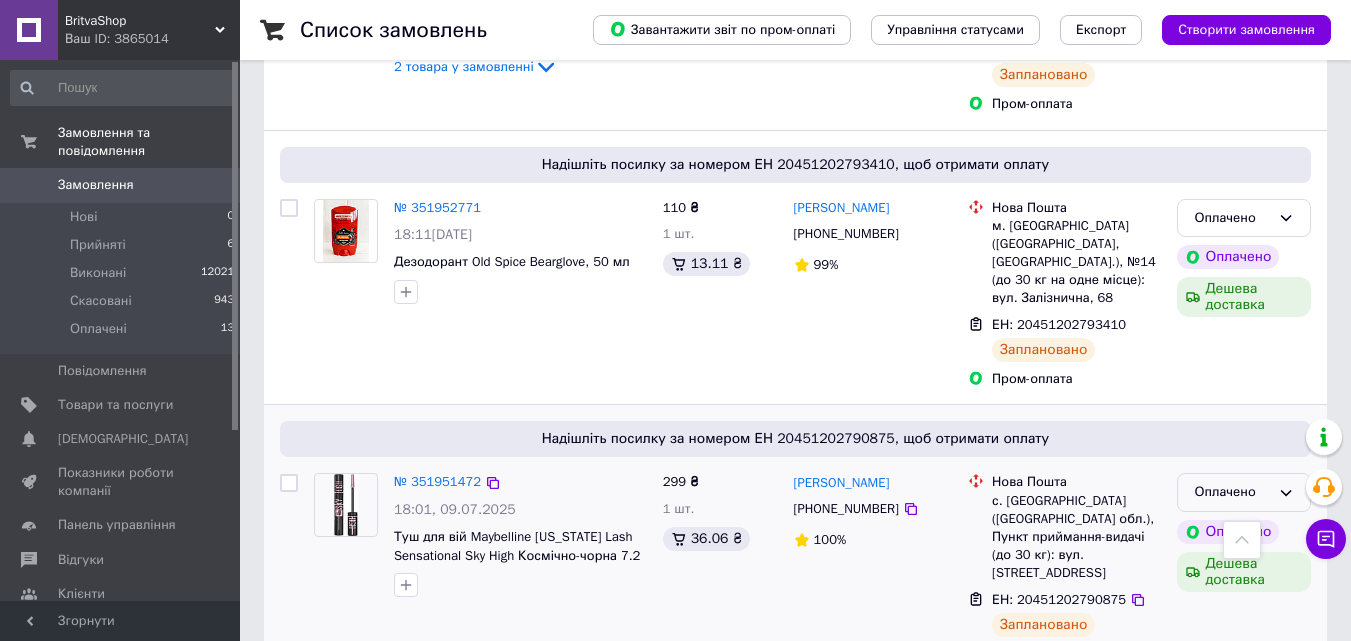 click on "Оплачено" at bounding box center (1244, 492) 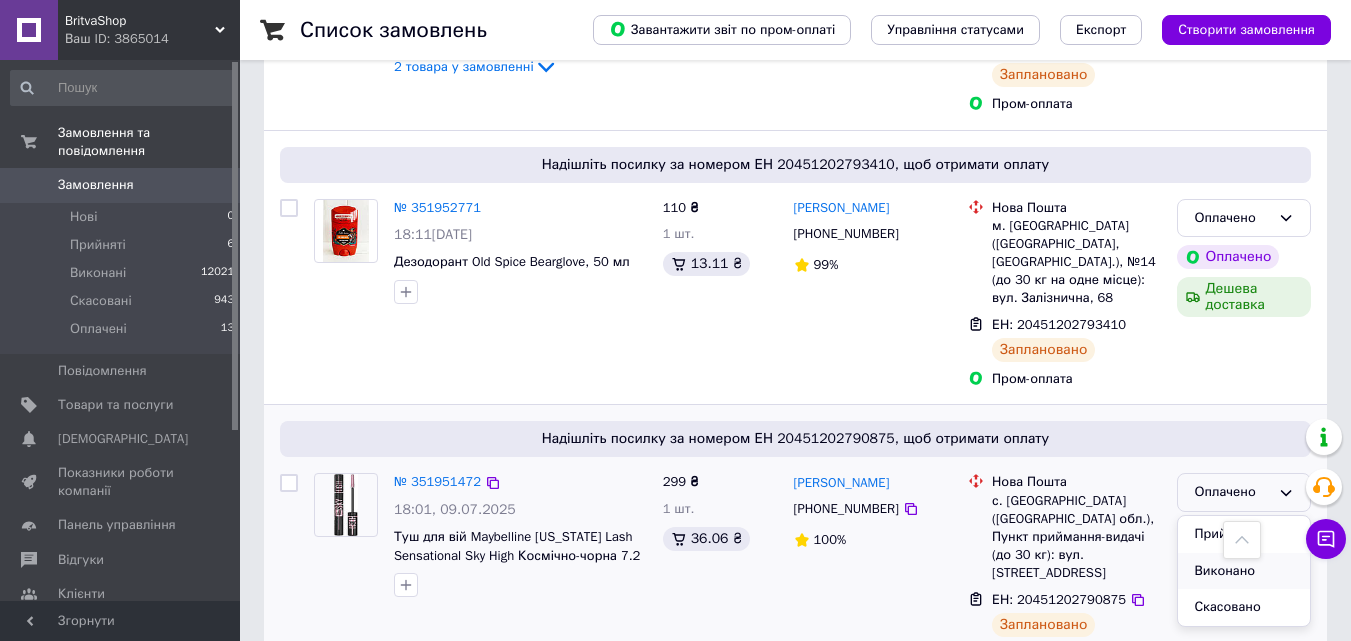 click on "Виконано" at bounding box center (1244, 571) 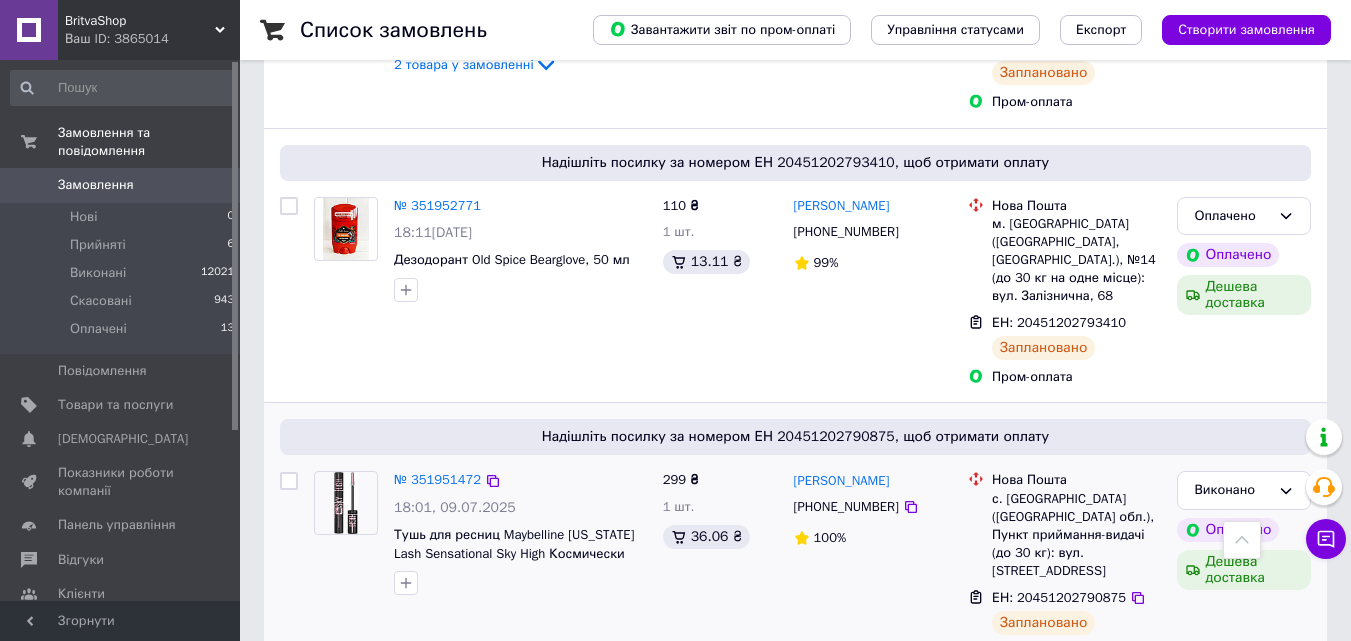 scroll, scrollTop: 3702, scrollLeft: 0, axis: vertical 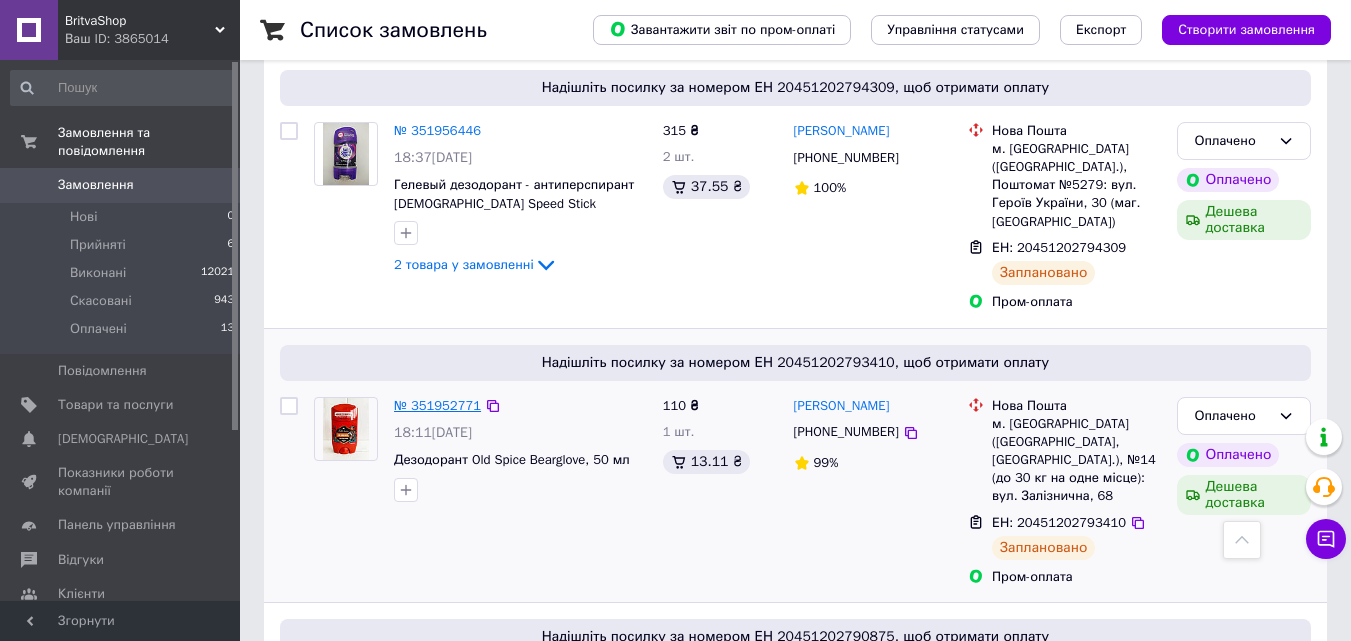 click on "№ 351952771" at bounding box center (437, 405) 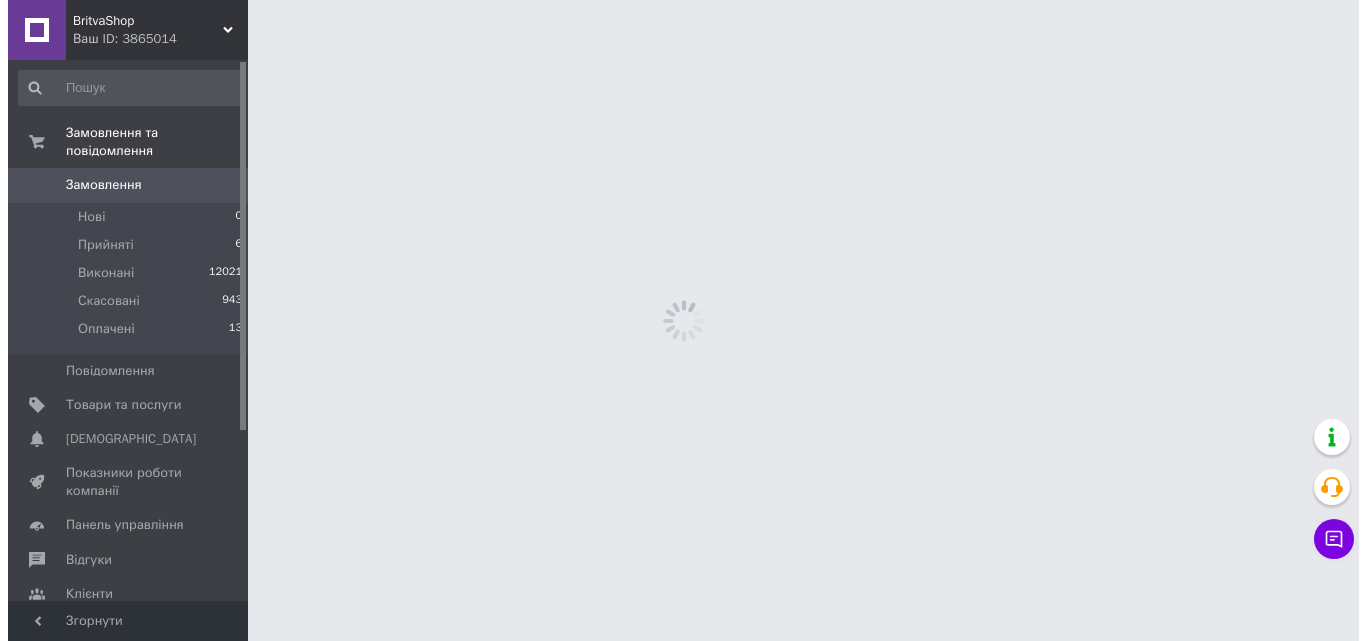 scroll, scrollTop: 0, scrollLeft: 0, axis: both 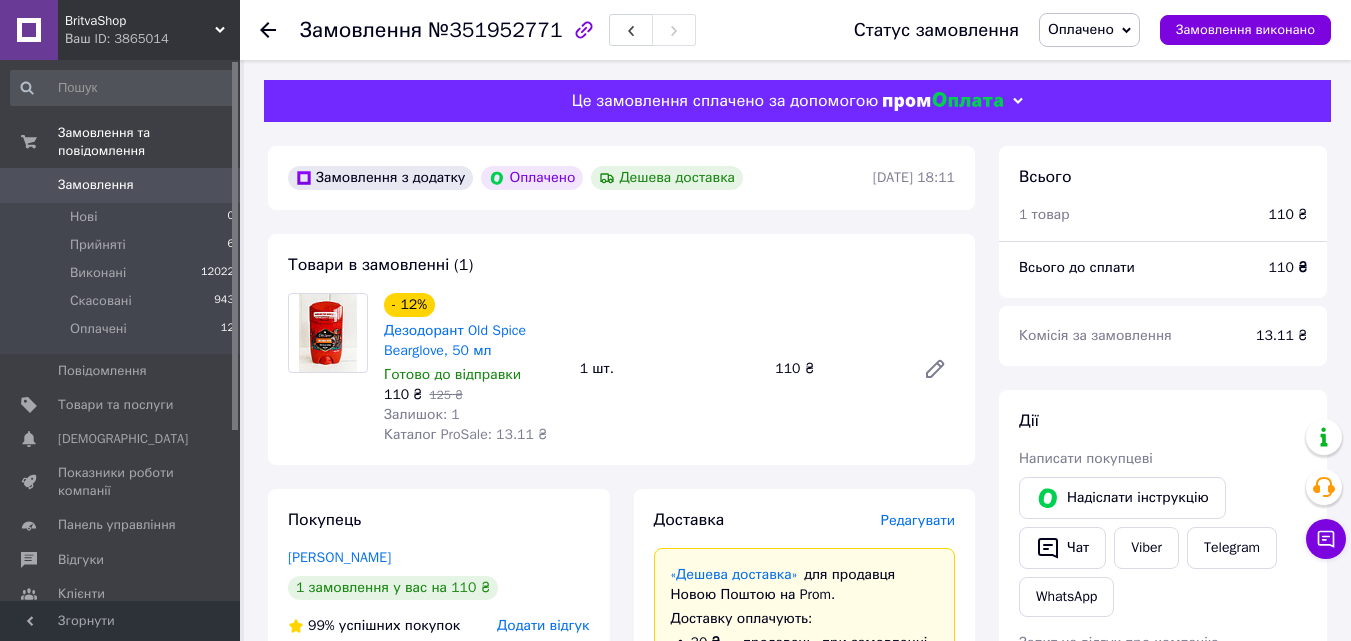 click on "Замовлення" at bounding box center [96, 185] 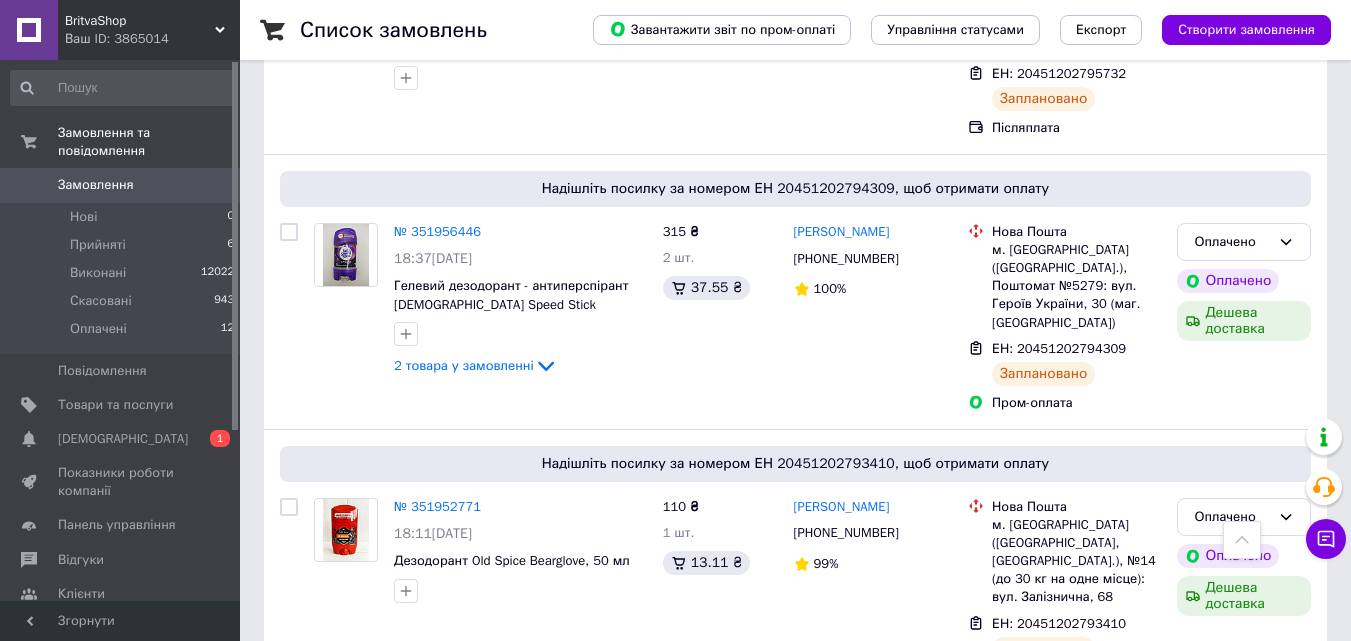 scroll, scrollTop: 3600, scrollLeft: 0, axis: vertical 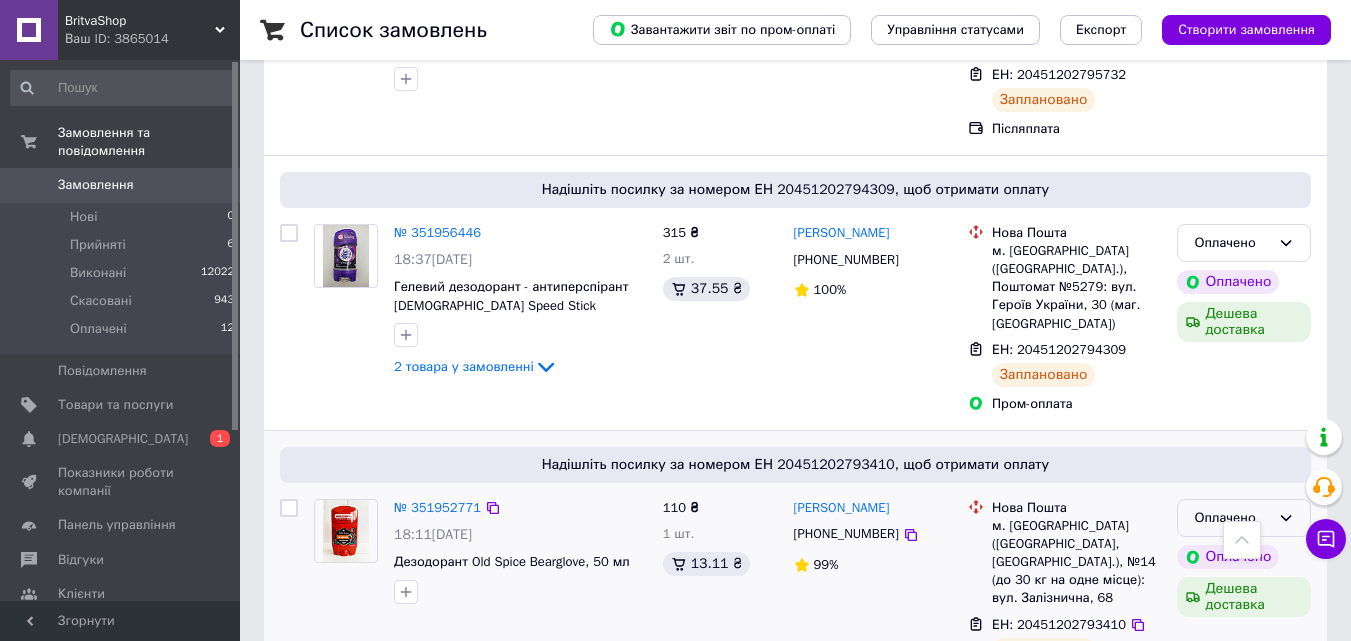 click on "Оплачено" at bounding box center [1244, 518] 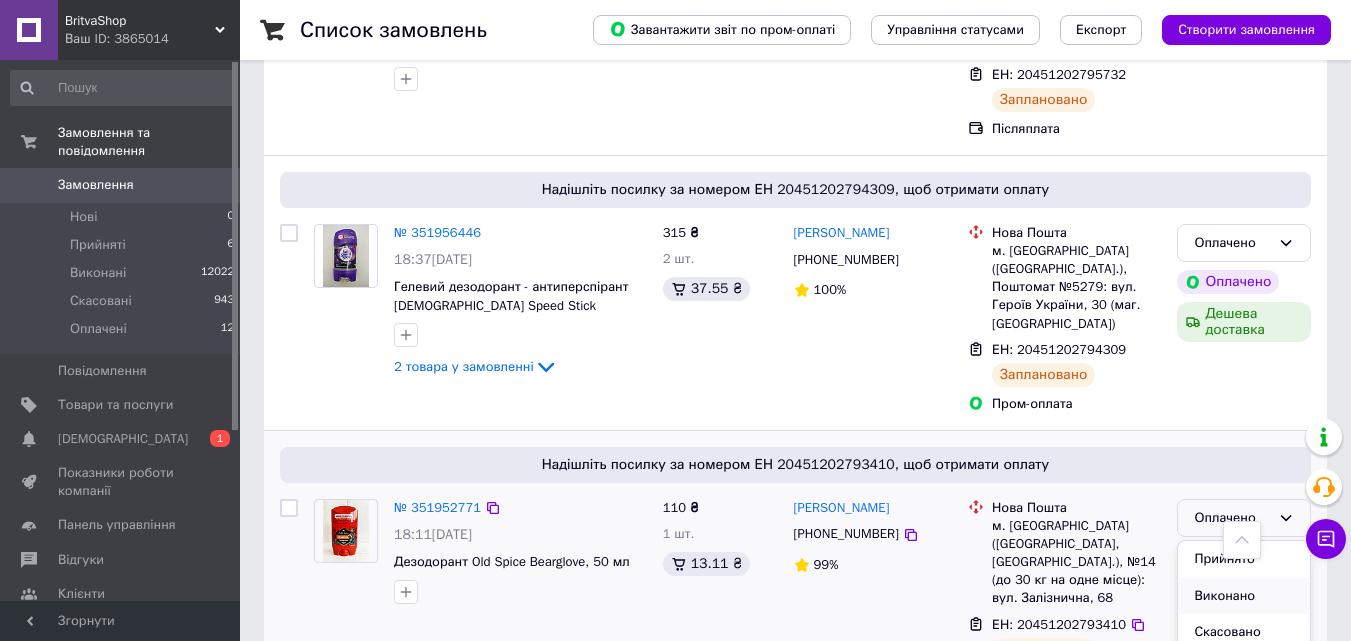 click on "Виконано" at bounding box center (1244, 596) 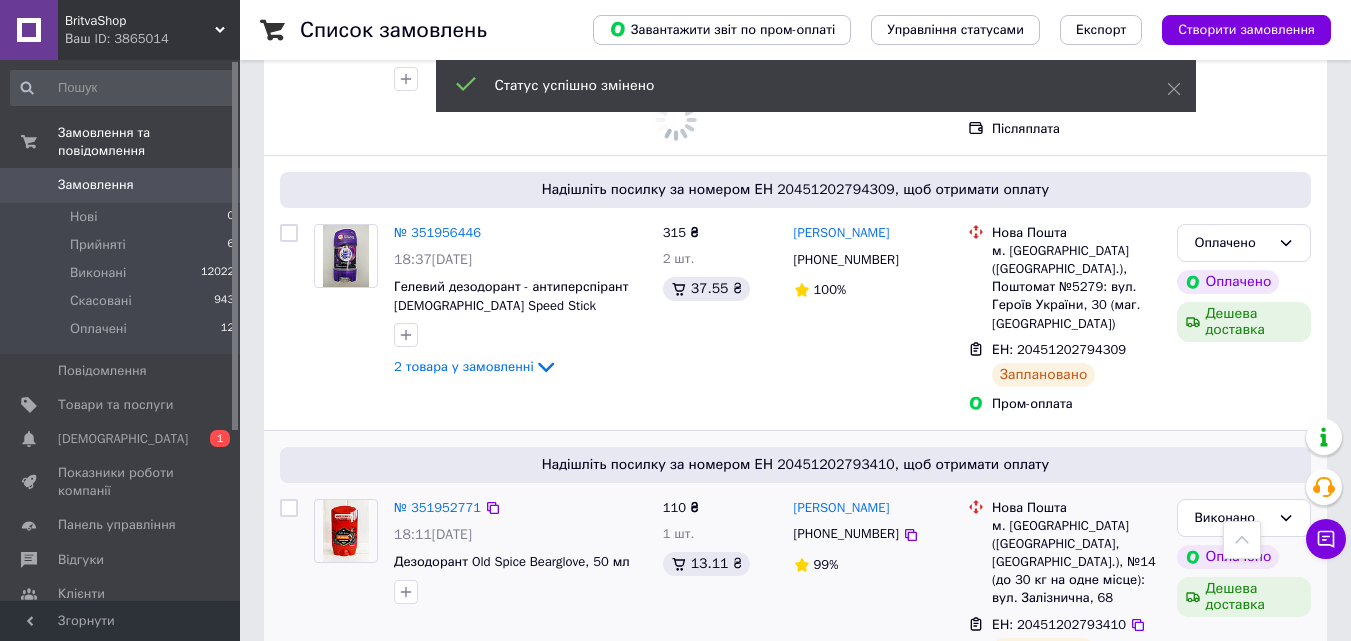 scroll, scrollTop: 3400, scrollLeft: 0, axis: vertical 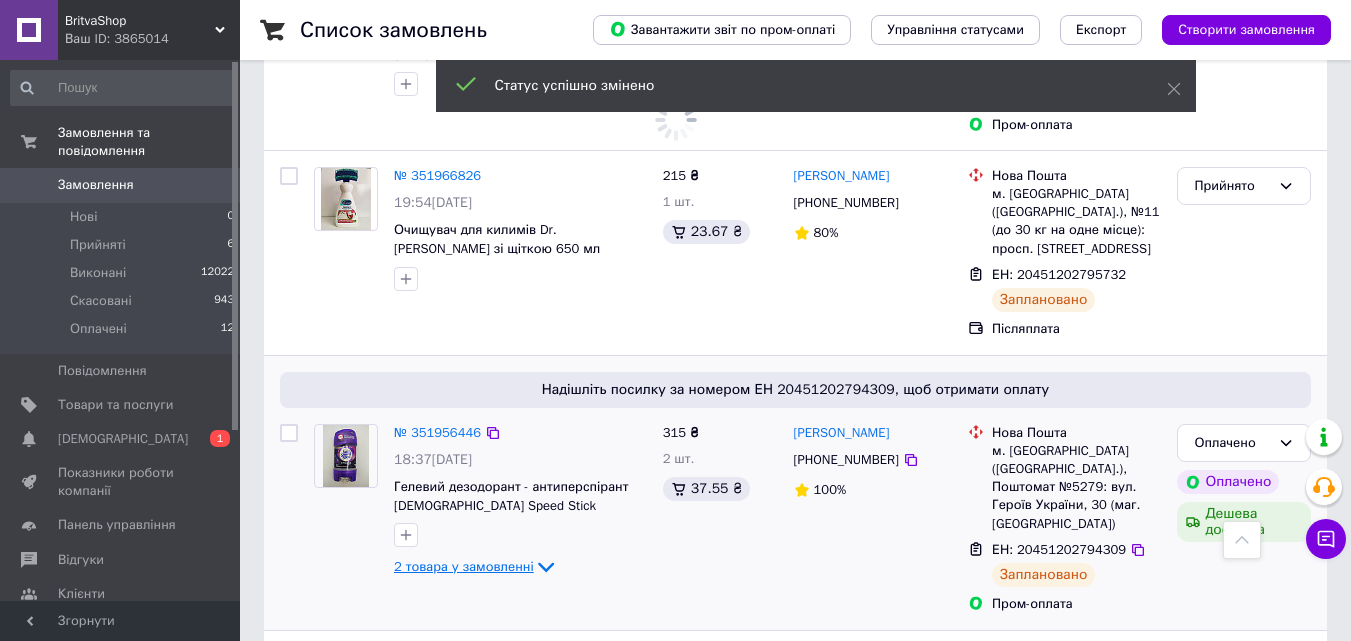 click 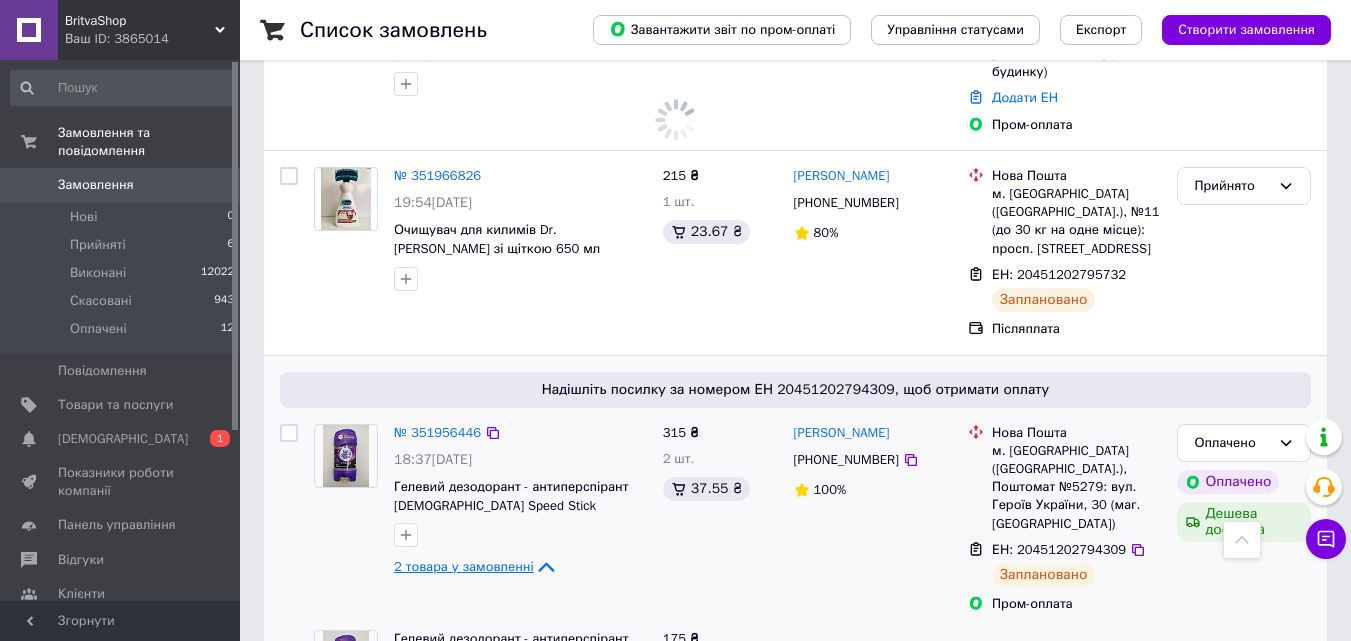 click on "Гелевий дезодорант - антиперспірант [DEMOGRAPHIC_DATA] Speed ​​Stick ''Fitness", 65 г" at bounding box center (511, 657) 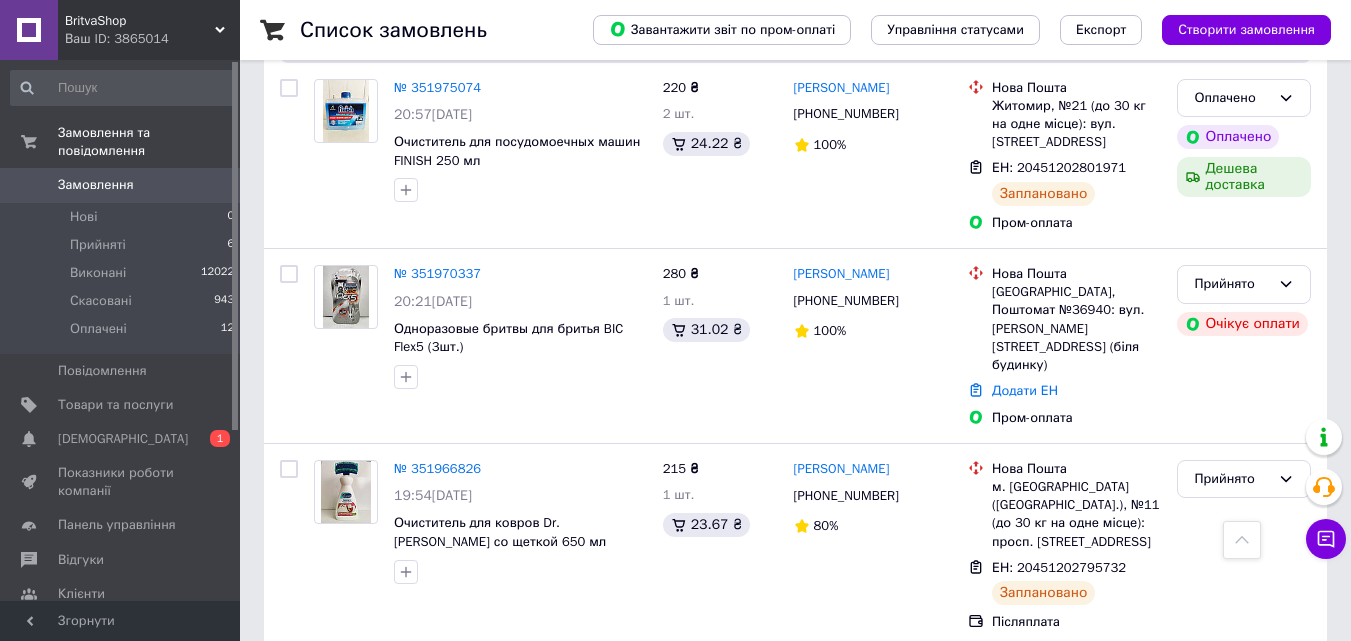 scroll, scrollTop: 3102, scrollLeft: 0, axis: vertical 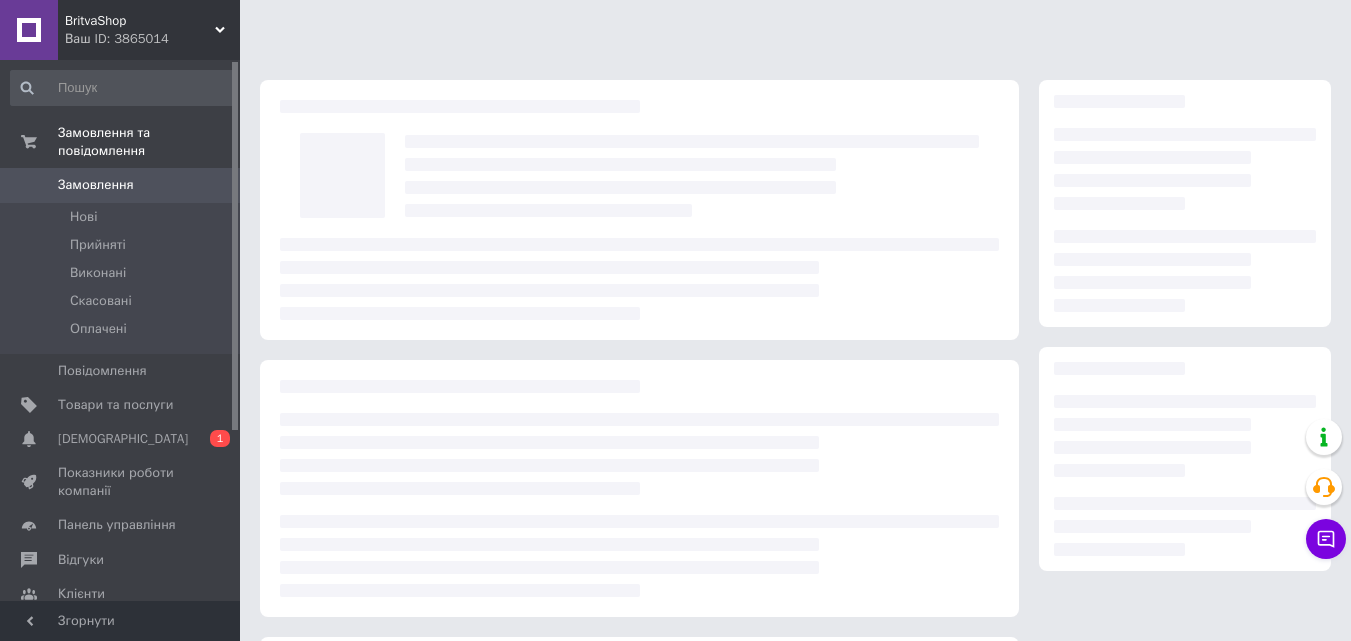 click on "Замовлення 0" at bounding box center (123, 185) 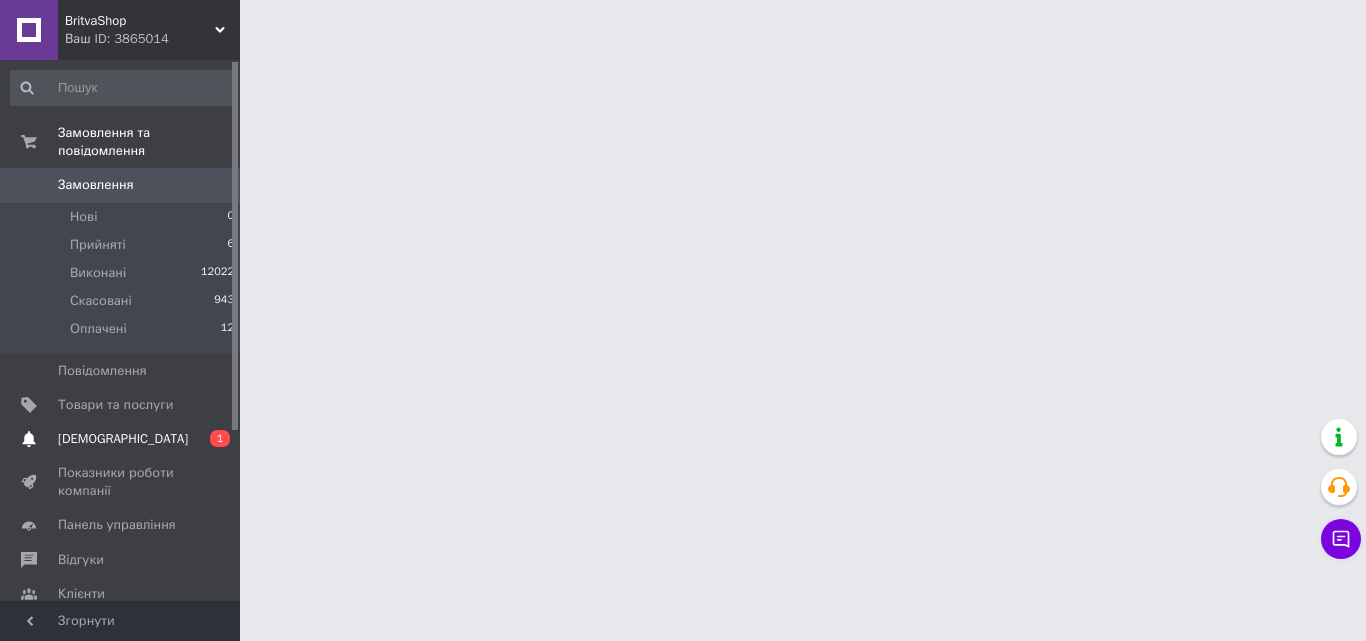 click on "Сповіщення 0 1" at bounding box center [123, 439] 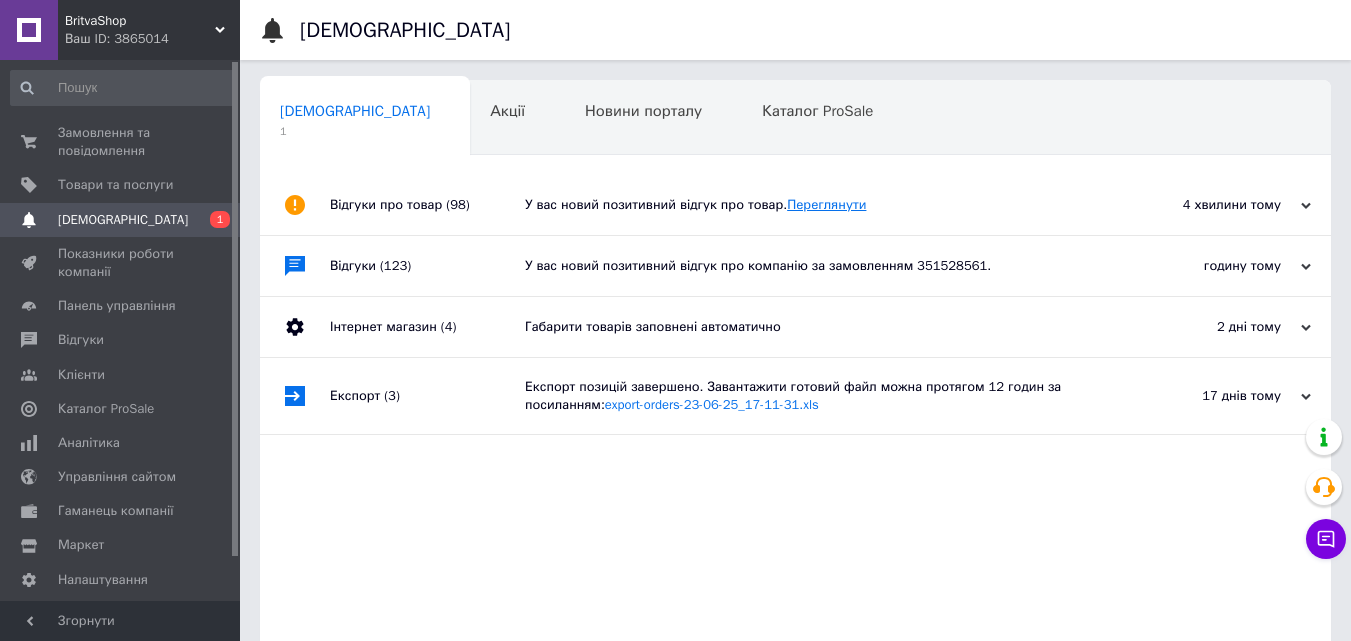 click on "Переглянути" at bounding box center (826, 204) 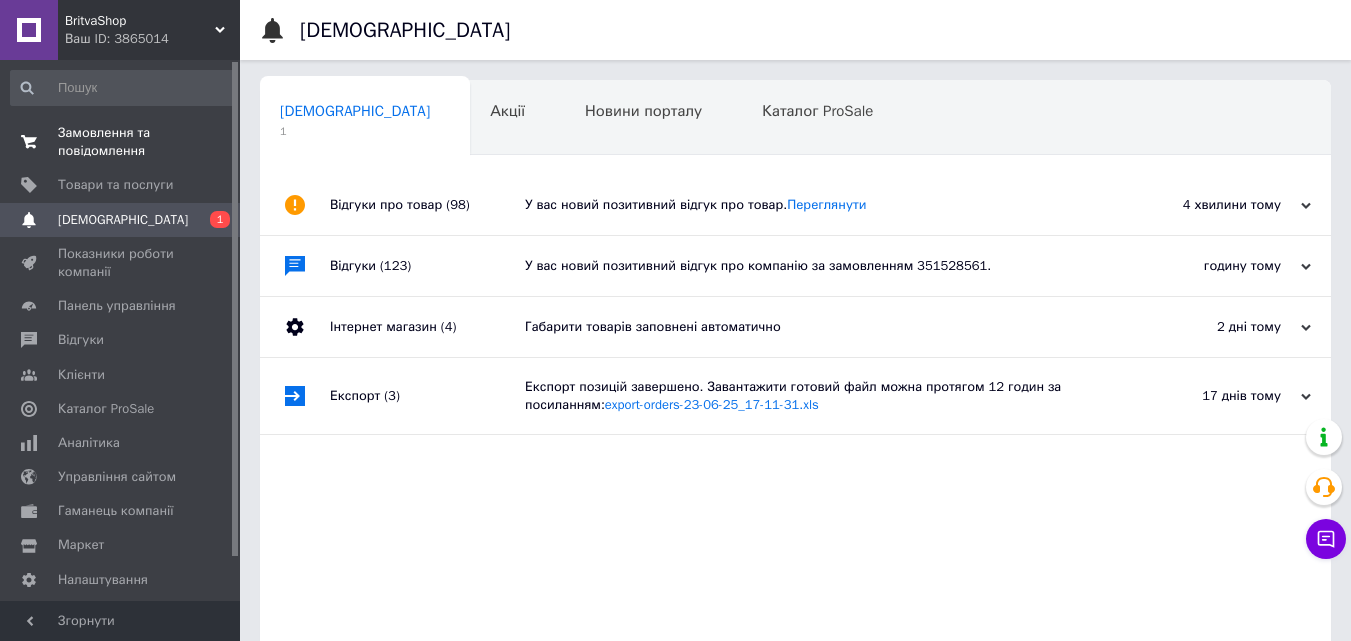 click on "Замовлення та повідомлення" at bounding box center [121, 142] 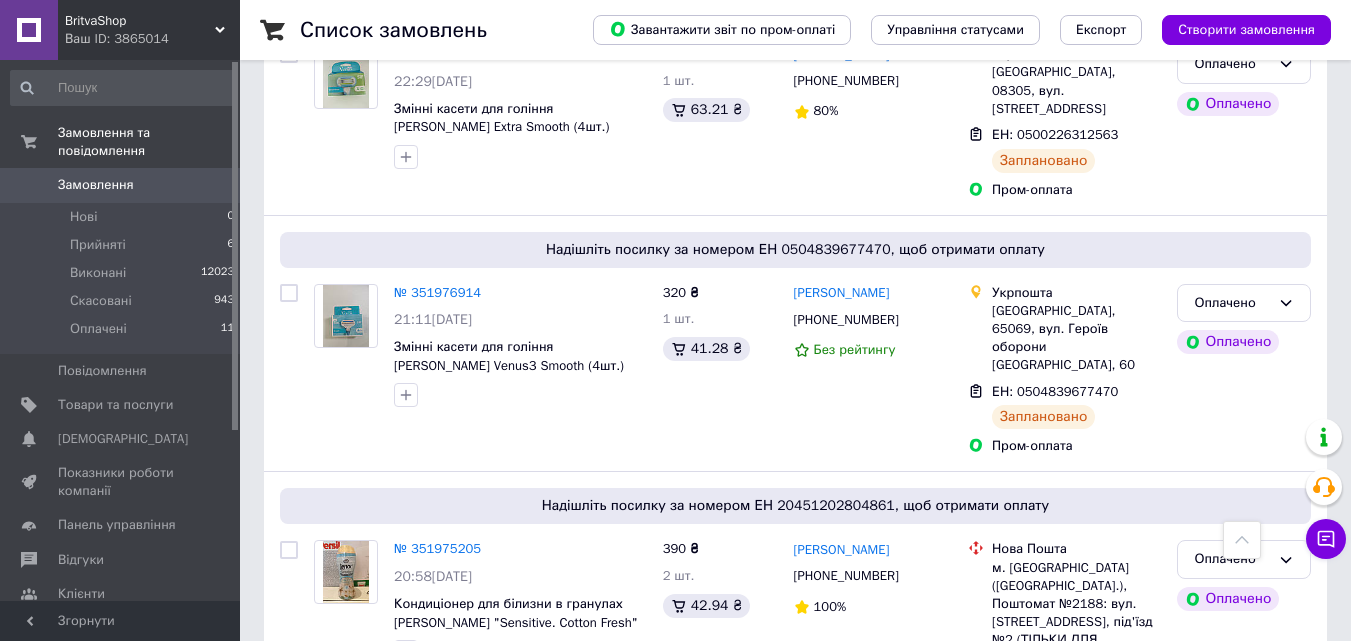scroll, scrollTop: 2252, scrollLeft: 0, axis: vertical 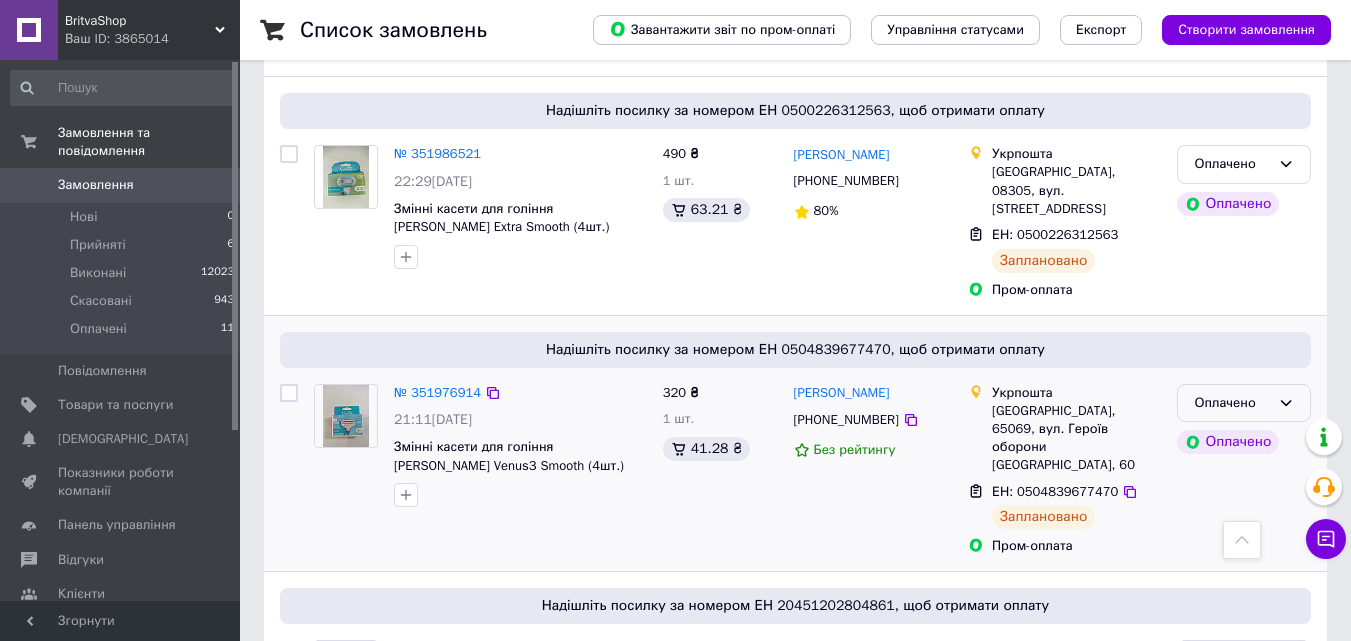 click 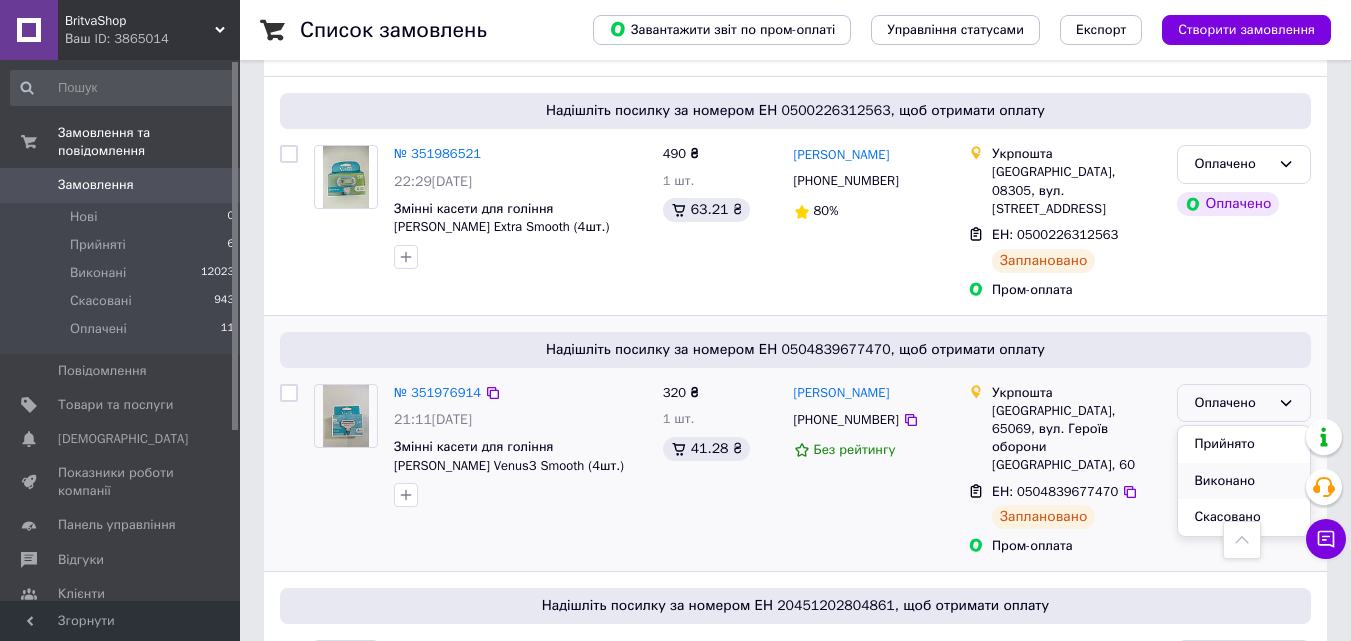 click on "Виконано" at bounding box center [1244, 481] 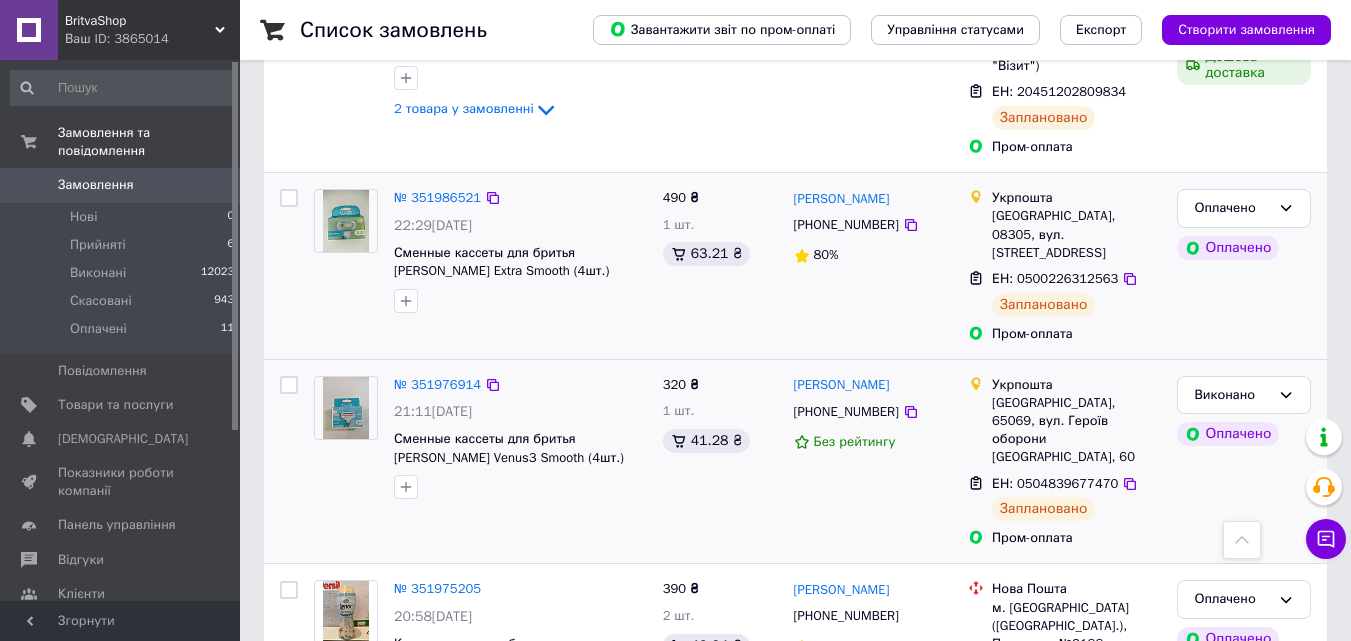 scroll, scrollTop: 2055, scrollLeft: 0, axis: vertical 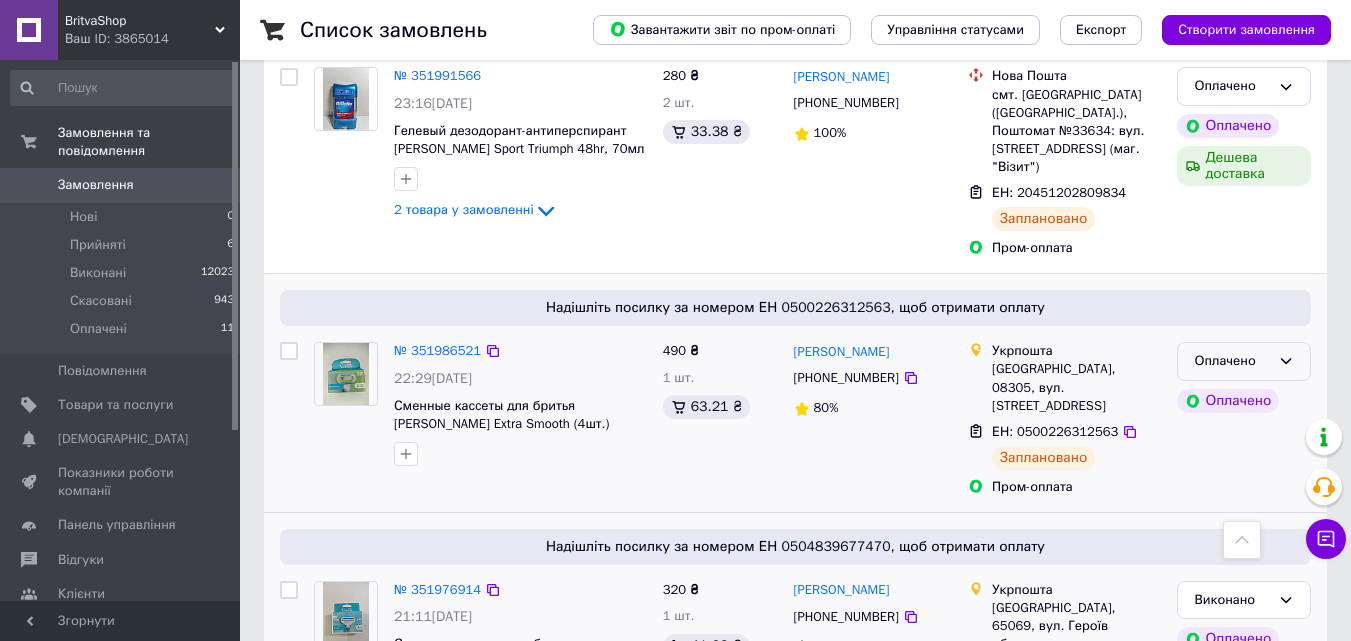 click on "Оплачено" at bounding box center [1244, 361] 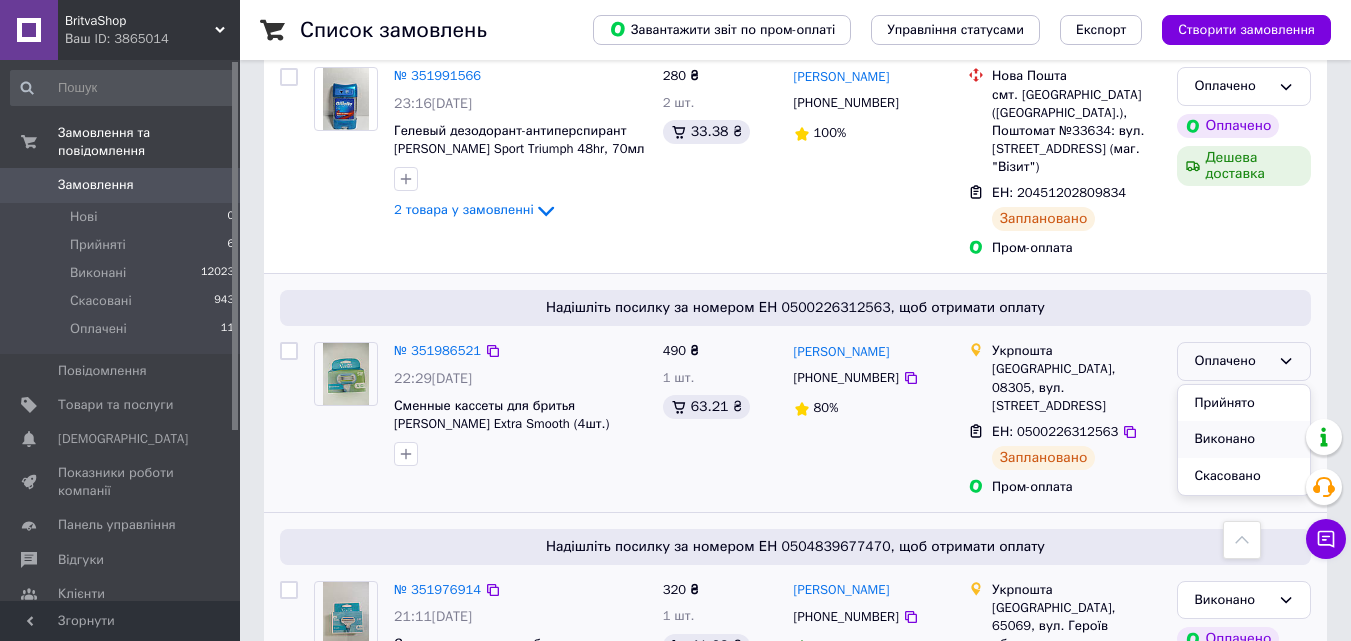 click on "Виконано" at bounding box center [1244, 439] 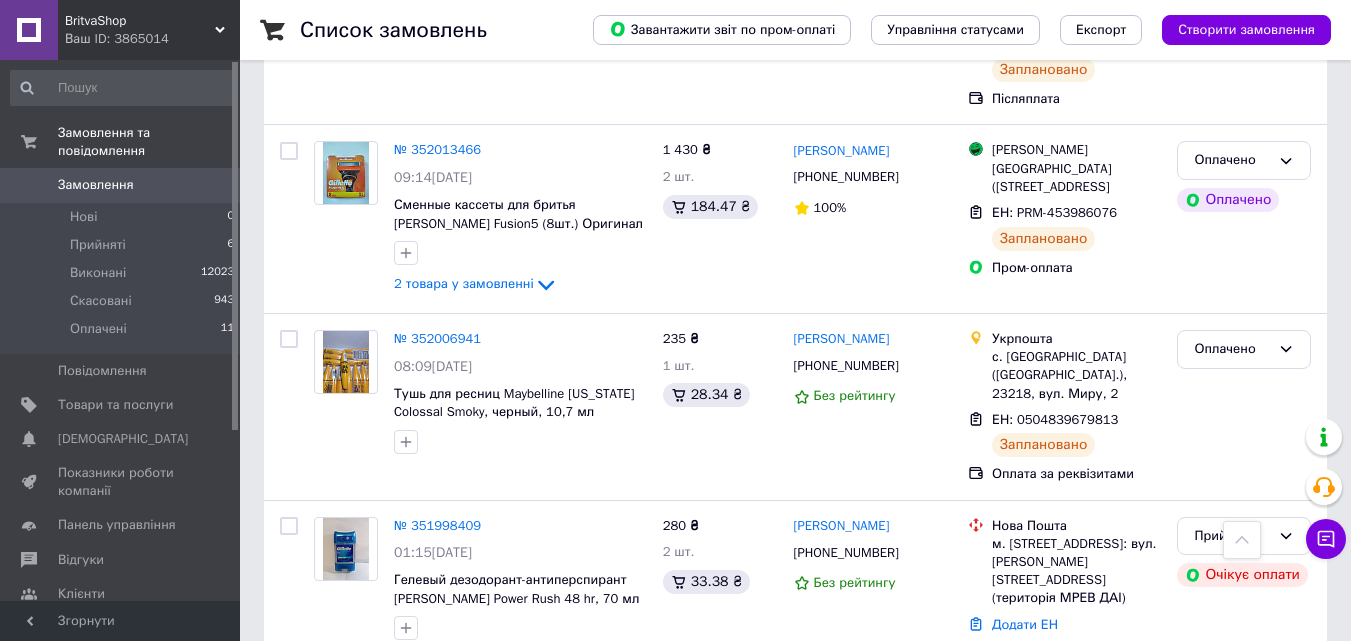 scroll, scrollTop: 1355, scrollLeft: 0, axis: vertical 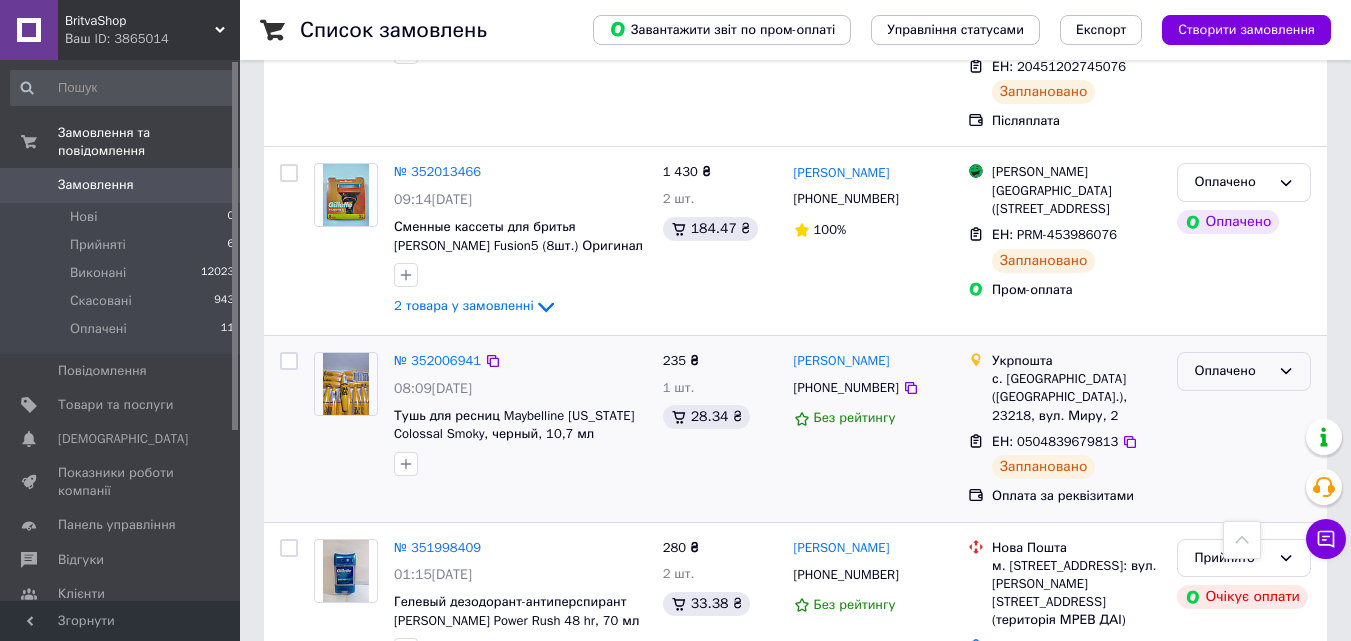 click on "Оплачено" at bounding box center [1232, 371] 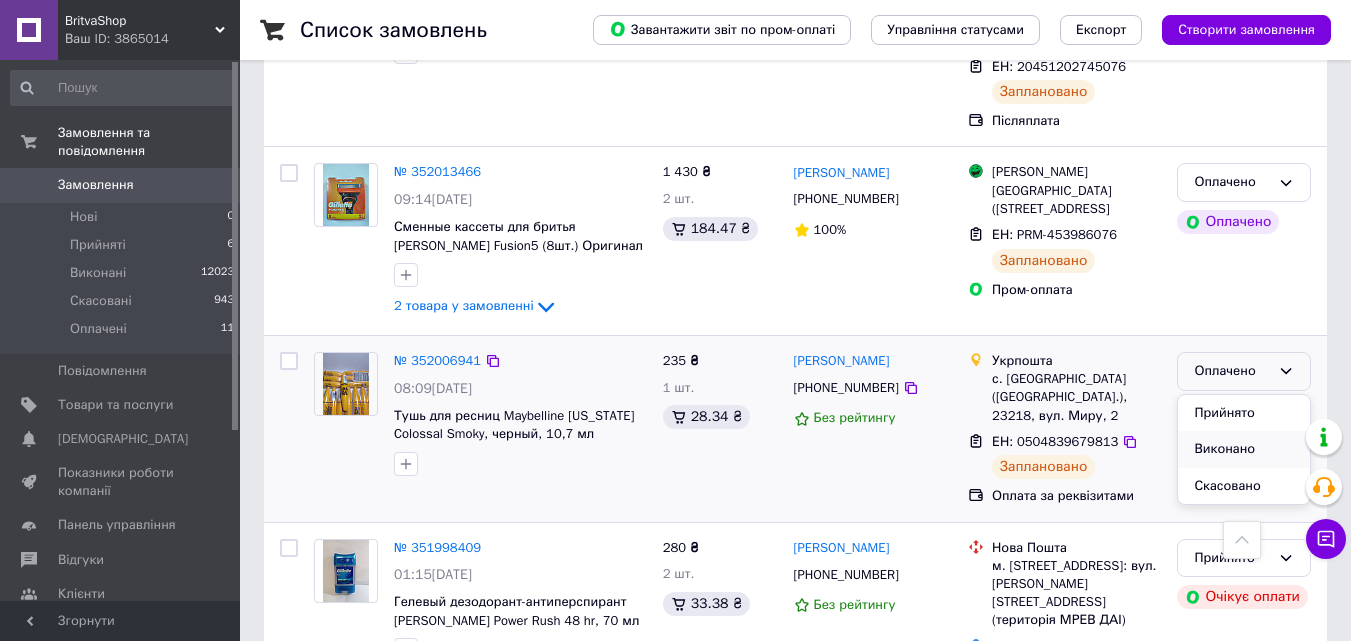 click on "Виконано" at bounding box center [1244, 449] 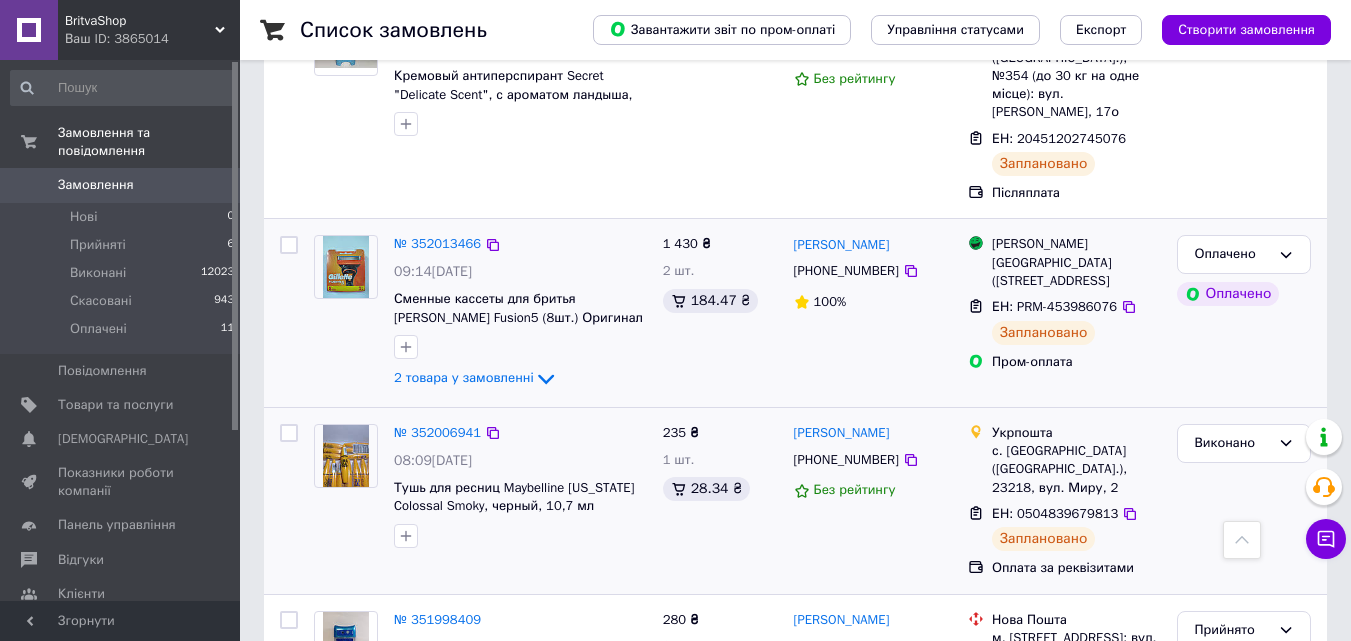 scroll, scrollTop: 1255, scrollLeft: 0, axis: vertical 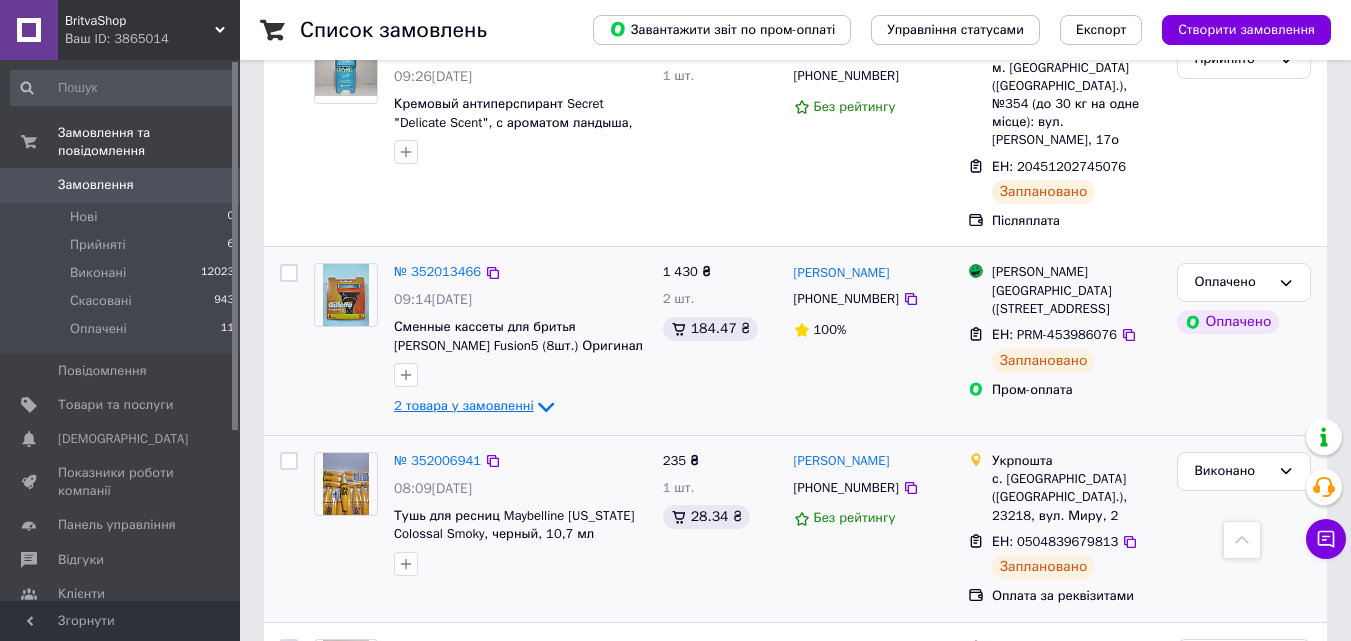 click 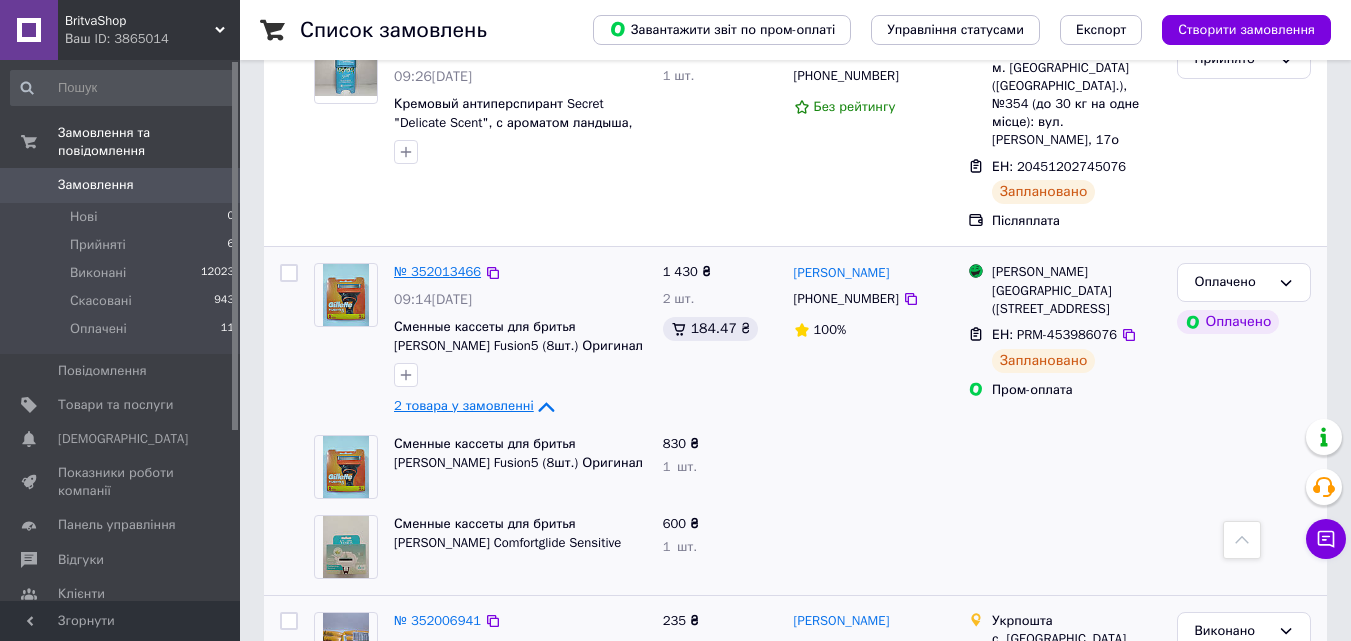 click on "№ 352013466" at bounding box center (437, 271) 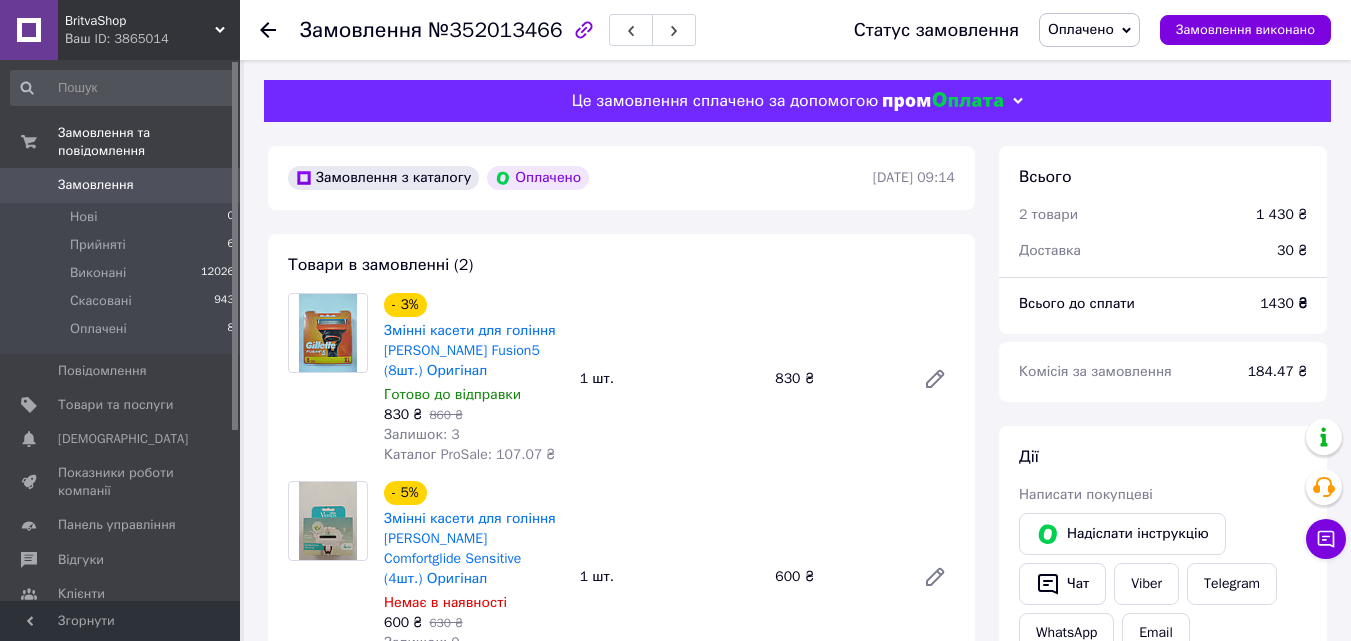 scroll, scrollTop: 200, scrollLeft: 0, axis: vertical 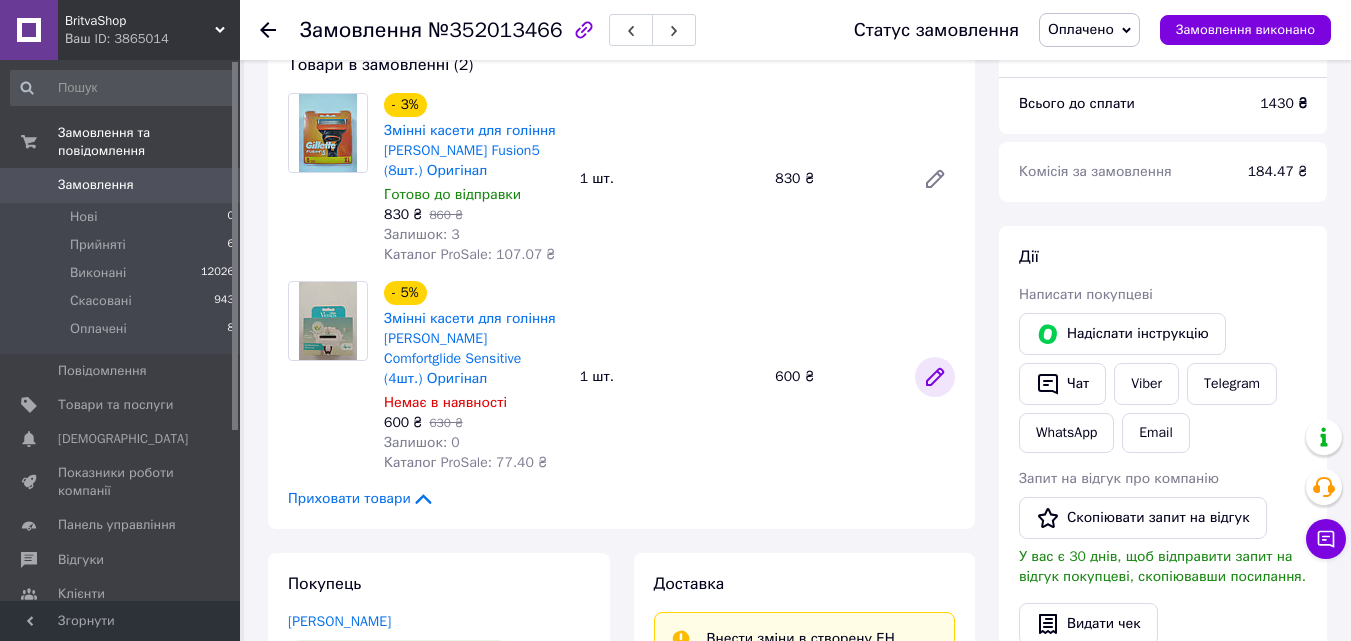 click 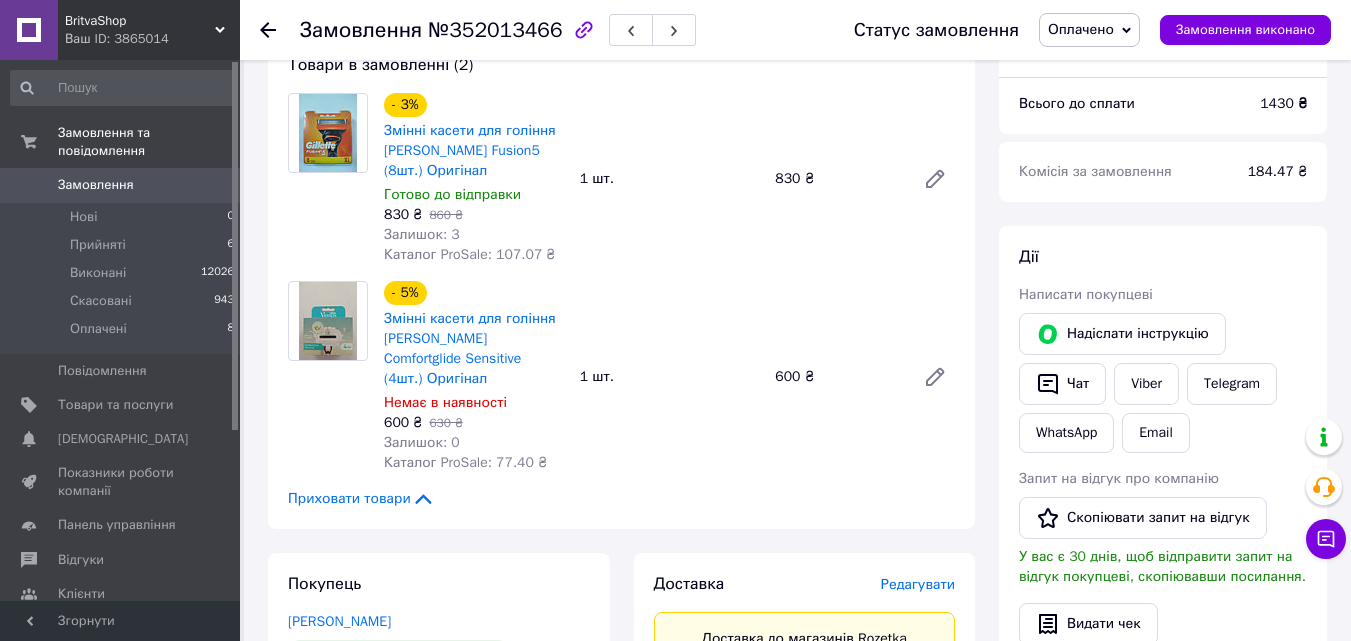 click on "Замовлення" at bounding box center (96, 185) 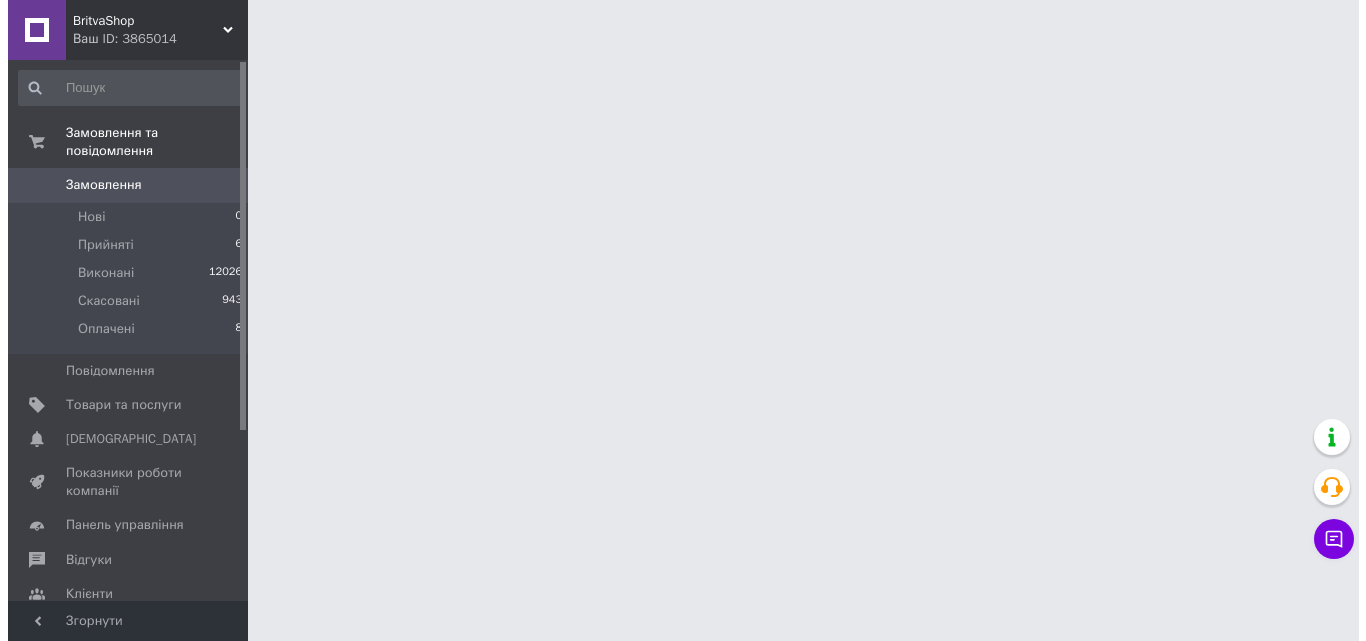 scroll, scrollTop: 0, scrollLeft: 0, axis: both 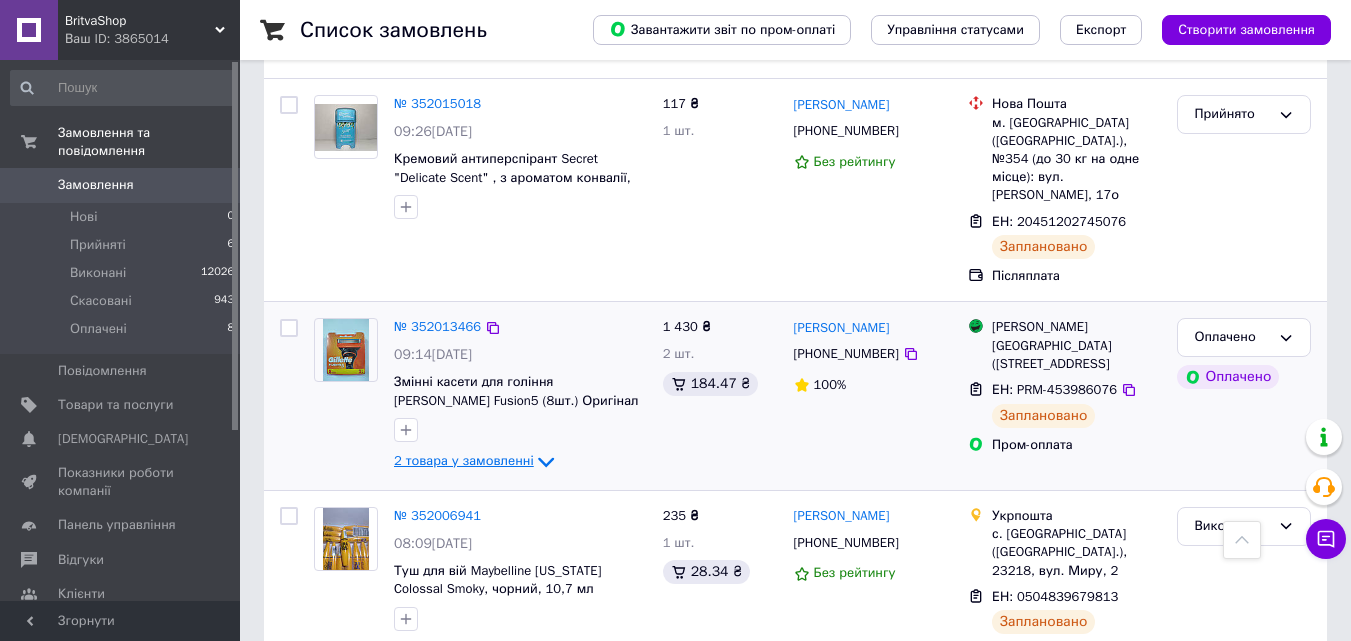 click 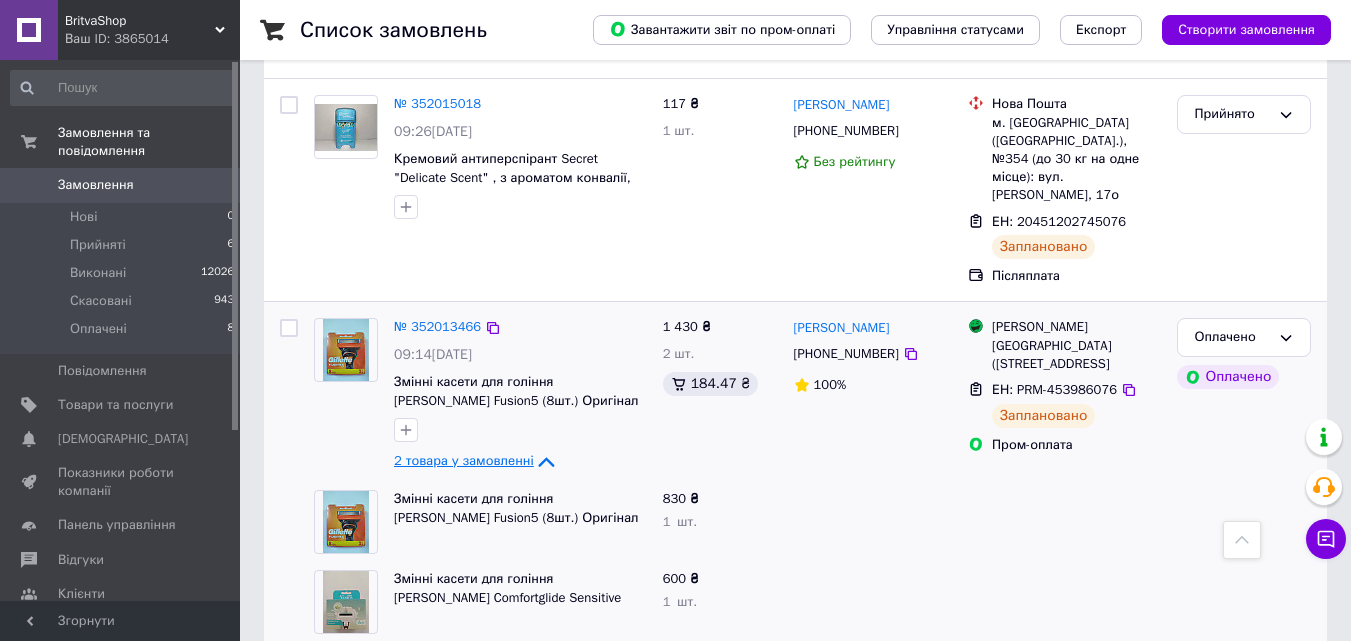 scroll, scrollTop: 1400, scrollLeft: 0, axis: vertical 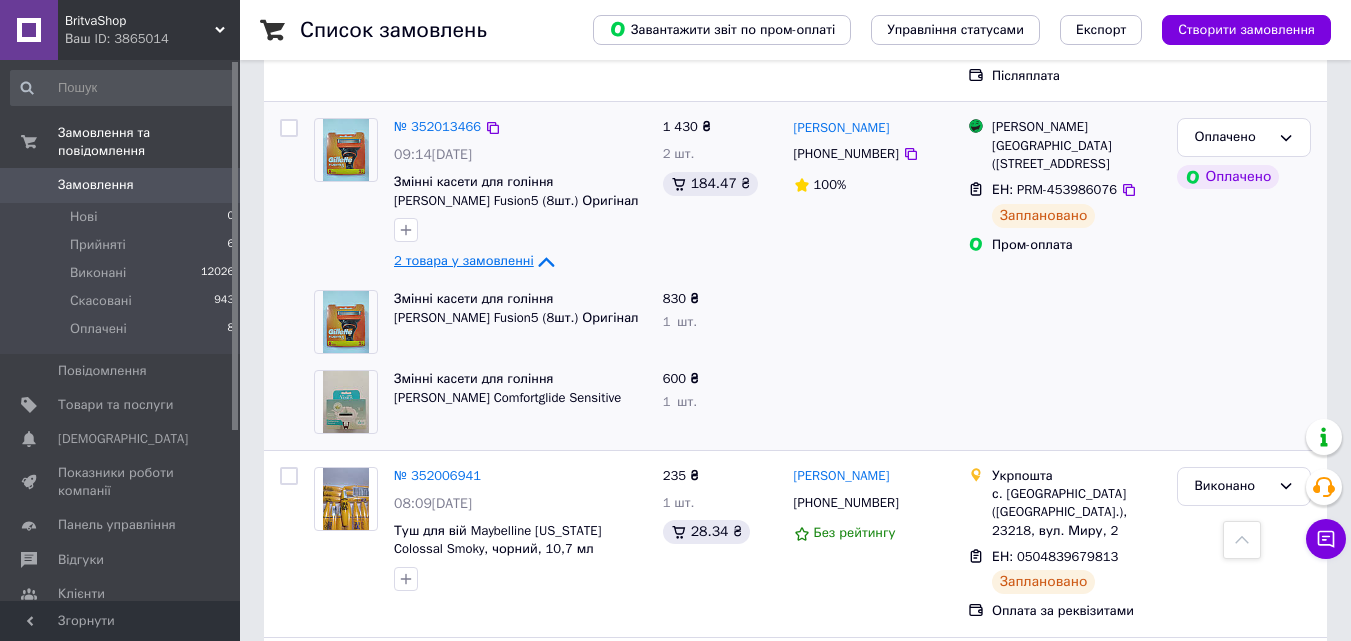 click 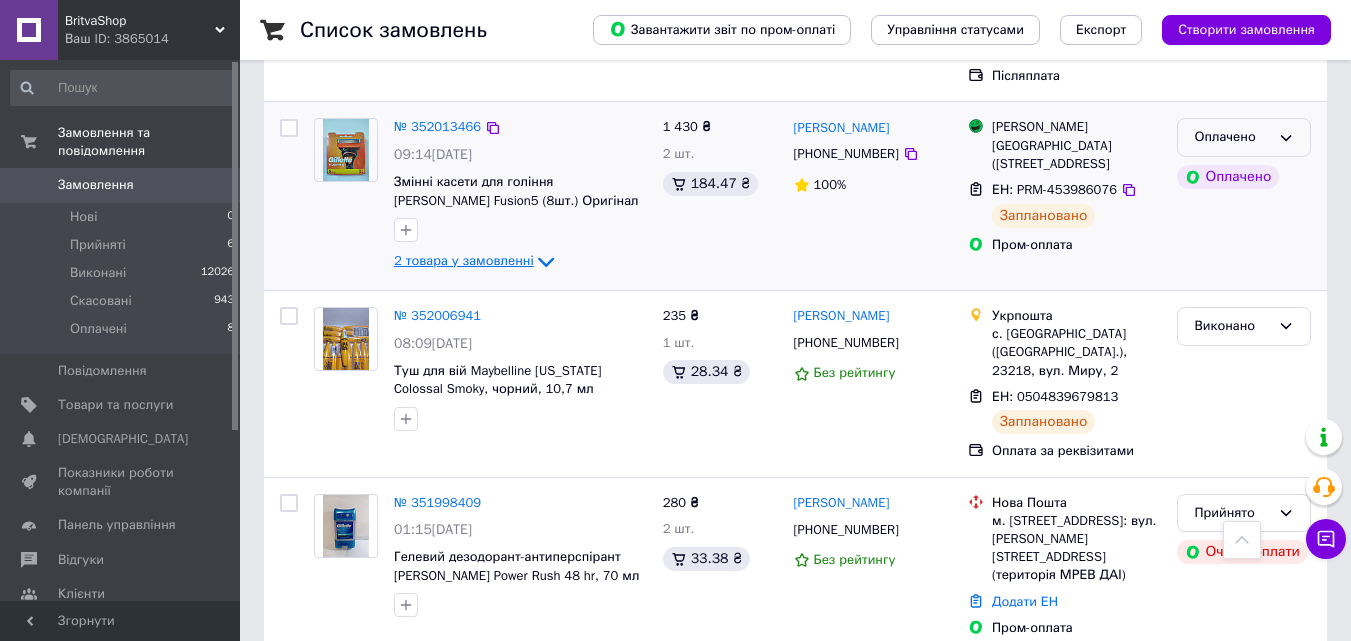 click 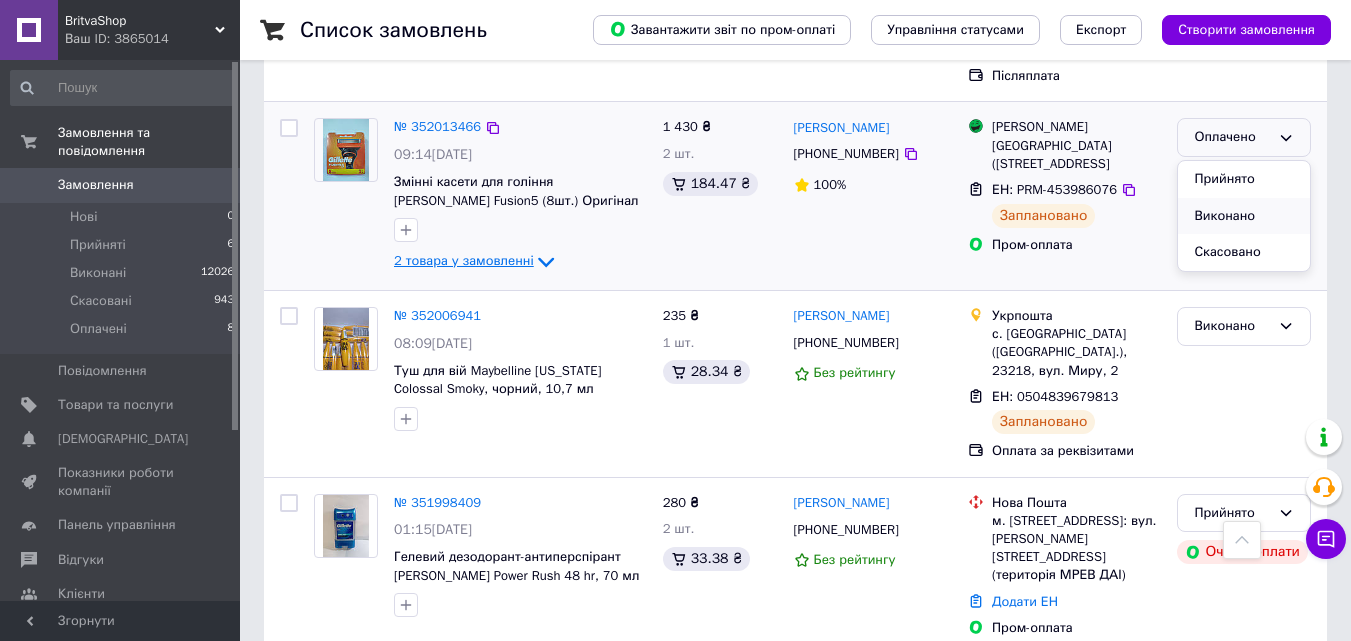 click on "Виконано" at bounding box center (1244, 216) 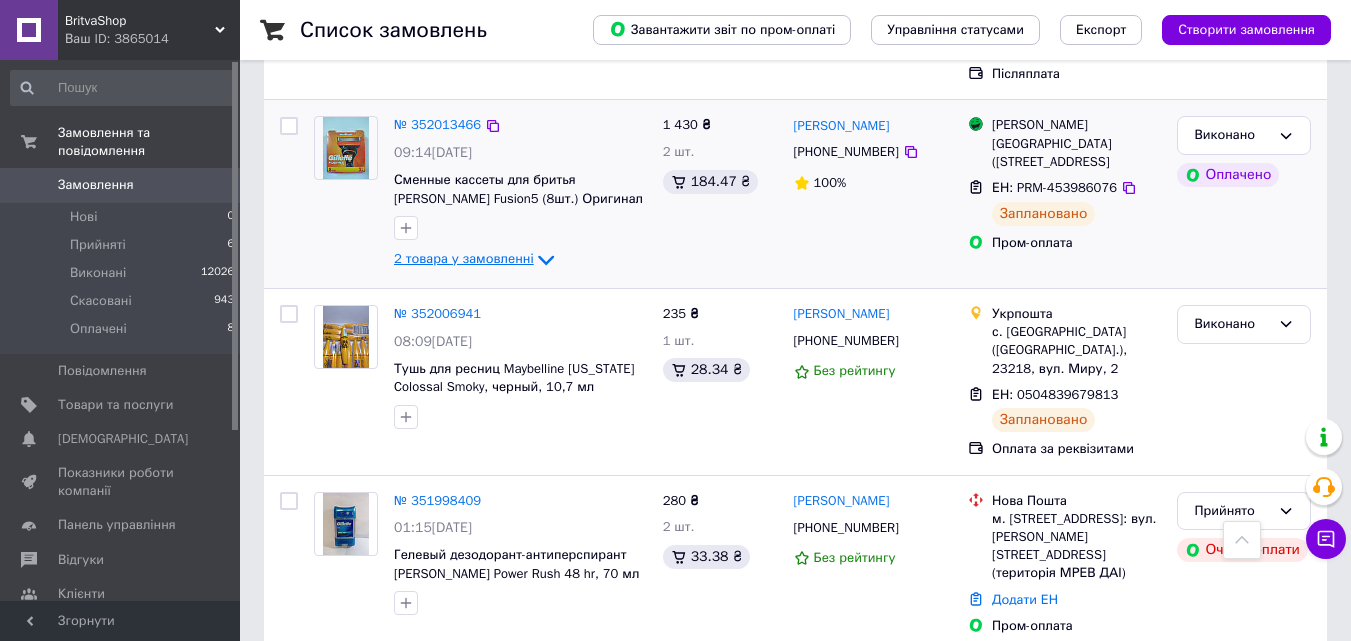 scroll, scrollTop: 1302, scrollLeft: 0, axis: vertical 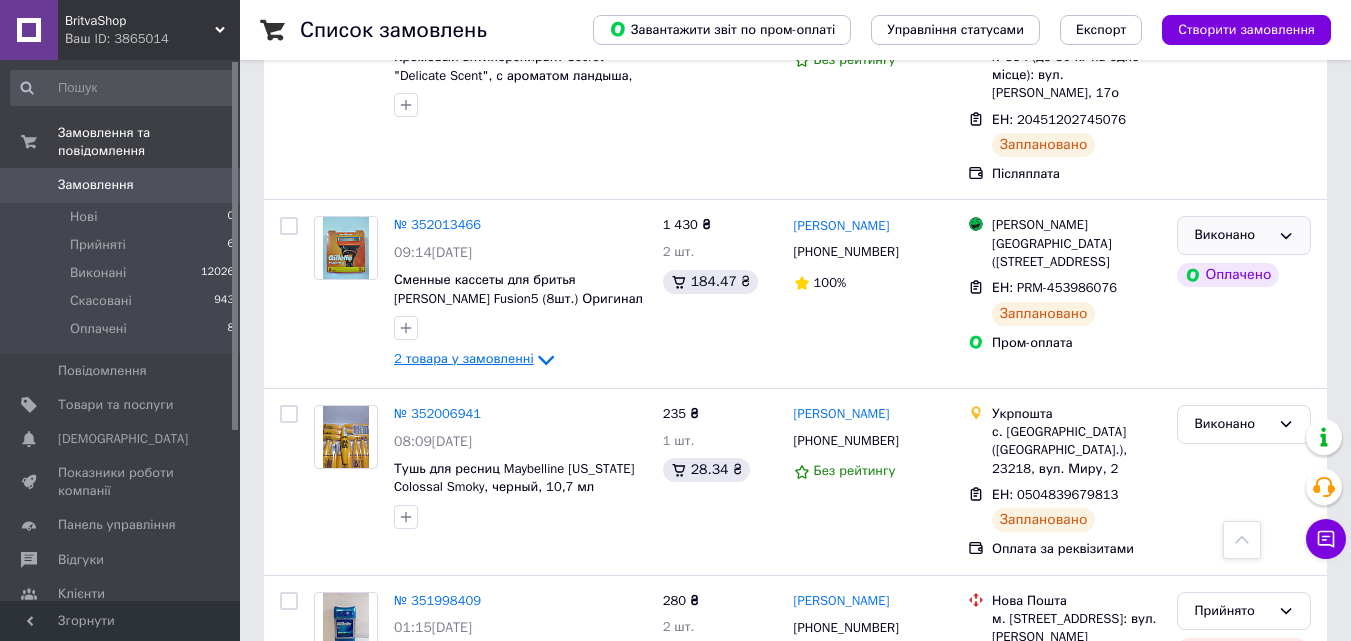 click on "Виконано" at bounding box center (1232, 235) 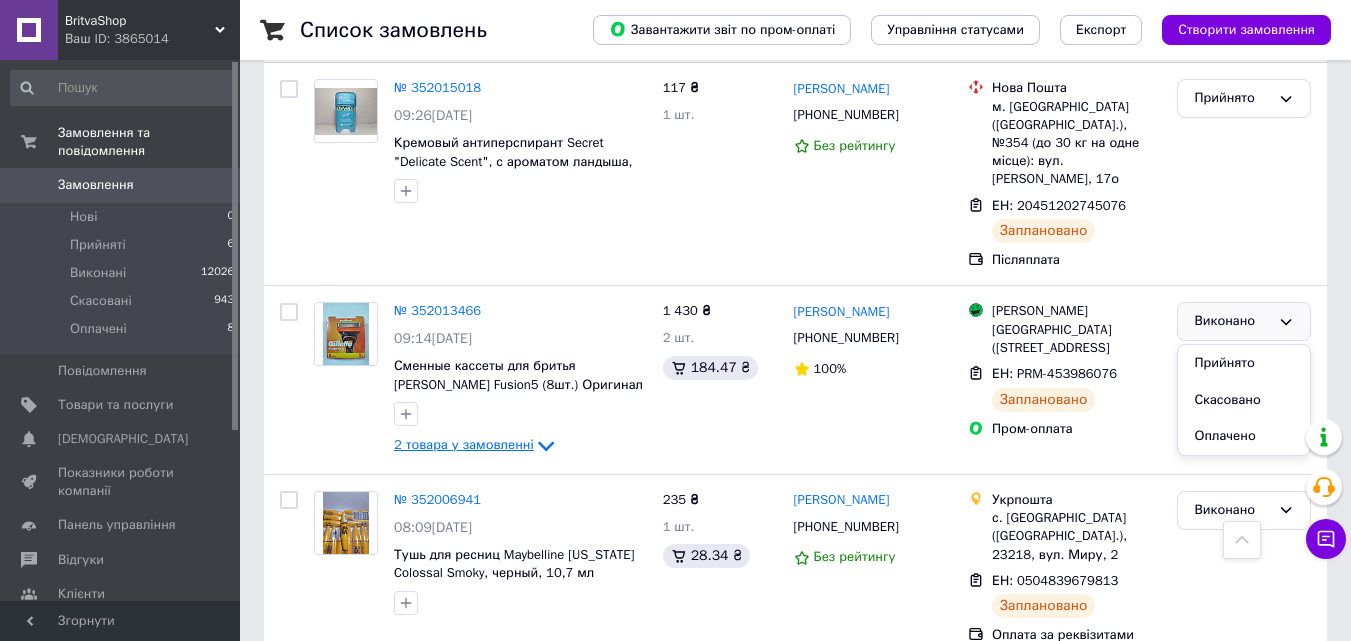 scroll, scrollTop: 1102, scrollLeft: 0, axis: vertical 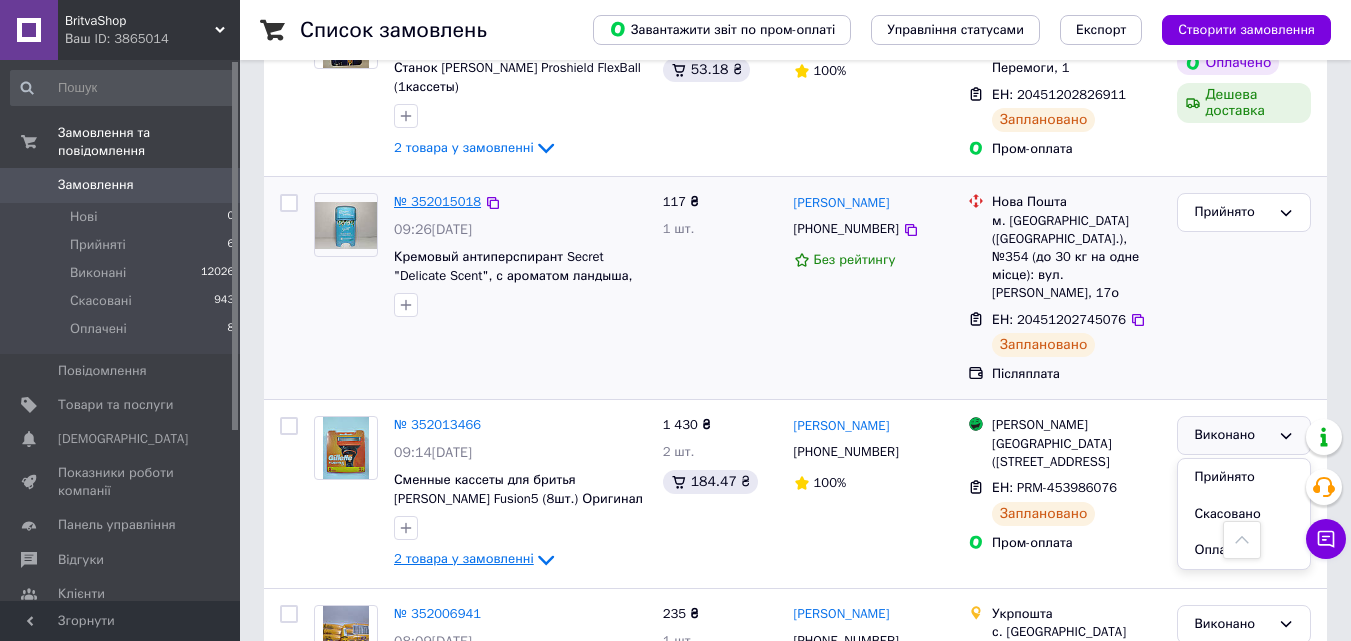 click on "№ 352015018" at bounding box center [437, 201] 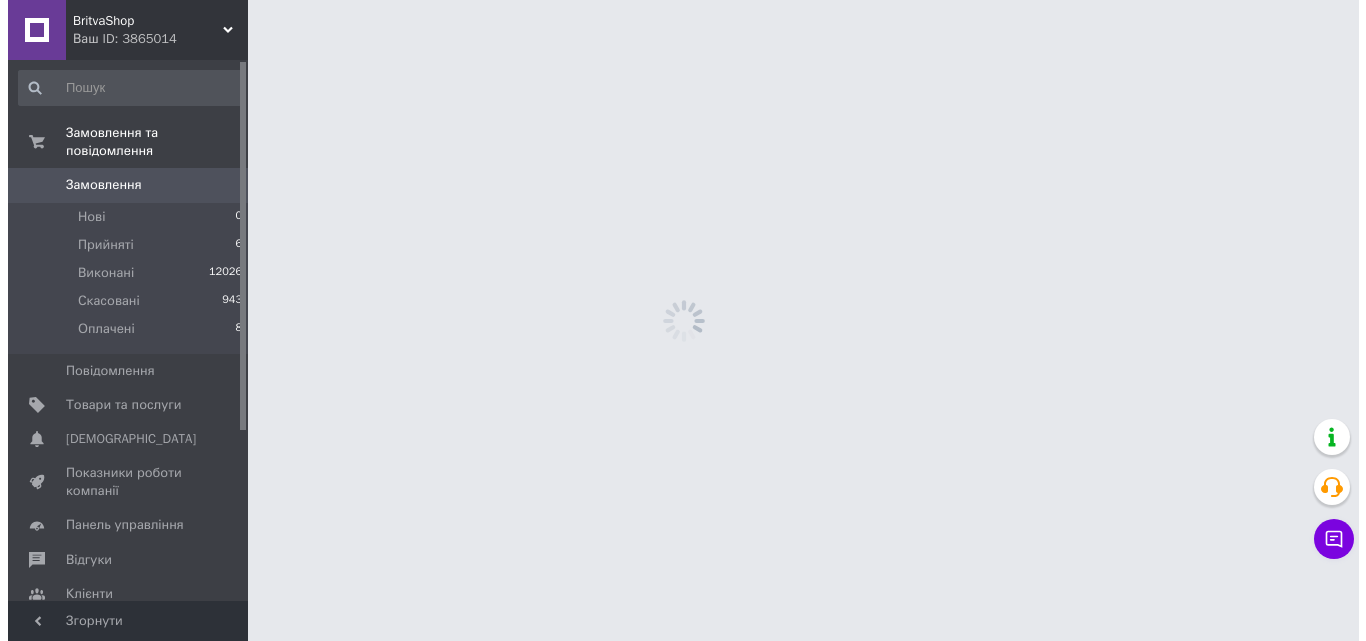 scroll, scrollTop: 0, scrollLeft: 0, axis: both 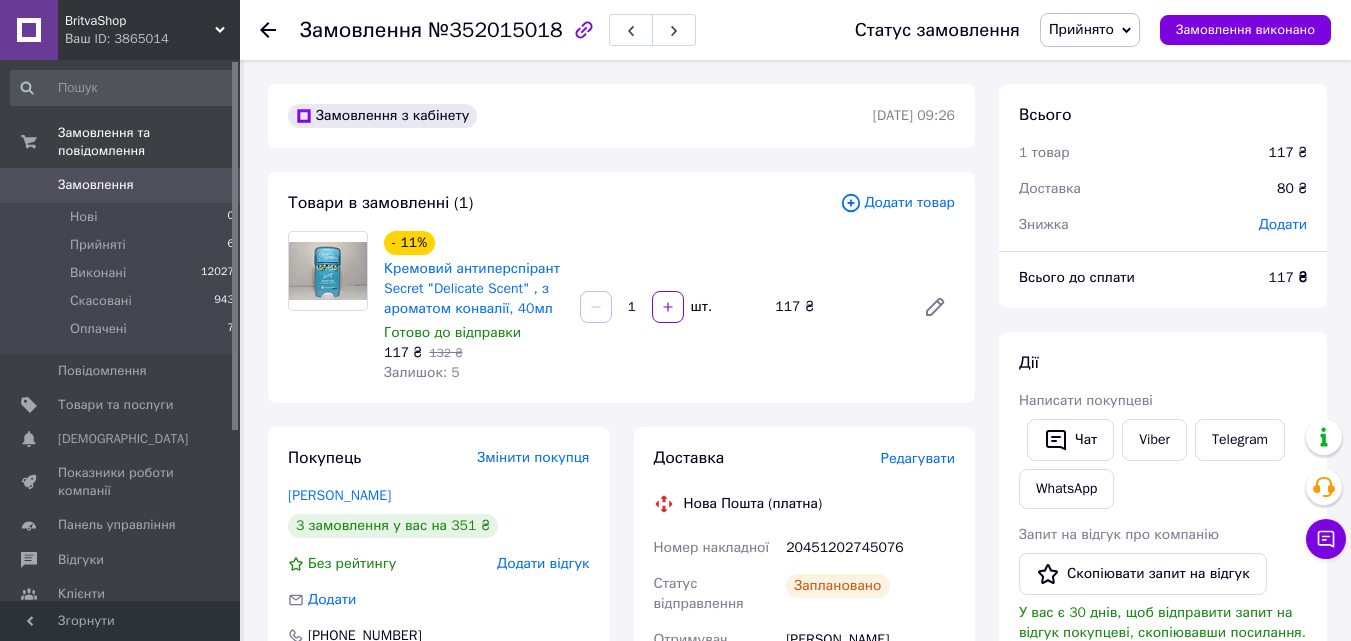 click on "Замовлення" at bounding box center [121, 185] 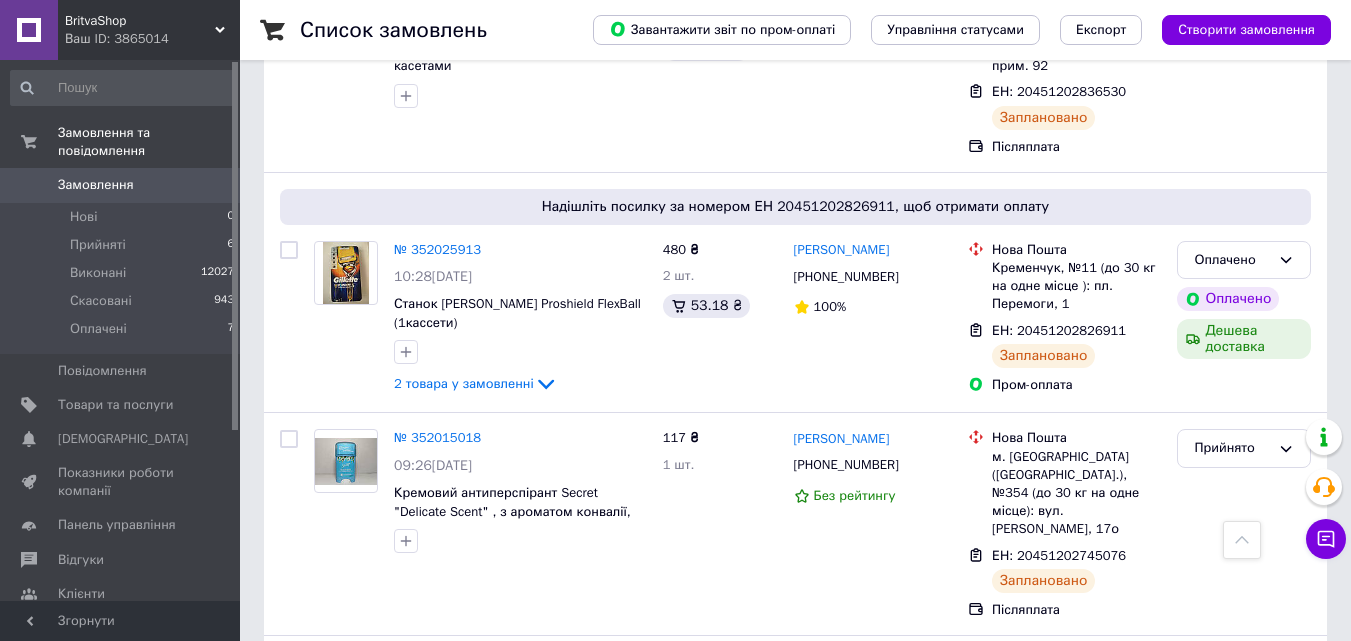 scroll, scrollTop: 900, scrollLeft: 0, axis: vertical 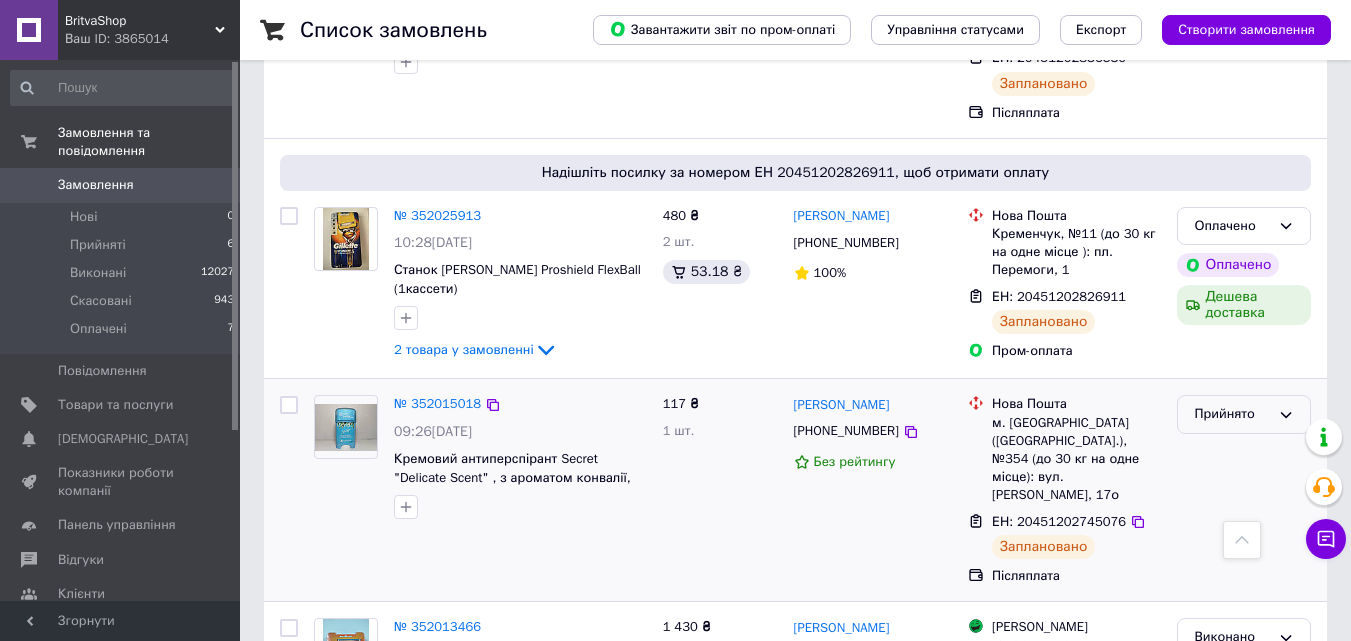 click on "Прийнято" at bounding box center [1244, 414] 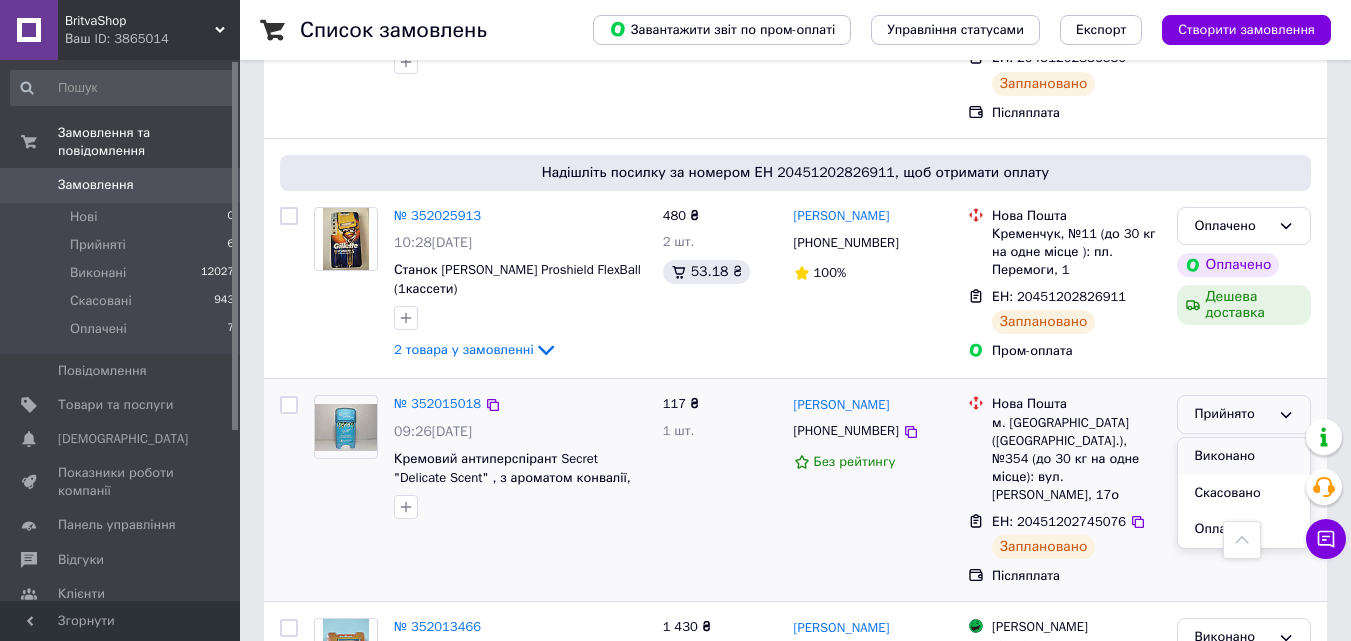 click on "Виконано" at bounding box center (1244, 456) 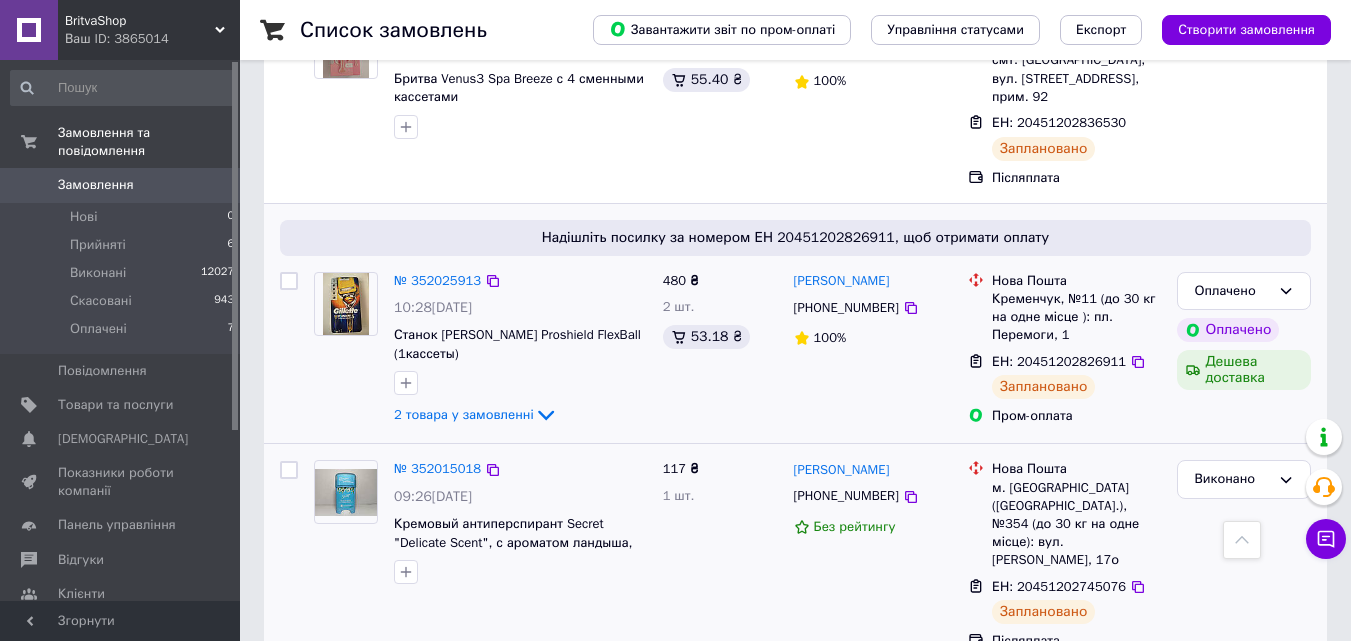 scroll, scrollTop: 800, scrollLeft: 0, axis: vertical 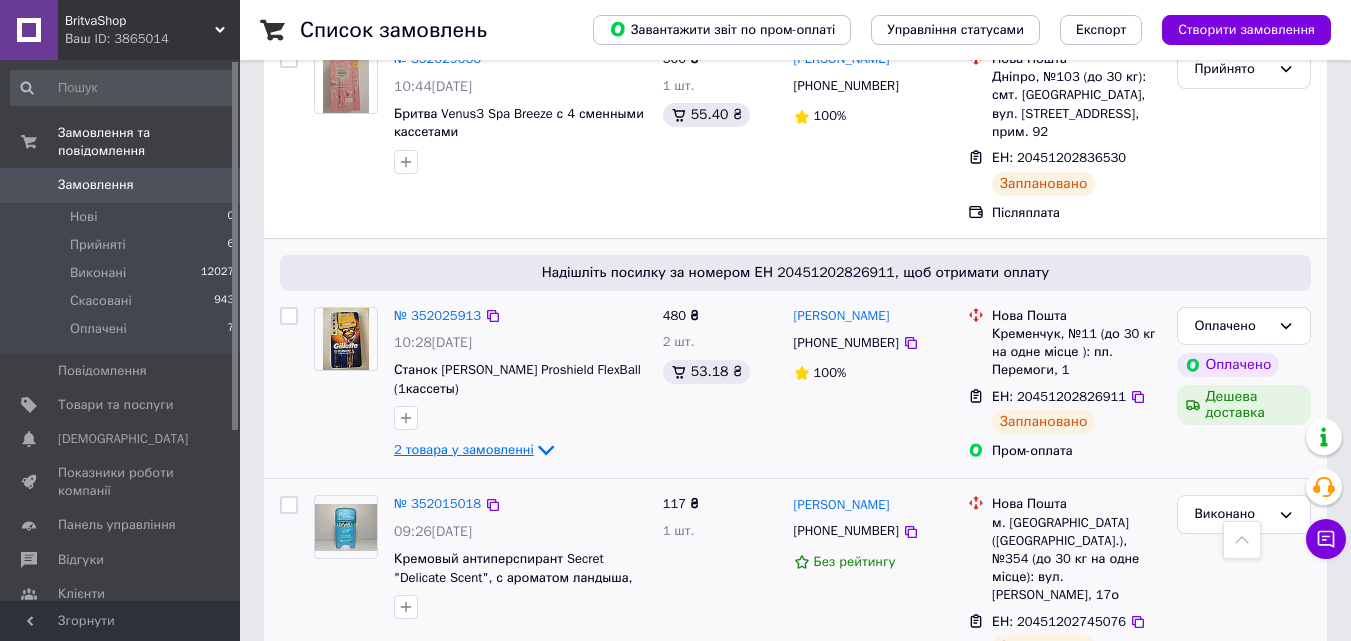 click 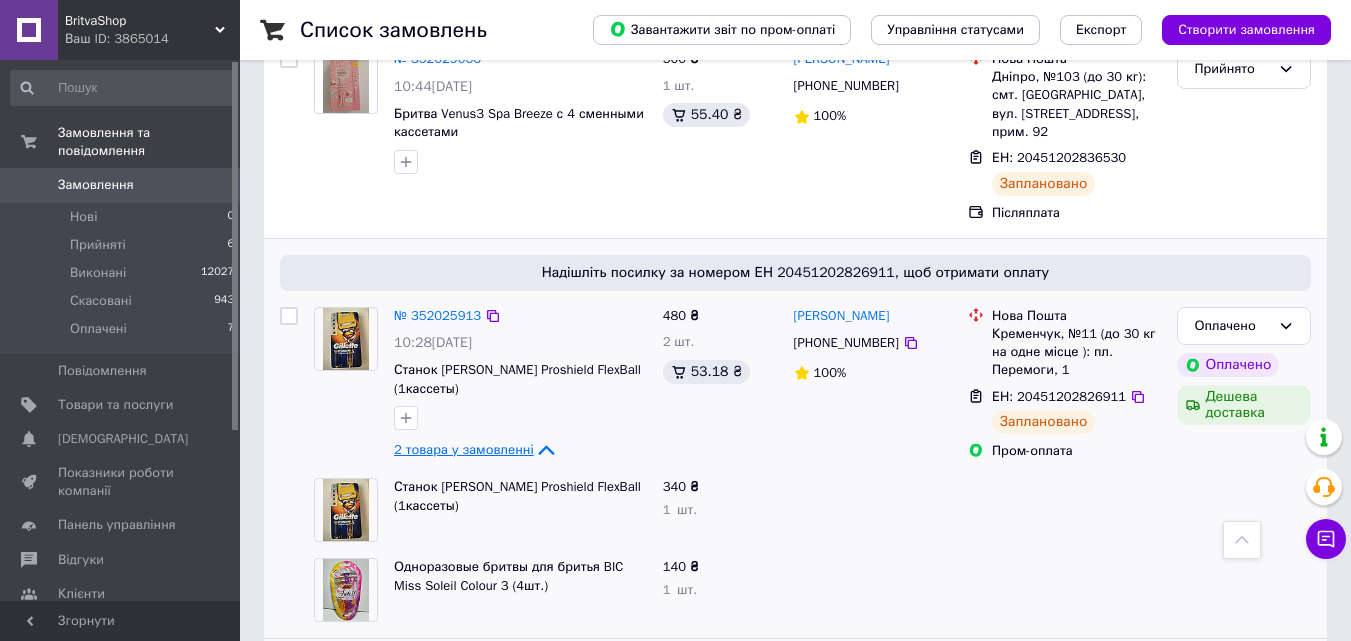 click 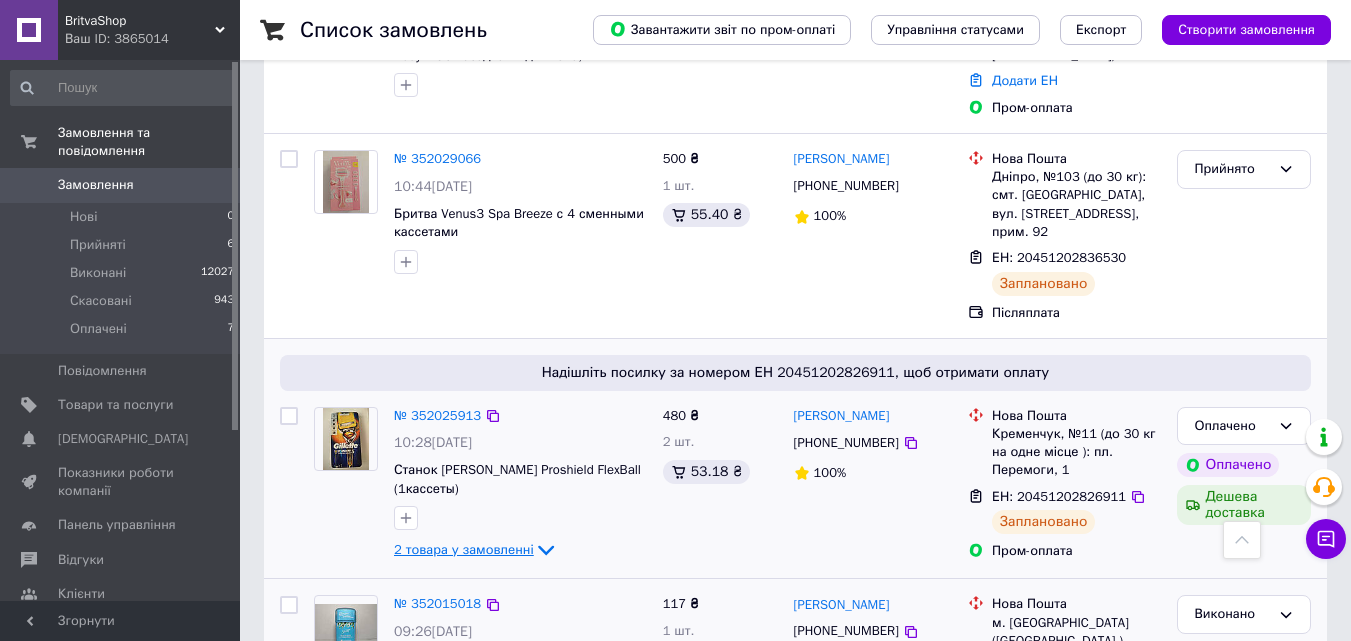 scroll, scrollTop: 600, scrollLeft: 0, axis: vertical 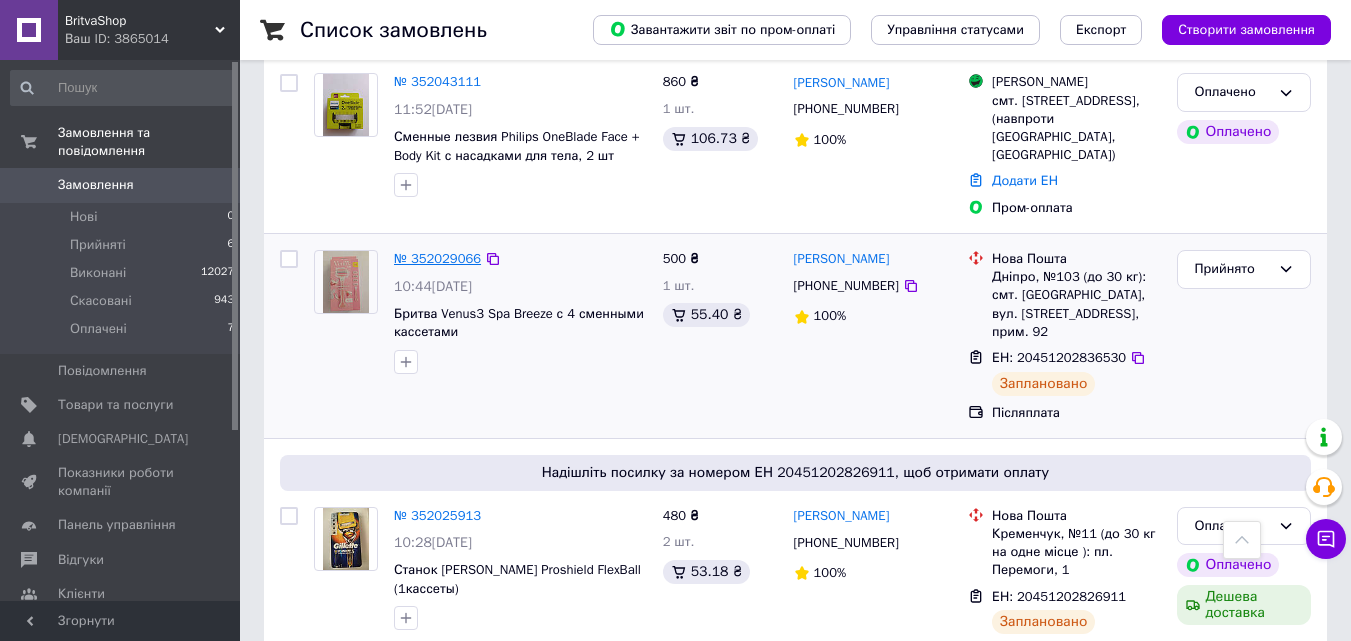 click on "№ 352029066" at bounding box center (437, 258) 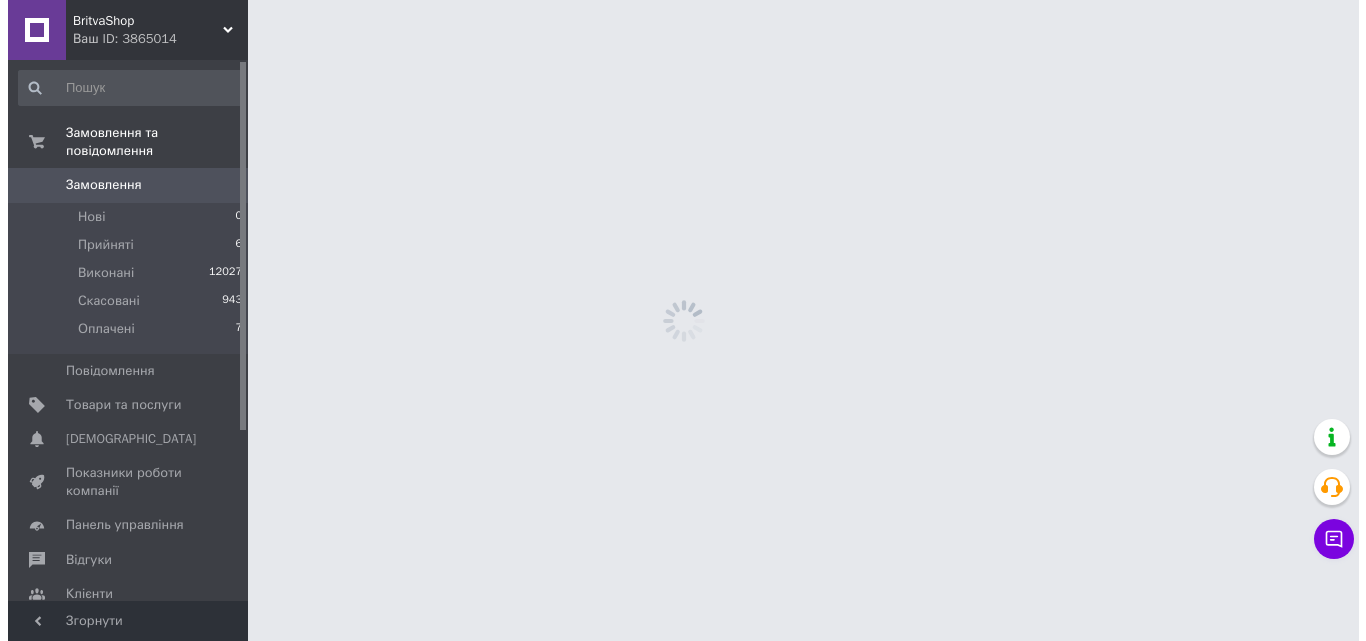scroll, scrollTop: 0, scrollLeft: 0, axis: both 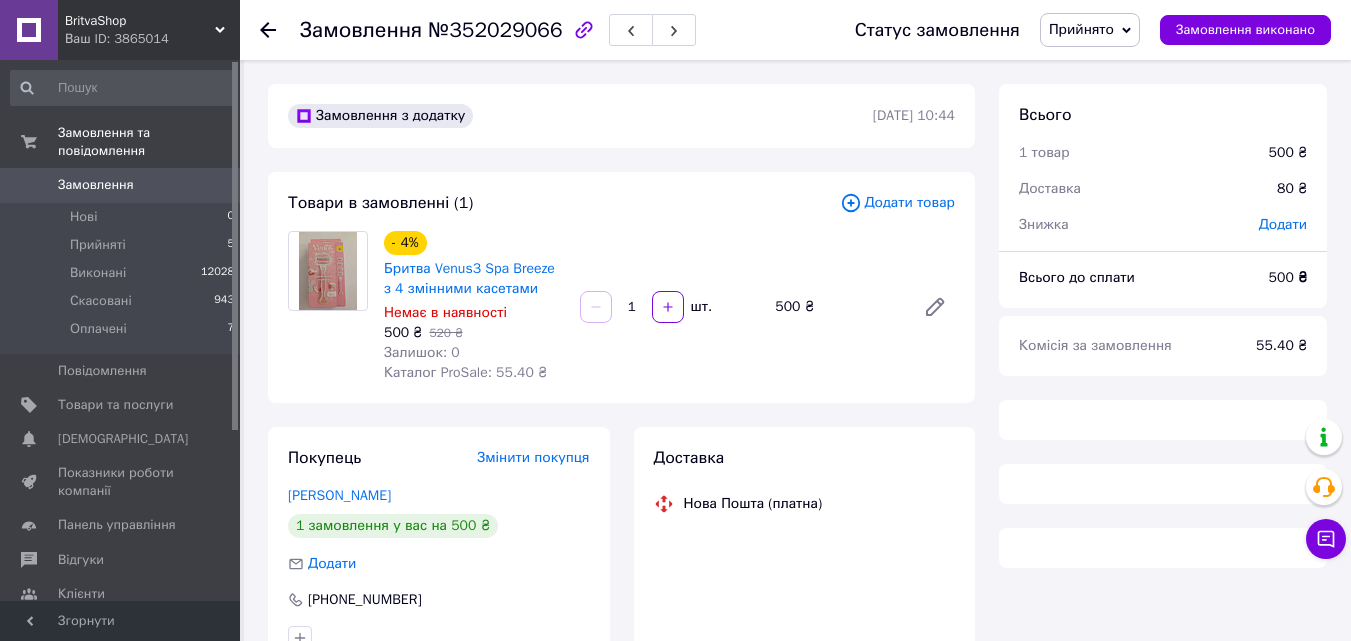 click on "Замовлення 0" at bounding box center (123, 185) 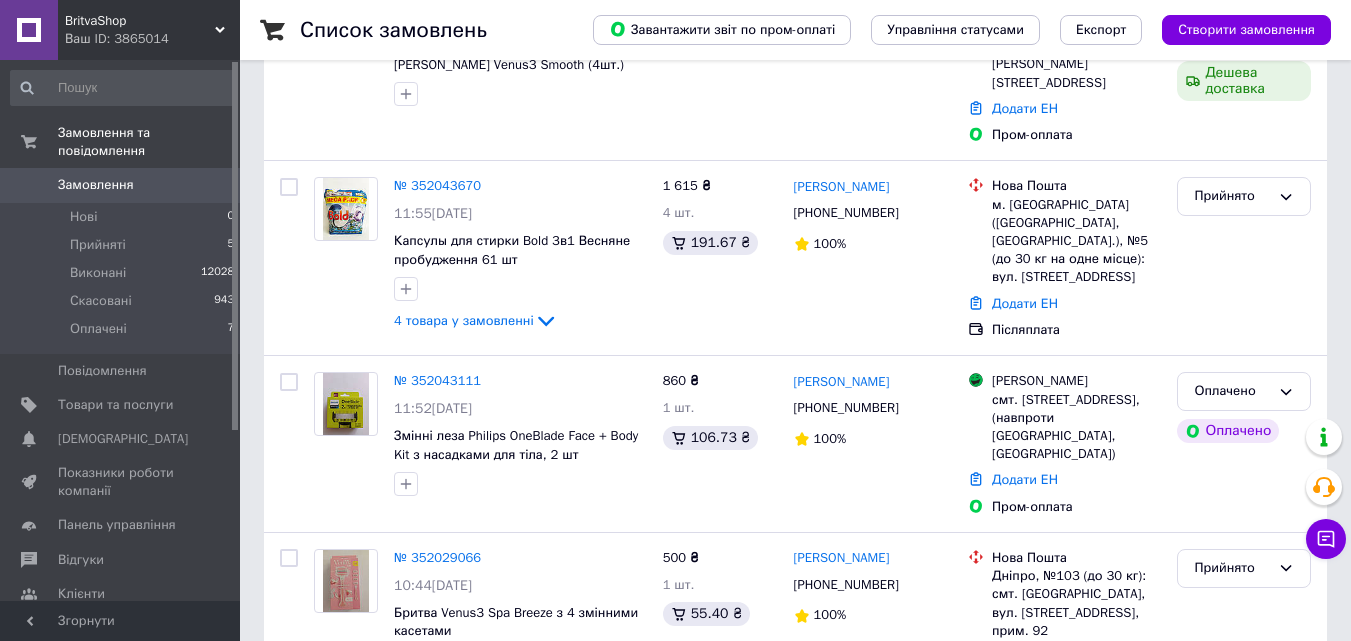 scroll, scrollTop: 600, scrollLeft: 0, axis: vertical 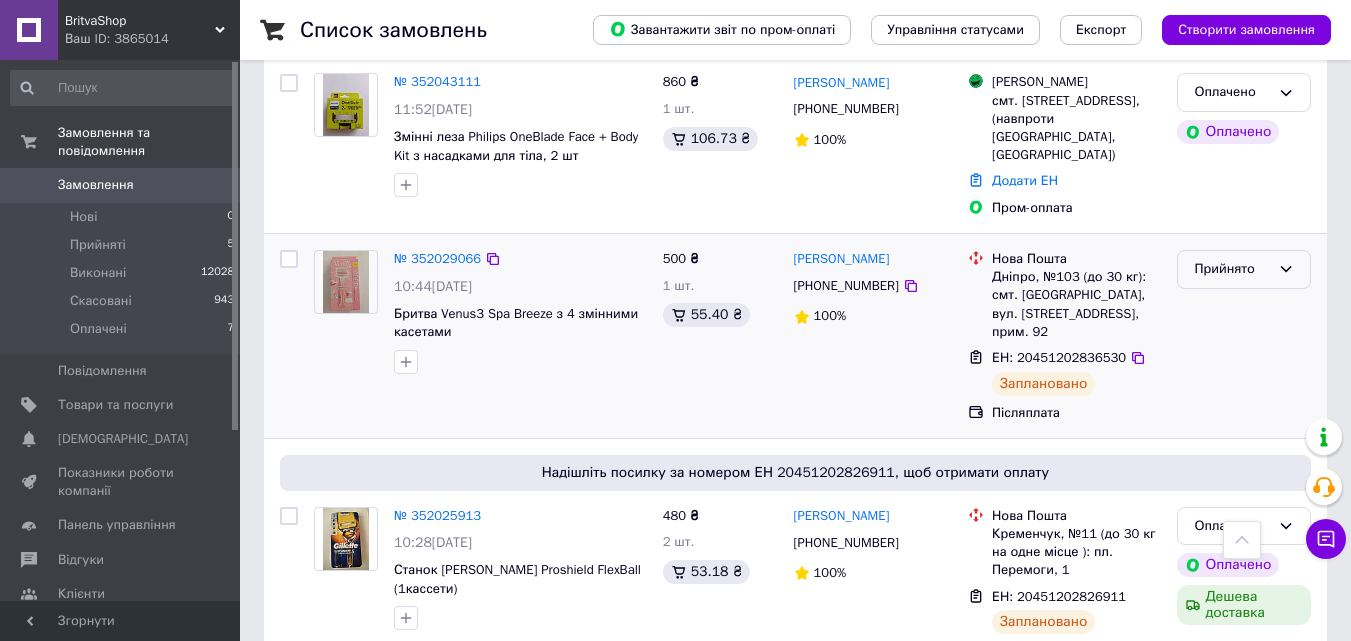 click on "Прийнято" at bounding box center (1244, 269) 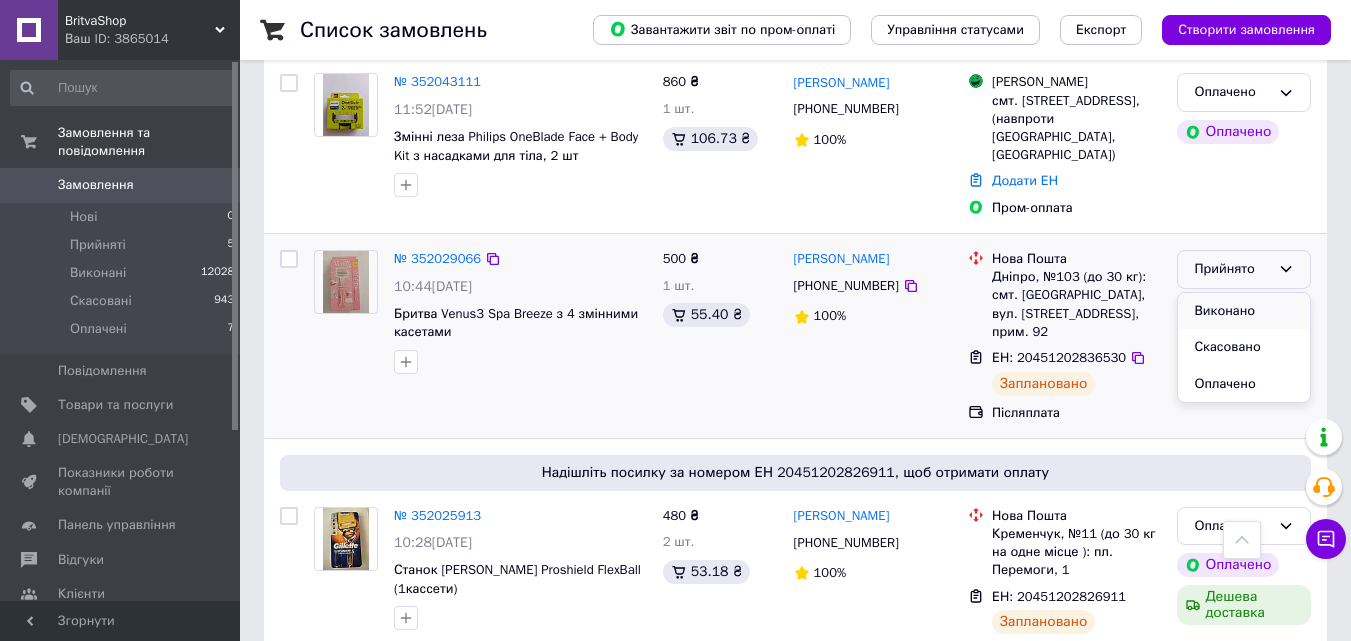 click on "Виконано" at bounding box center [1244, 311] 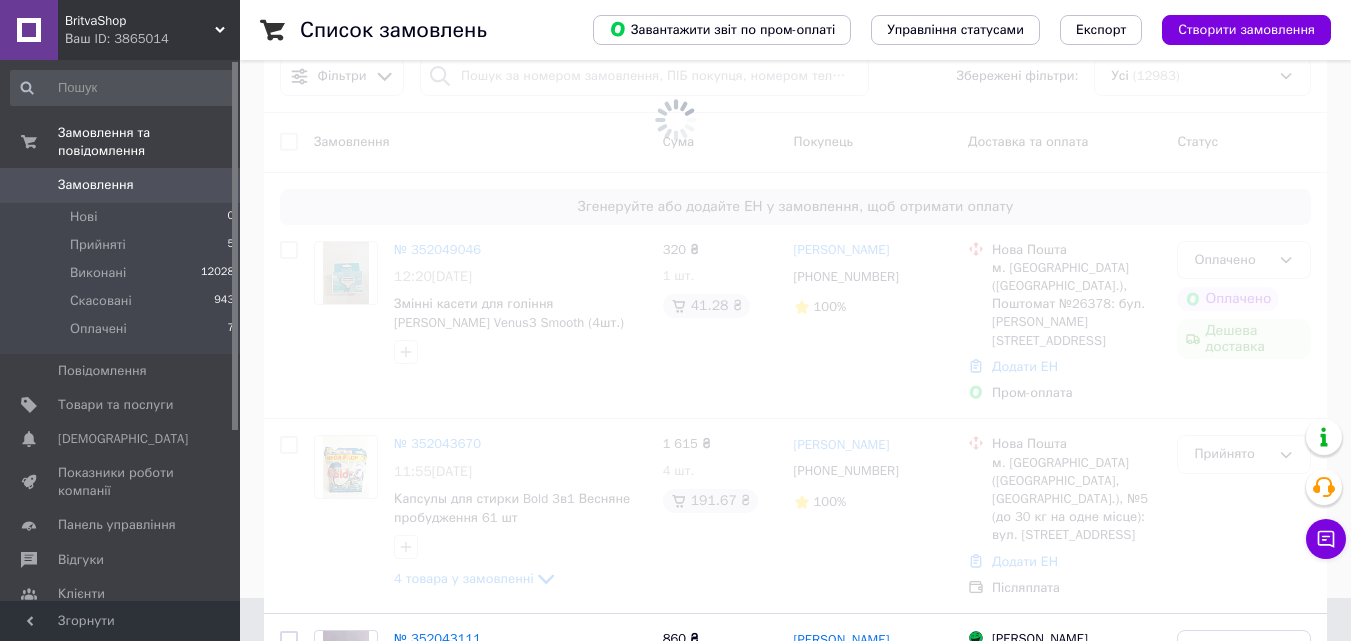 scroll, scrollTop: 0, scrollLeft: 0, axis: both 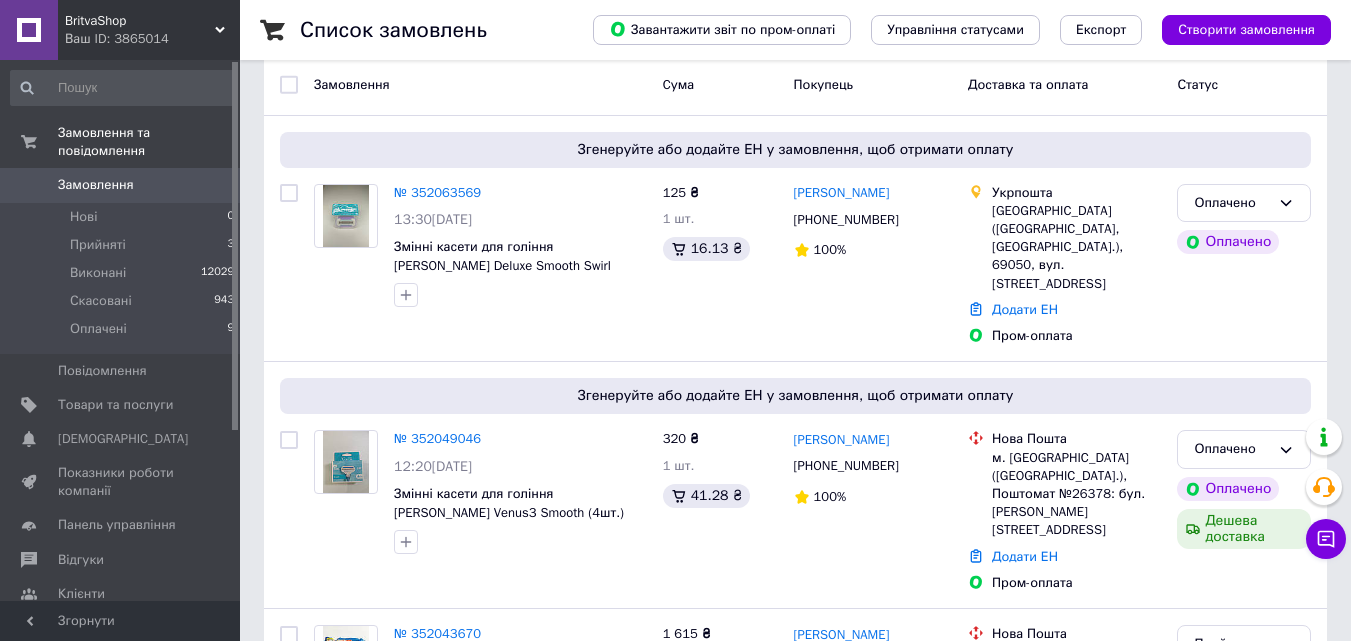 click on "Замовлення" at bounding box center [96, 185] 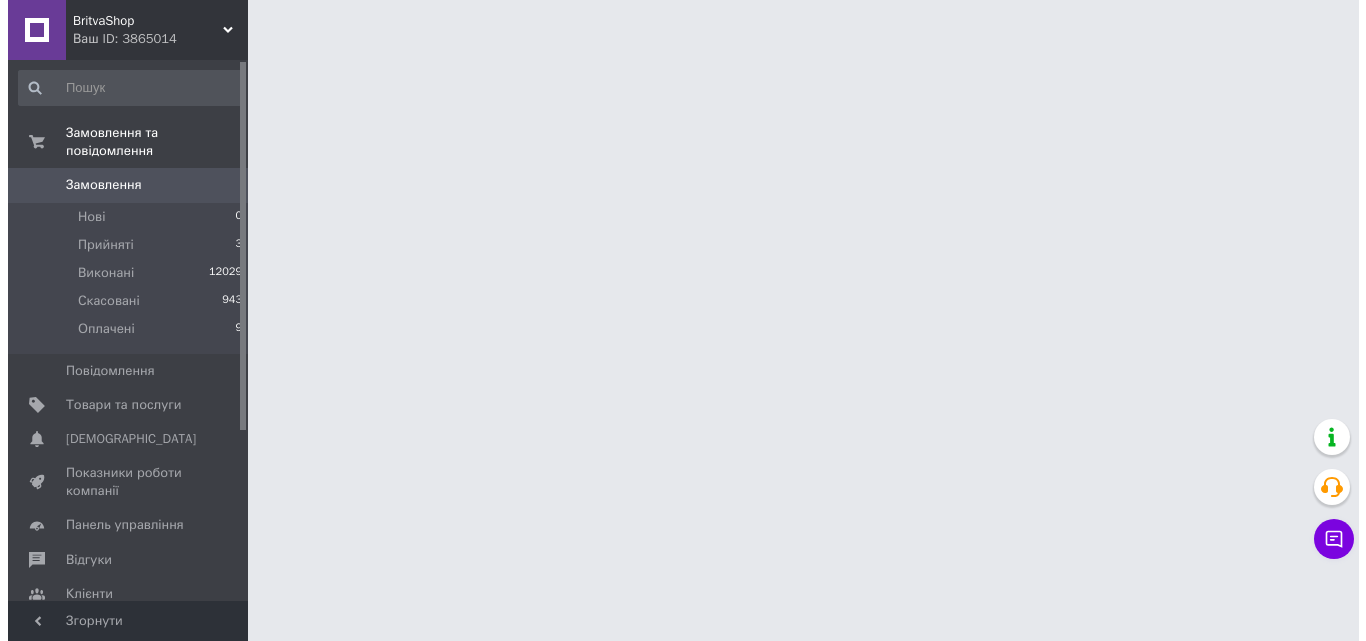 scroll, scrollTop: 0, scrollLeft: 0, axis: both 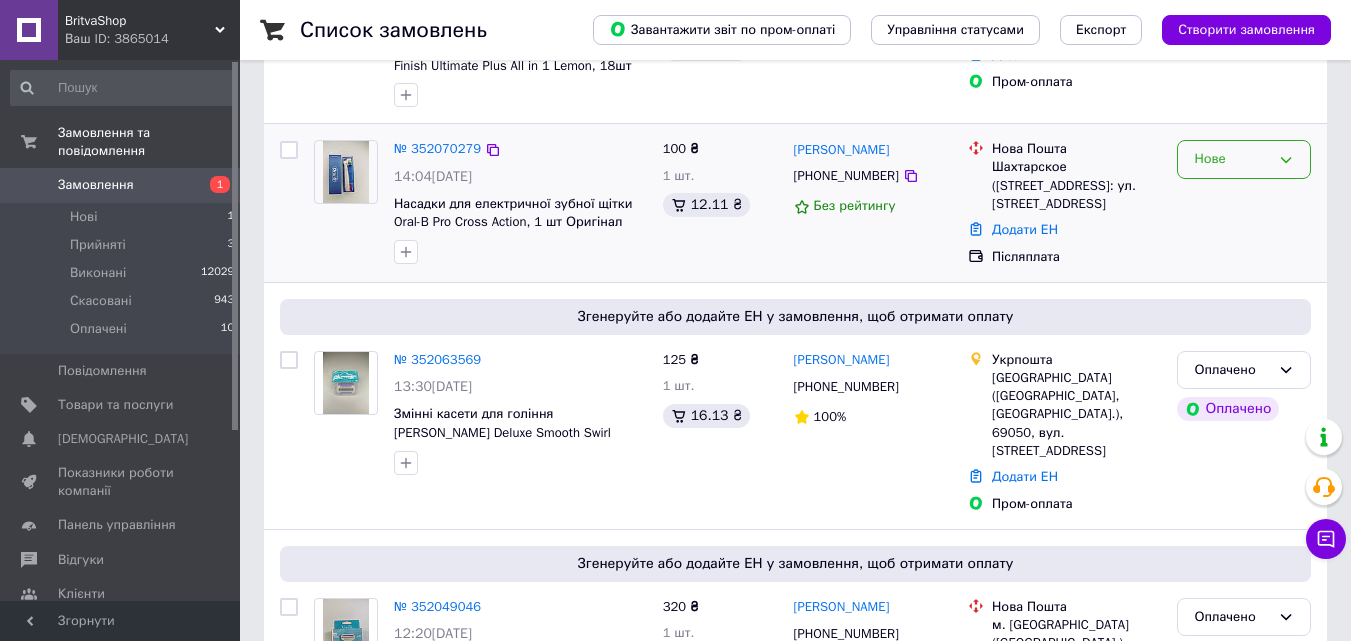 click on "Нове" at bounding box center [1244, 159] 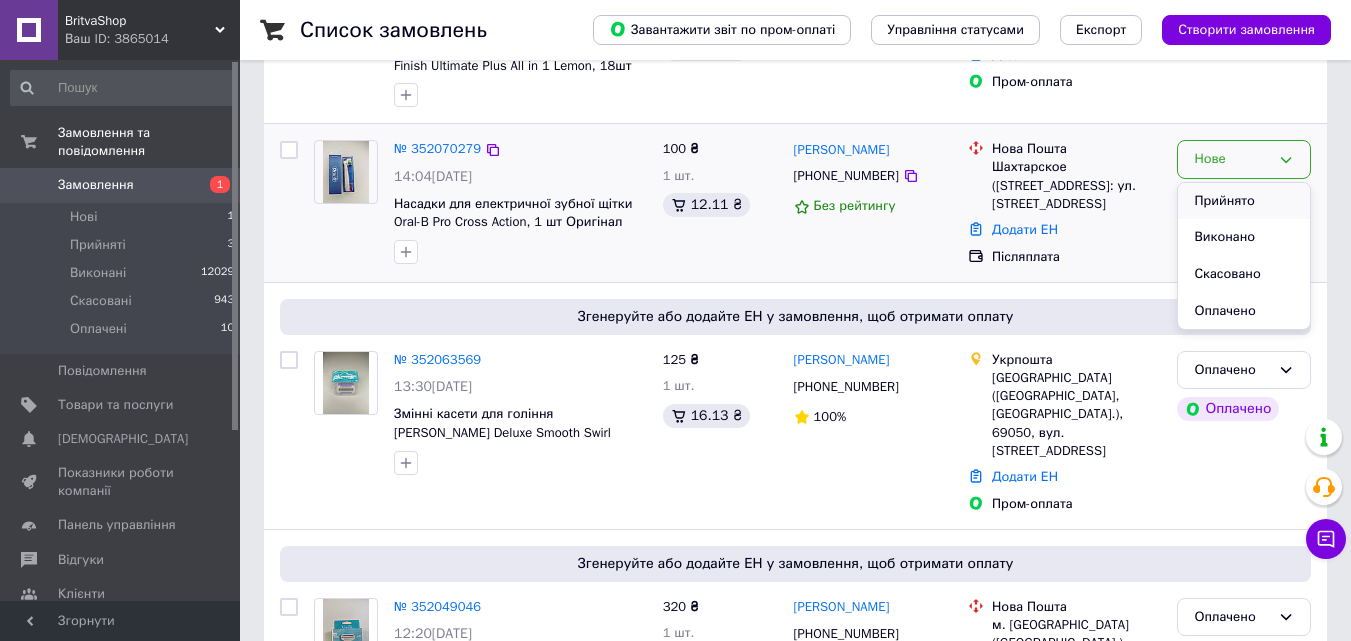 click on "Прийнято" at bounding box center [1244, 201] 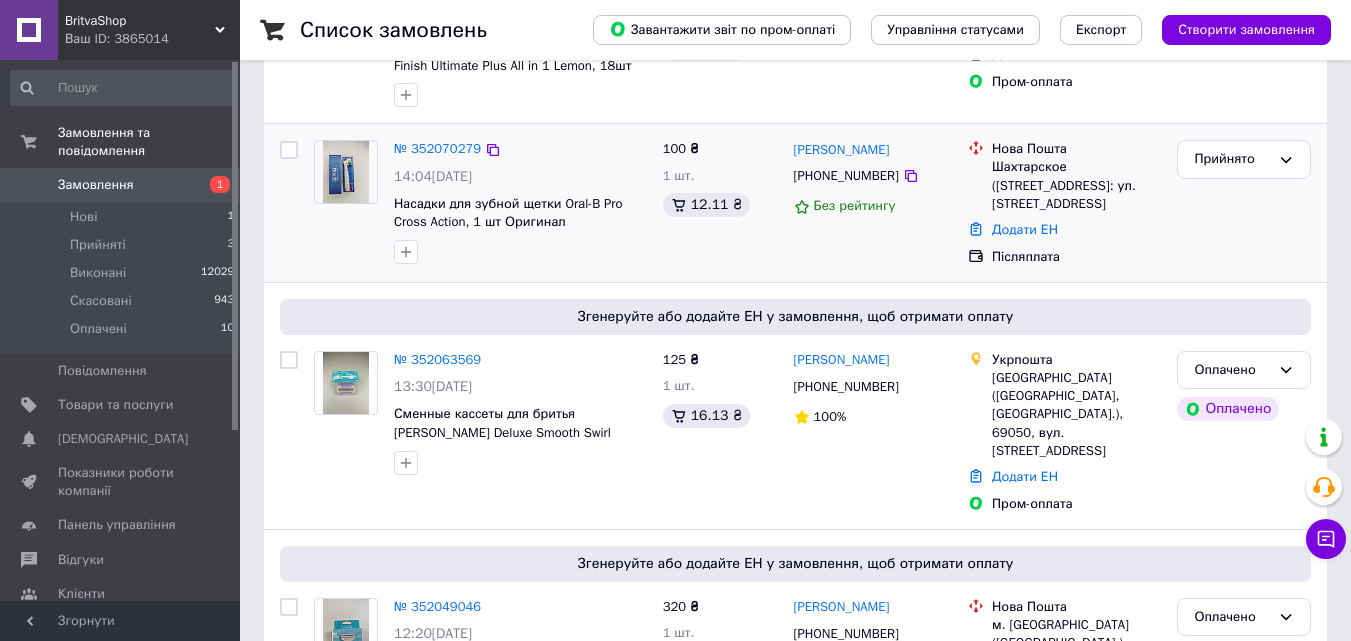 click on "Замовлення 1" at bounding box center [123, 185] 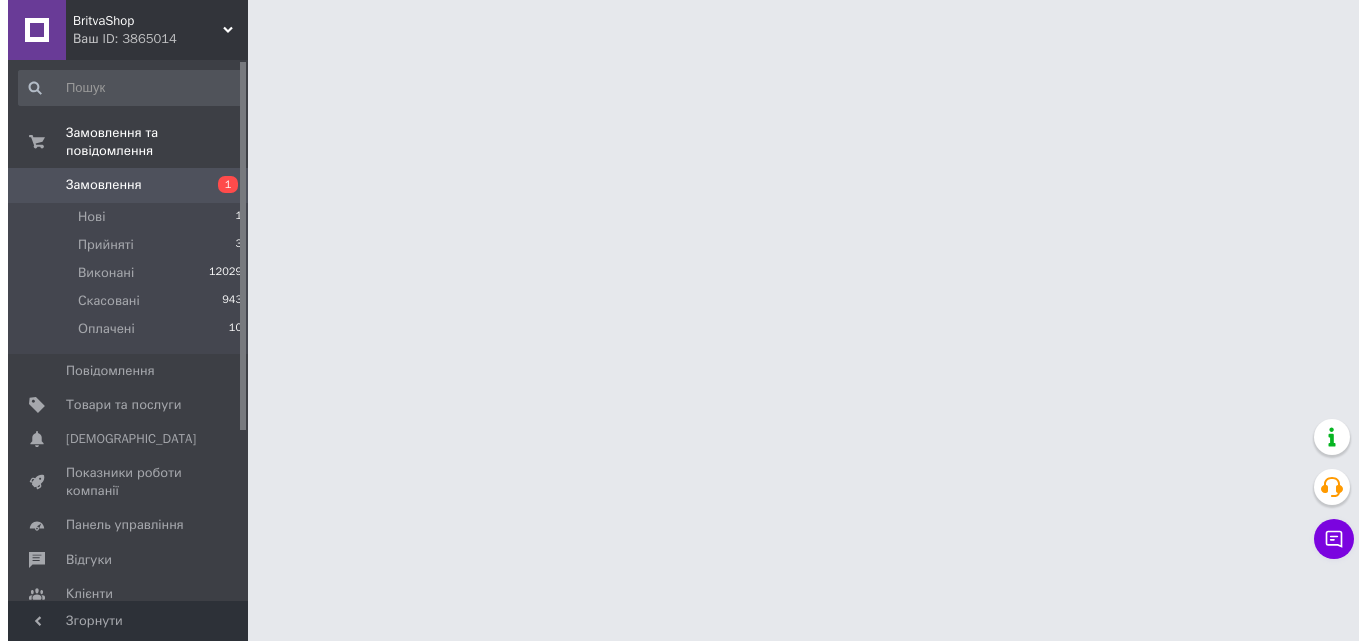 scroll, scrollTop: 0, scrollLeft: 0, axis: both 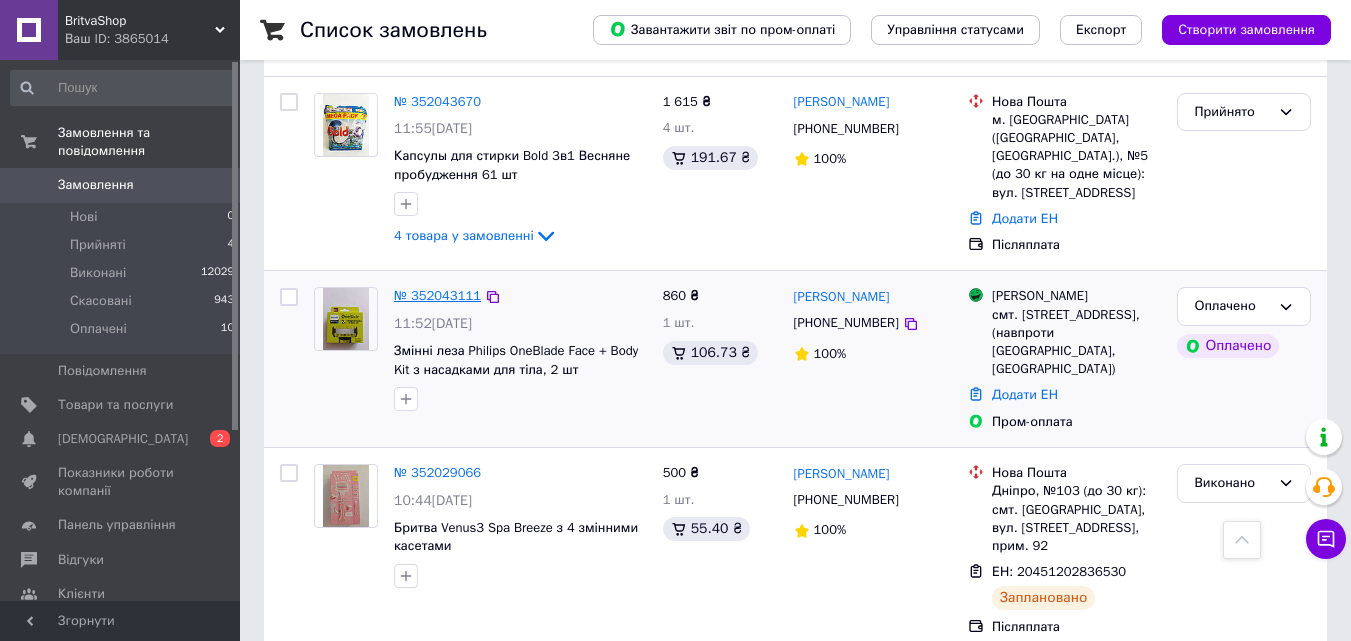click on "№ 352043111" at bounding box center [437, 295] 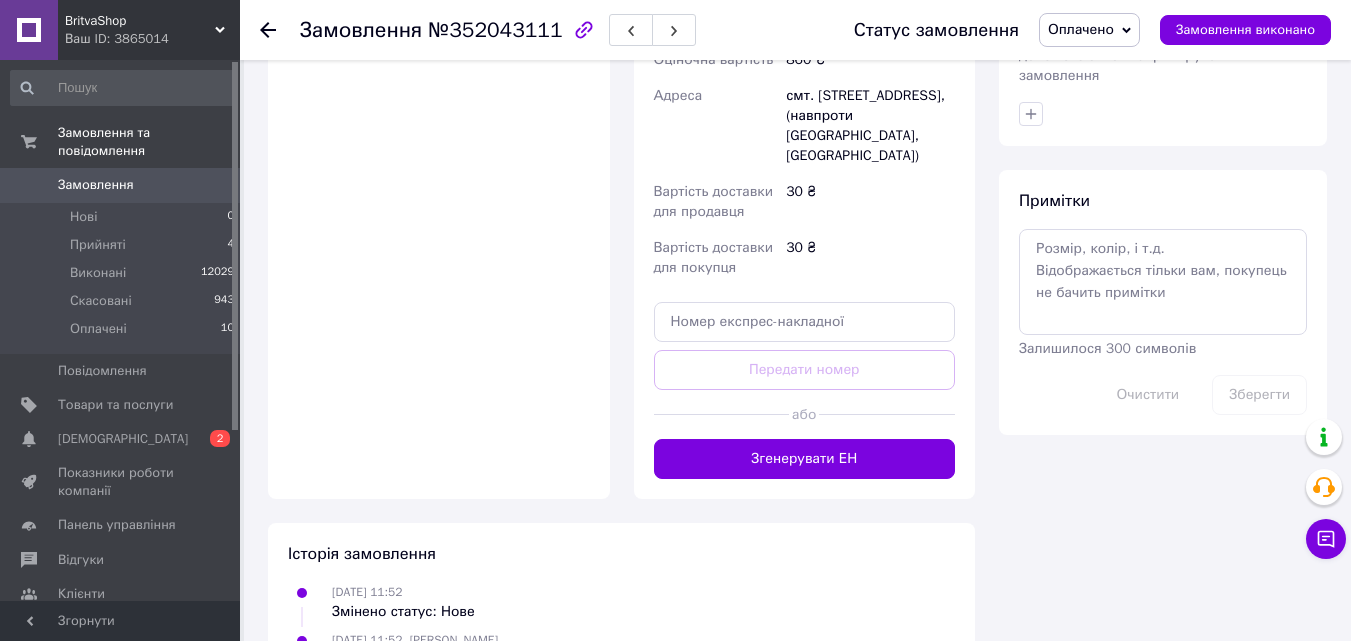 scroll, scrollTop: 1200, scrollLeft: 0, axis: vertical 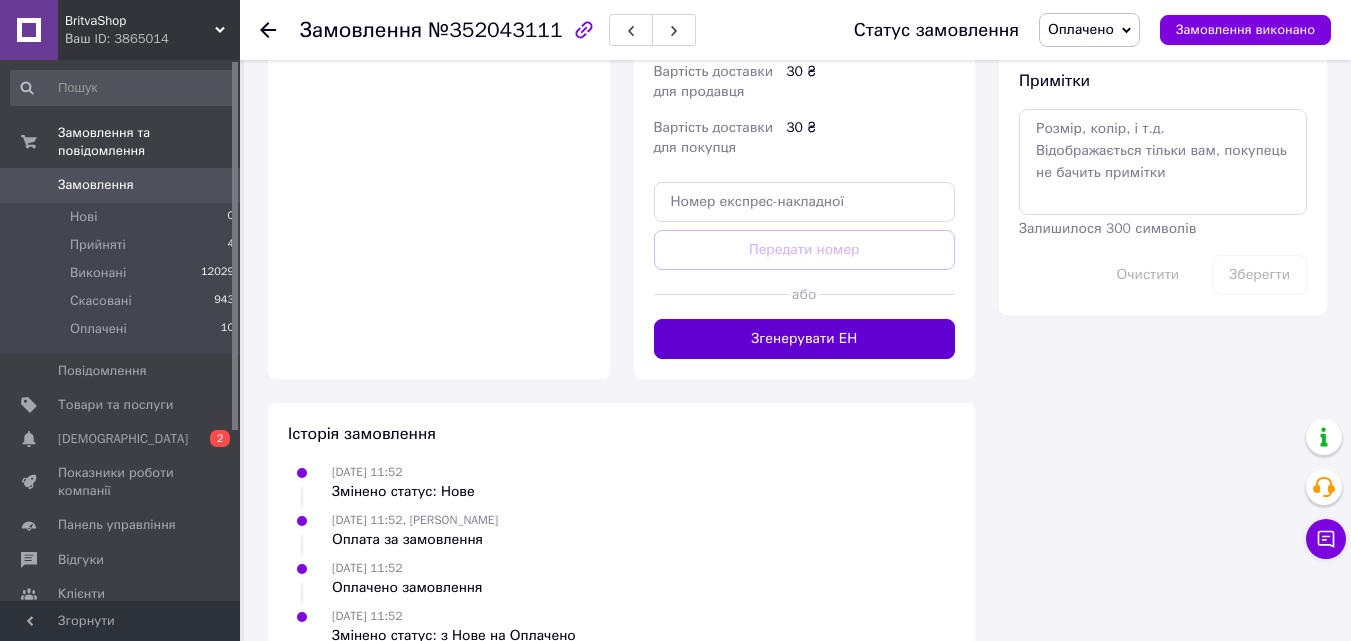 click on "Згенерувати ЕН" at bounding box center (805, 339) 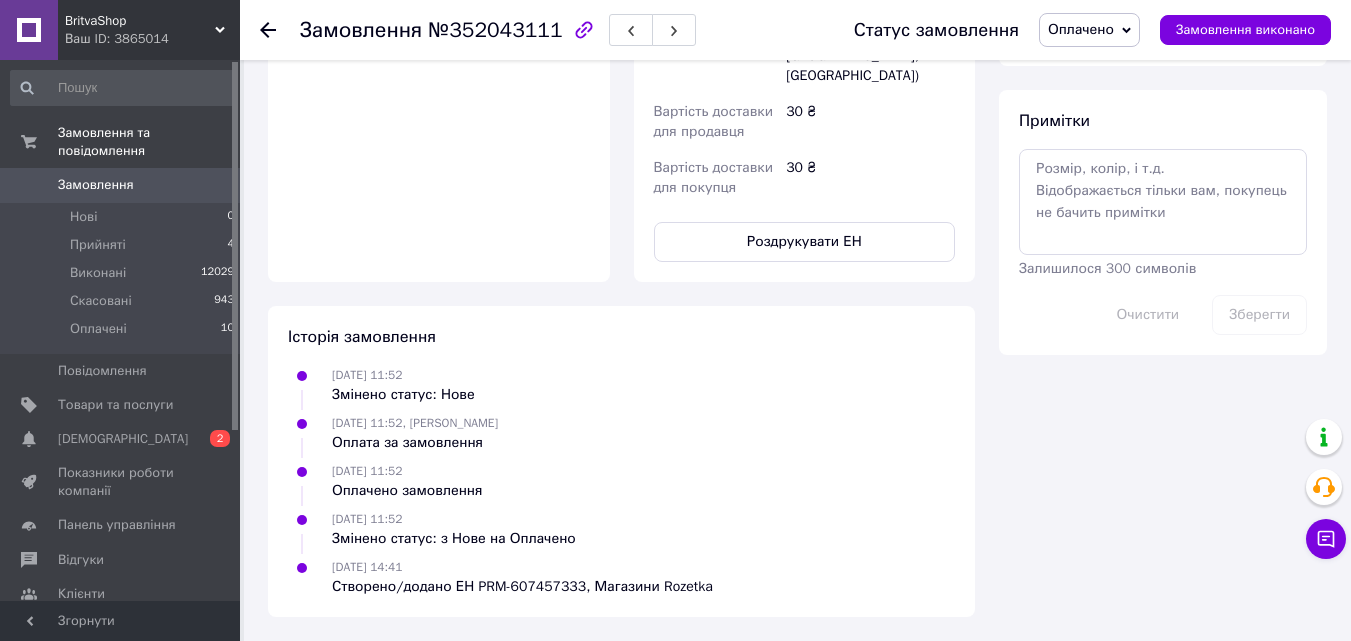scroll, scrollTop: 1200, scrollLeft: 0, axis: vertical 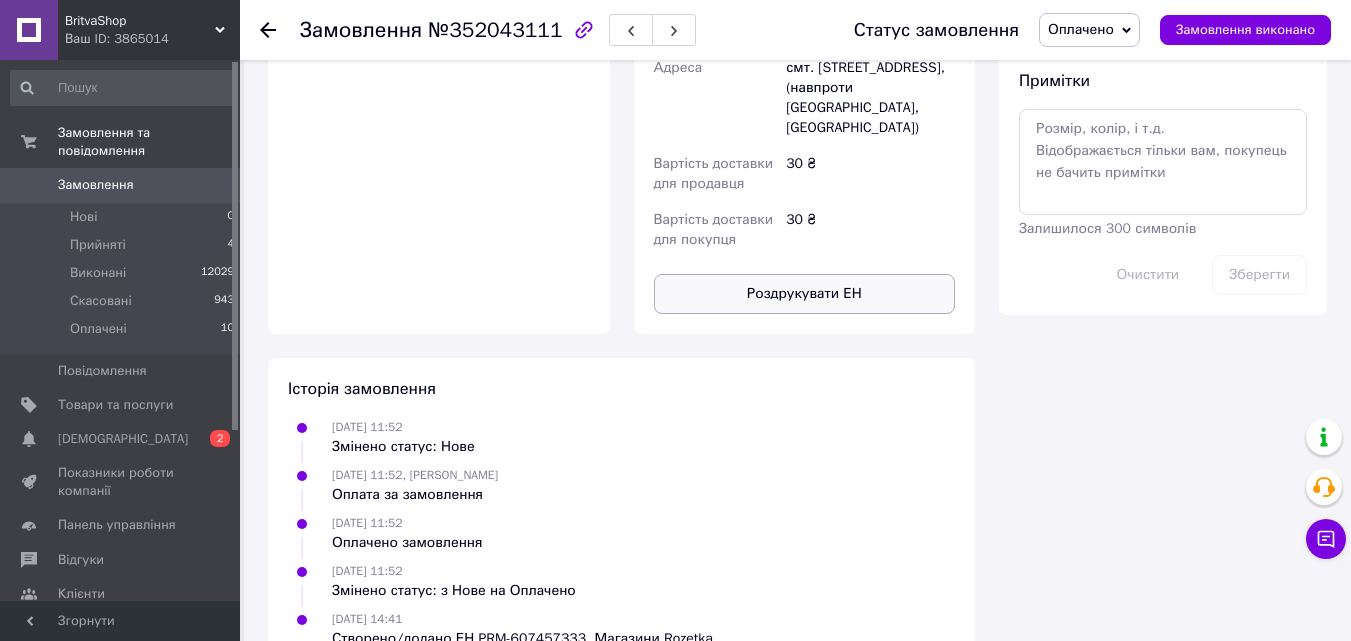 click on "Роздрукувати ЕН" at bounding box center [805, 294] 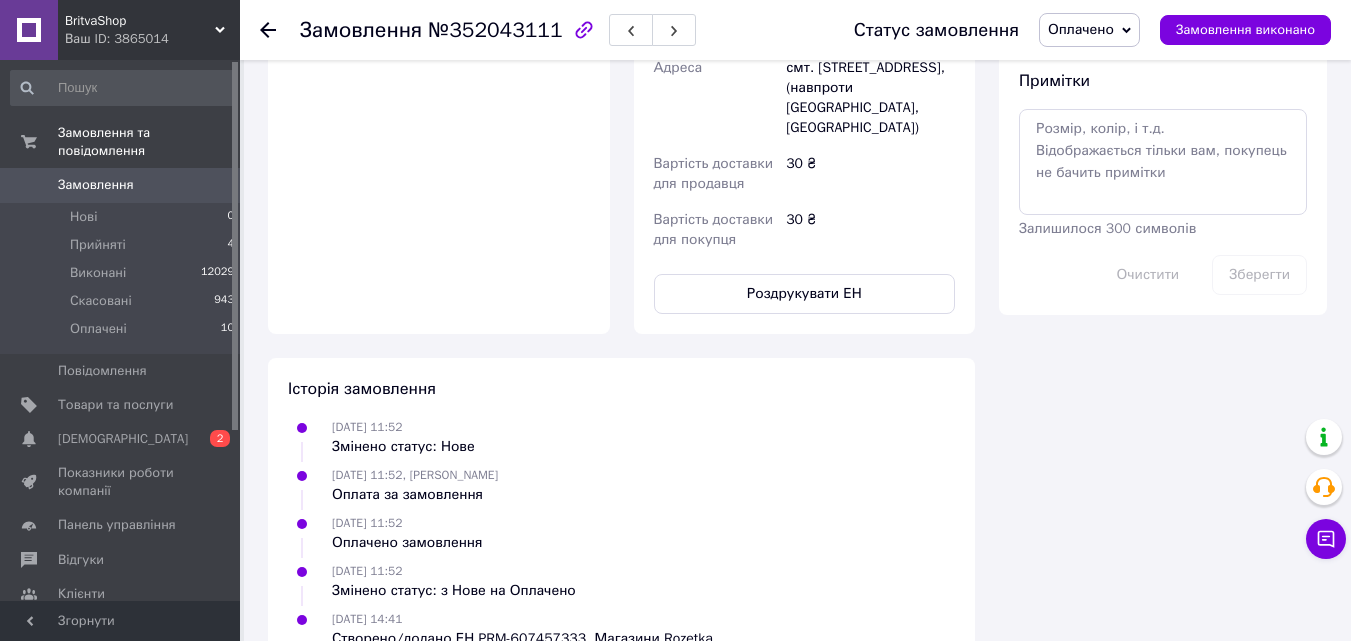click 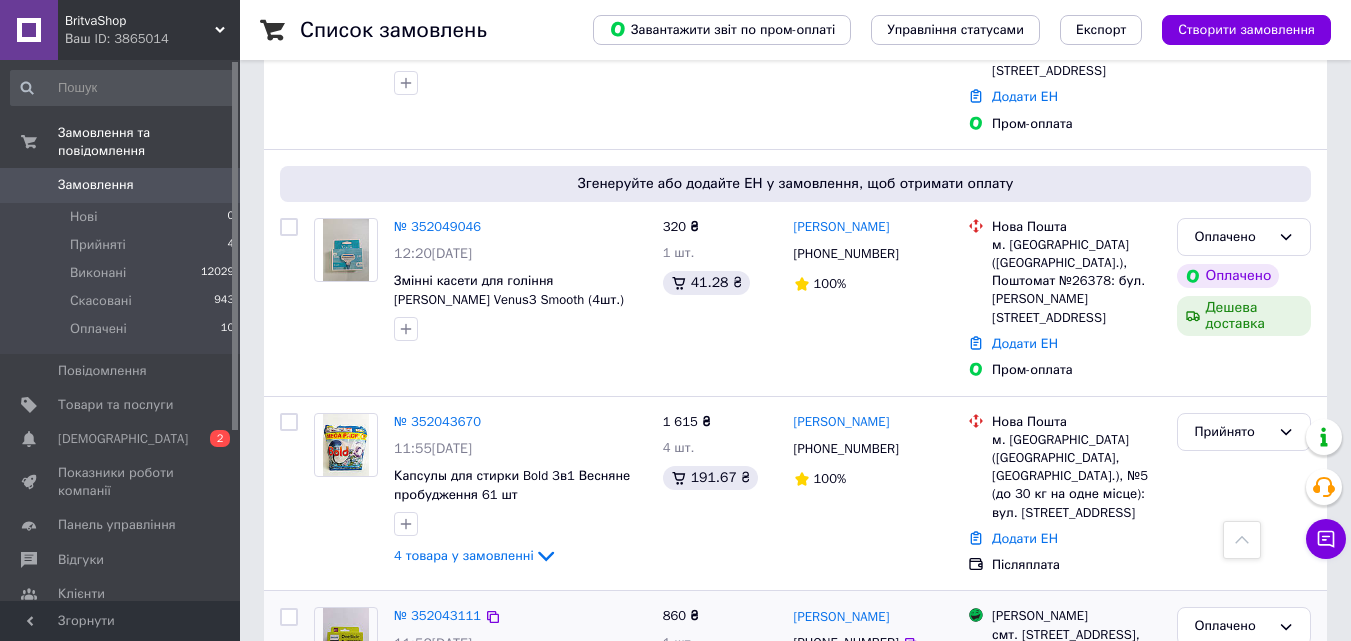 scroll, scrollTop: 800, scrollLeft: 0, axis: vertical 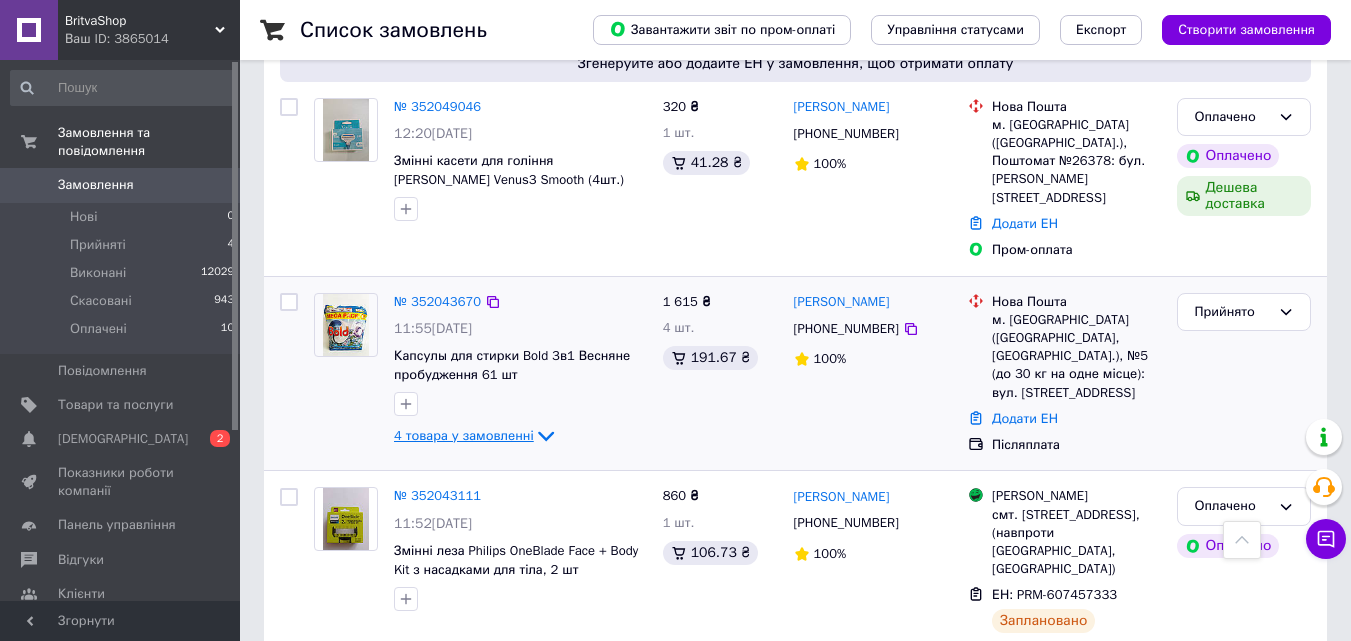 click 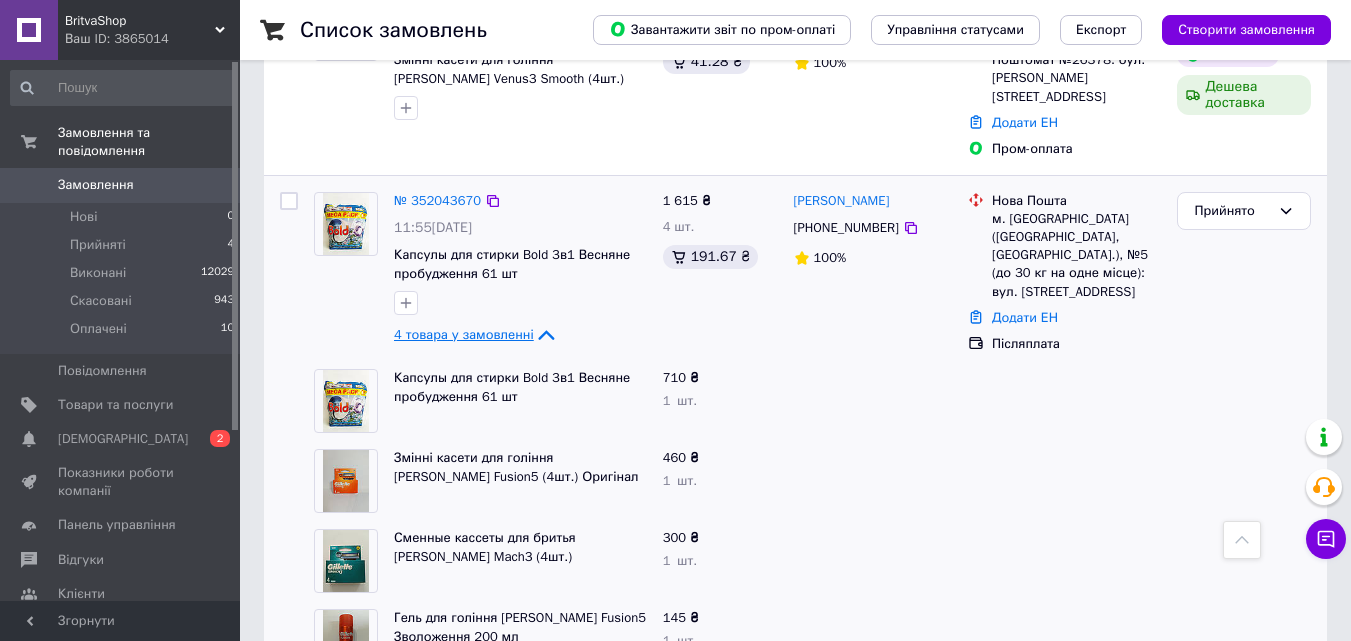 scroll, scrollTop: 900, scrollLeft: 0, axis: vertical 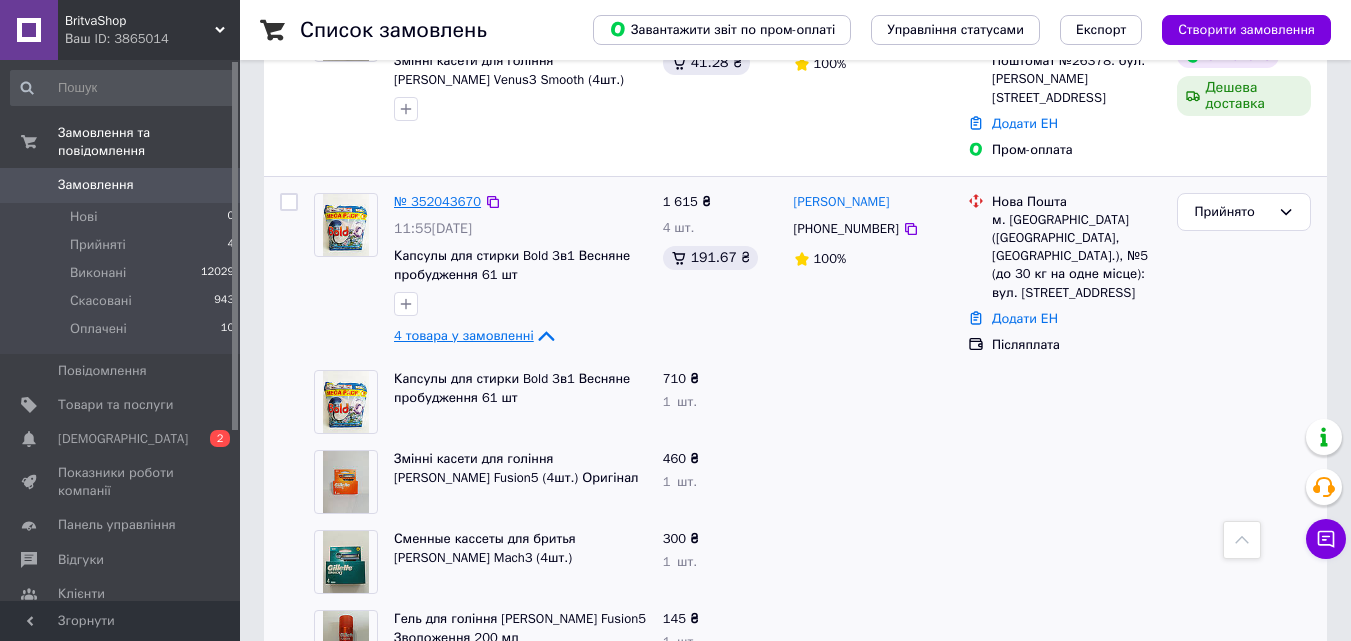 click on "№ 352043670" at bounding box center (437, 201) 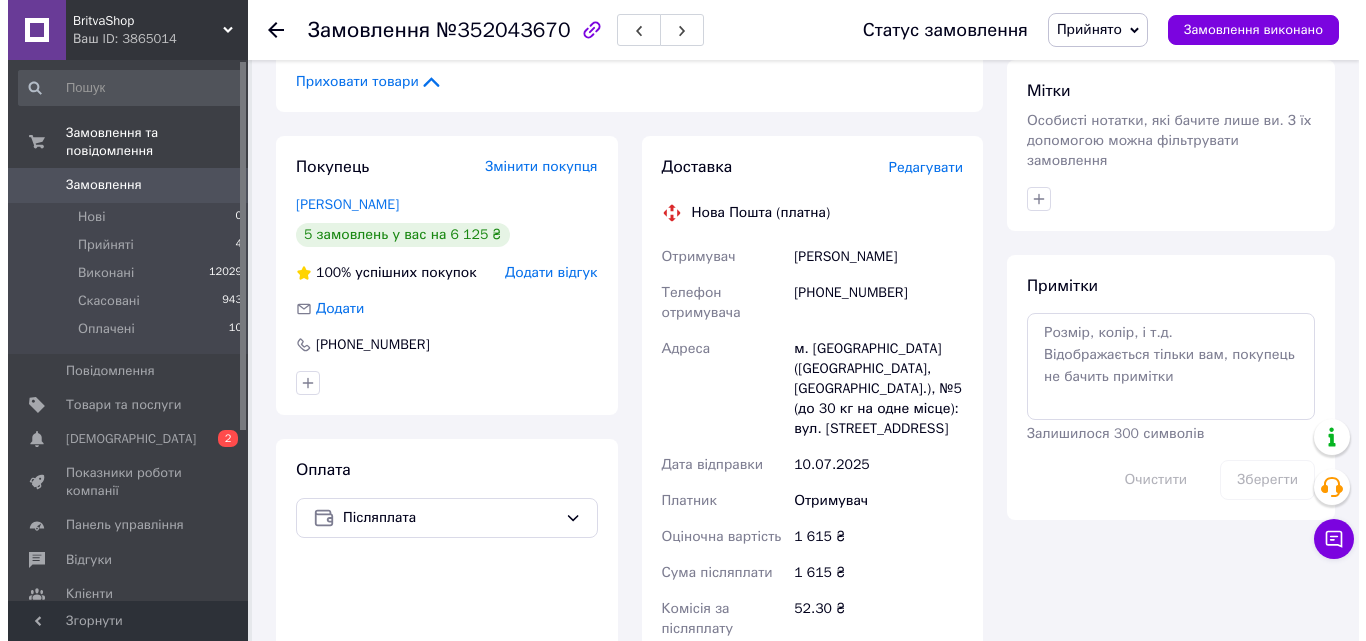 scroll, scrollTop: 800, scrollLeft: 0, axis: vertical 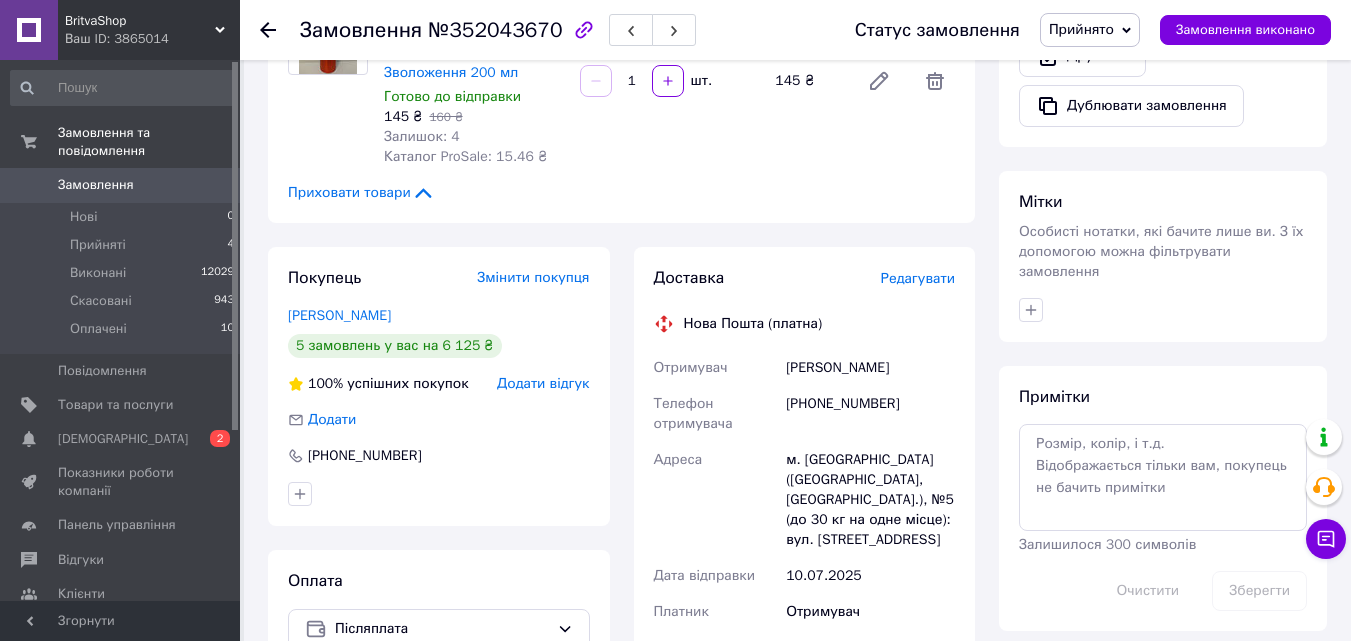 click on "Редагувати" at bounding box center (918, 278) 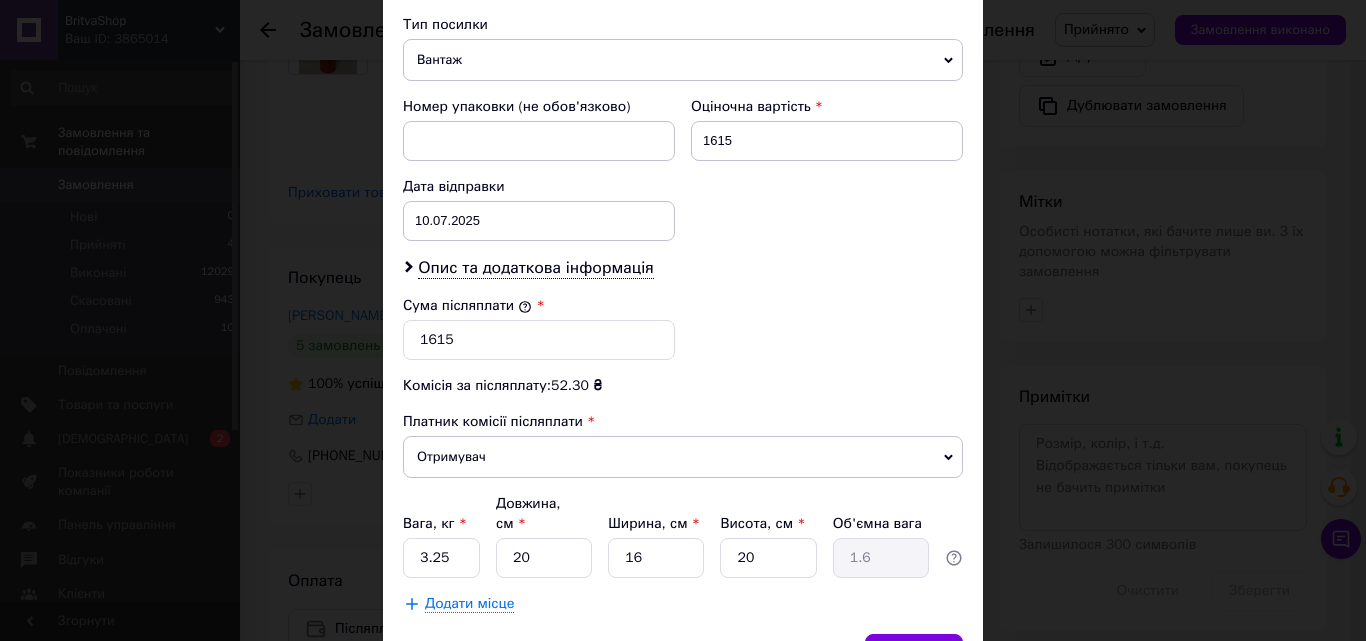 scroll, scrollTop: 885, scrollLeft: 0, axis: vertical 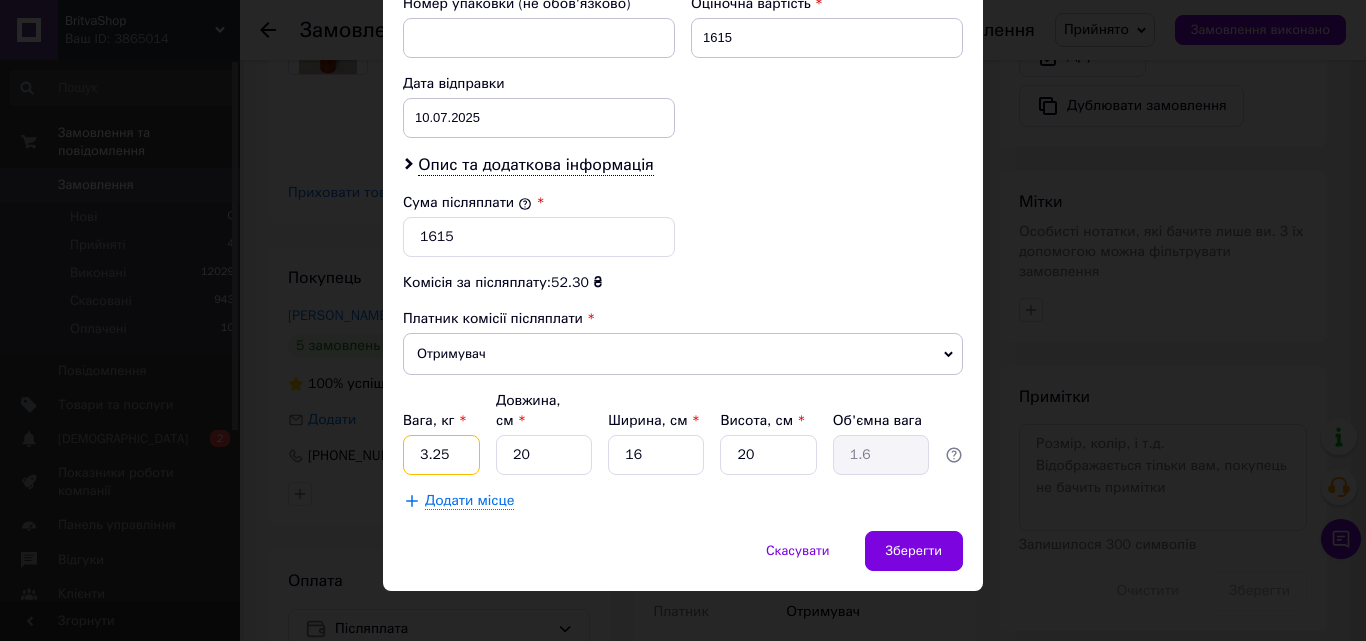 click on "3.25" at bounding box center [441, 455] 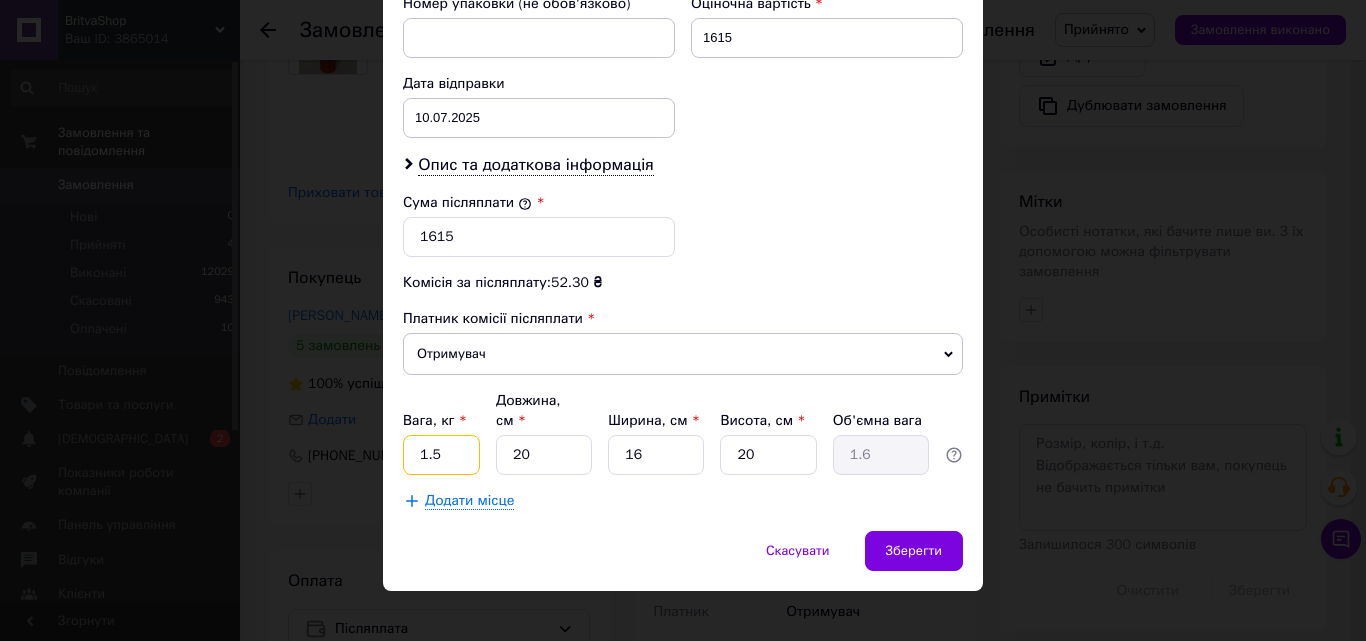 type on "1.5" 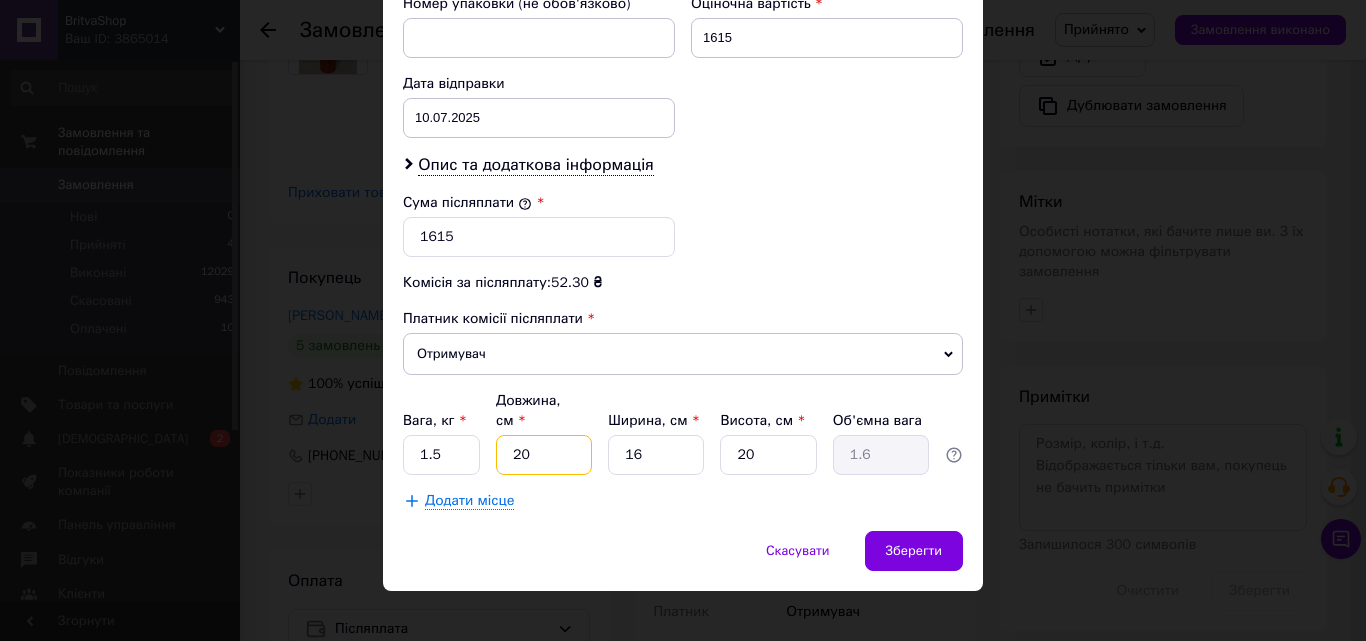 click on "20" at bounding box center (544, 455) 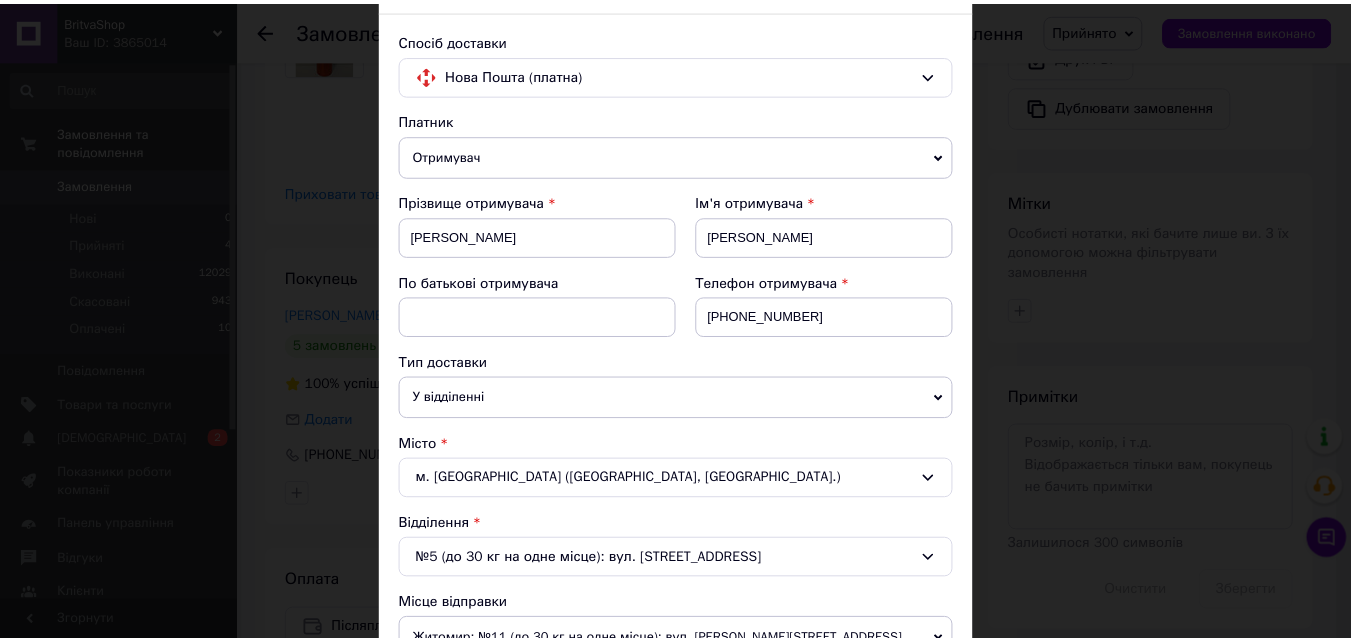 scroll, scrollTop: 0, scrollLeft: 0, axis: both 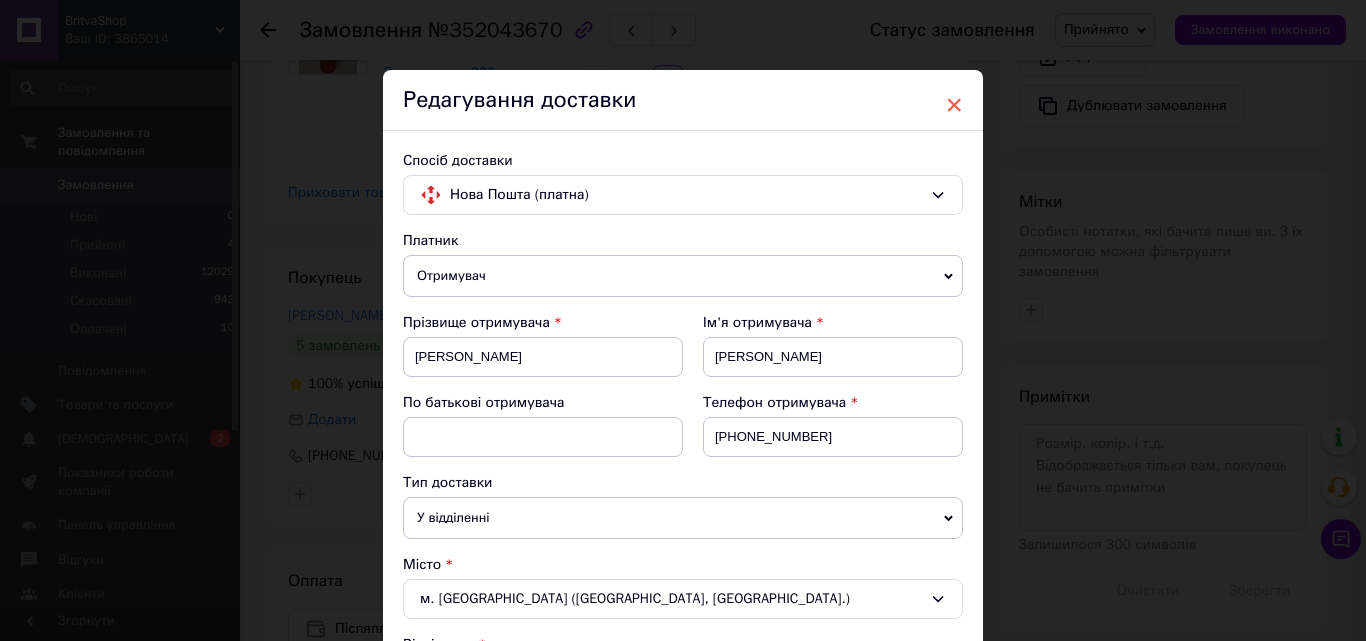 click on "×" at bounding box center (954, 105) 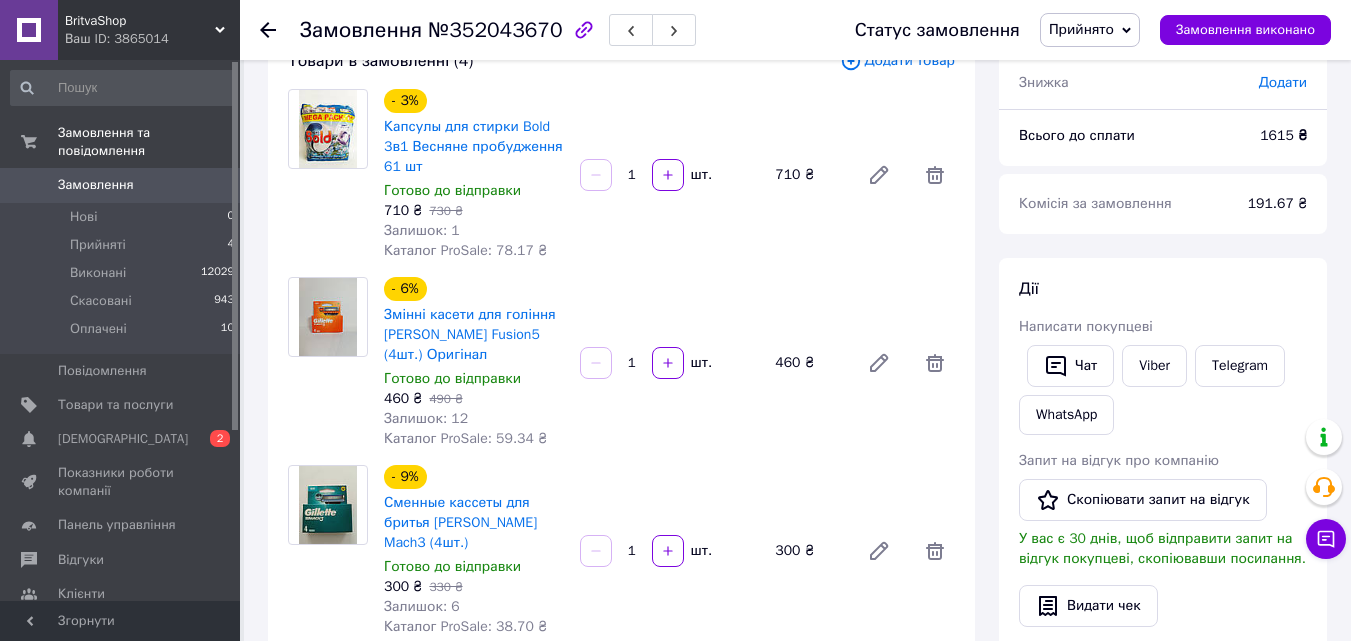 scroll, scrollTop: 0, scrollLeft: 0, axis: both 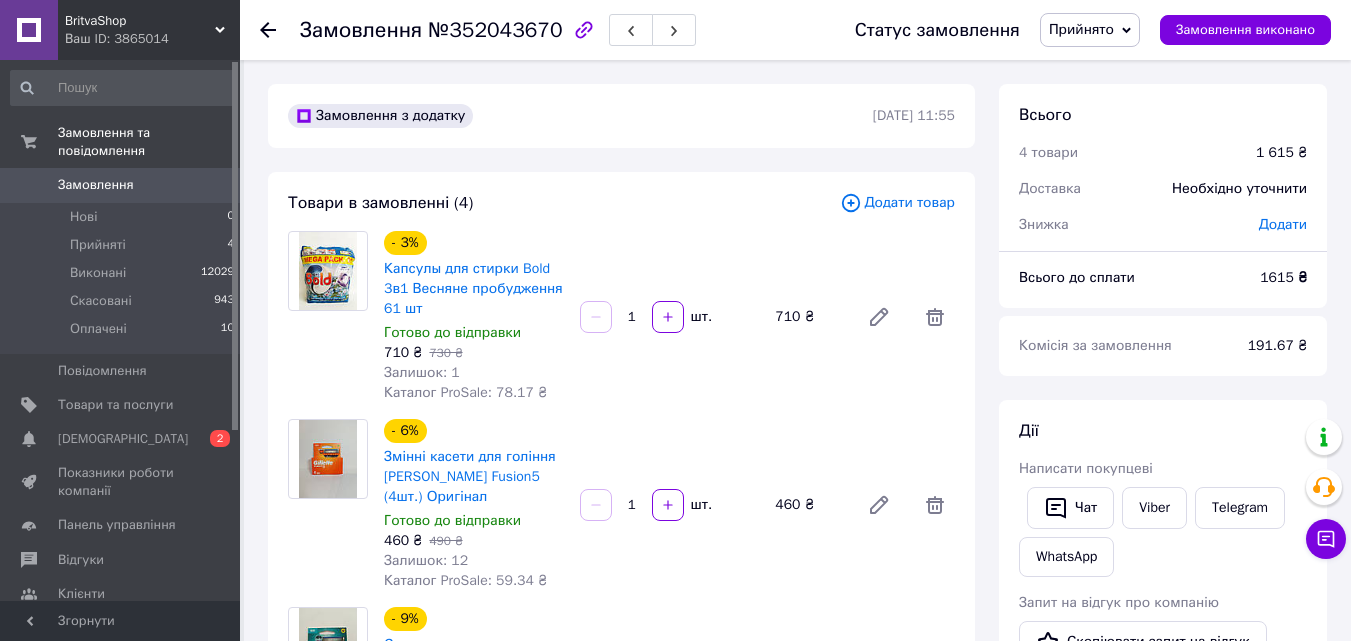 click 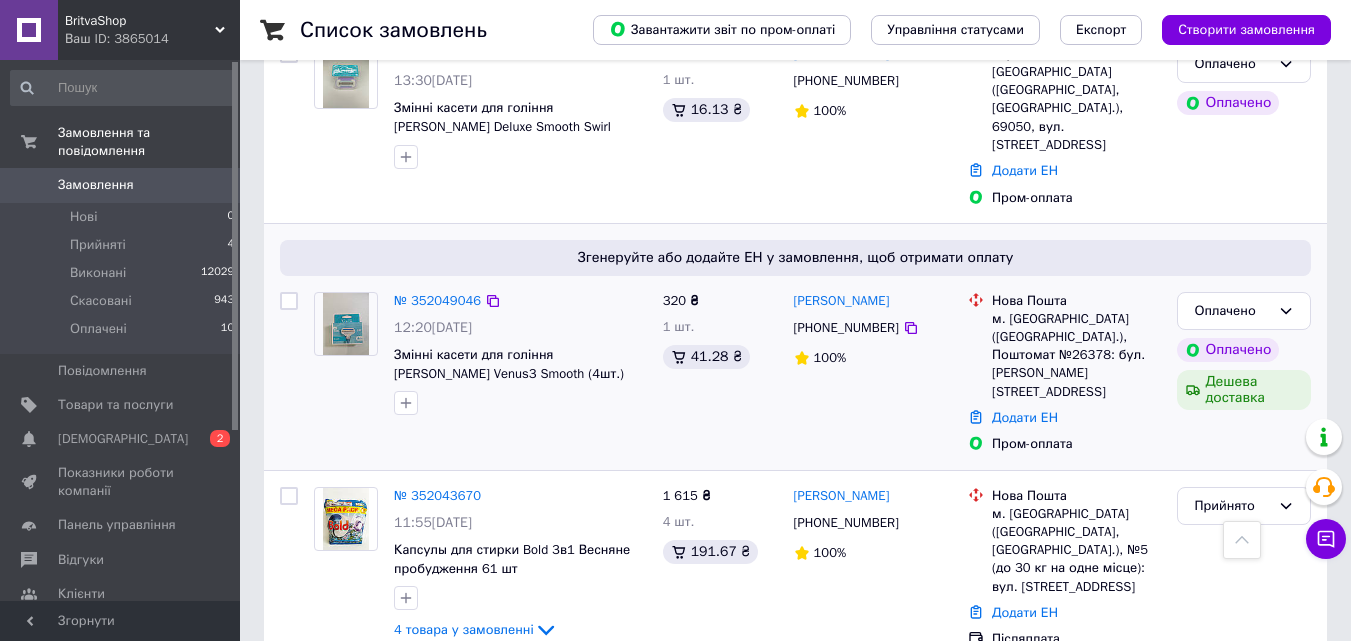 scroll, scrollTop: 500, scrollLeft: 0, axis: vertical 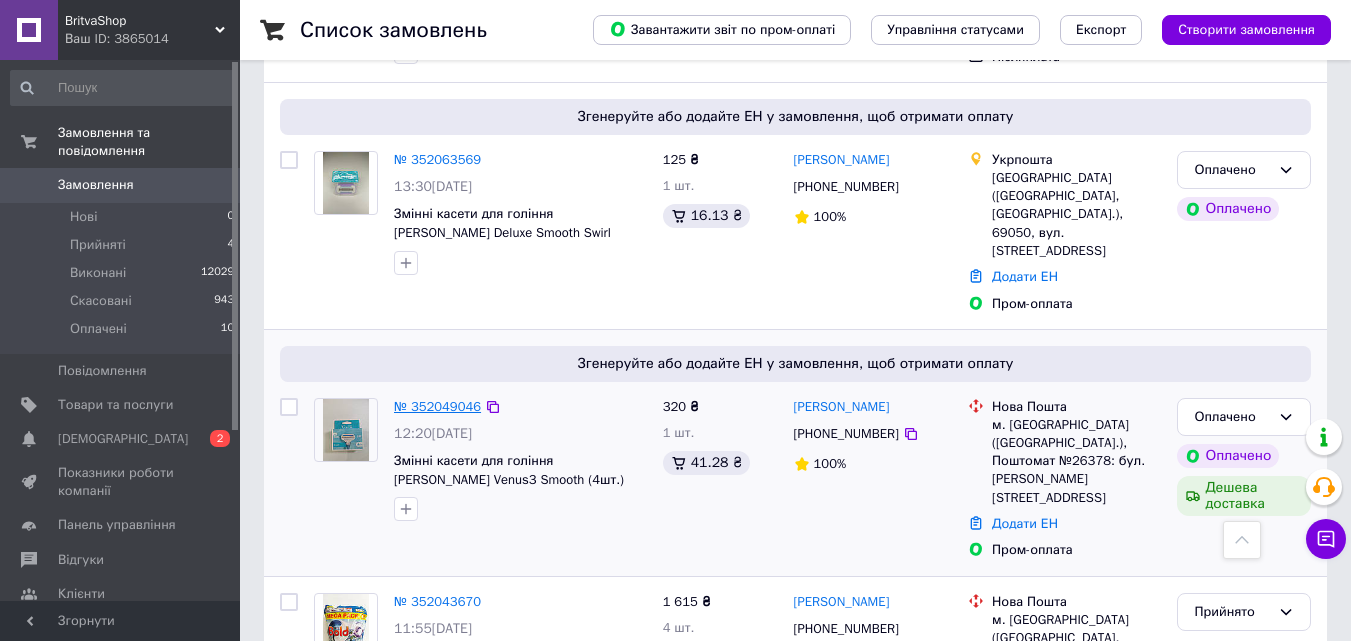 click on "№ 352049046" at bounding box center [437, 406] 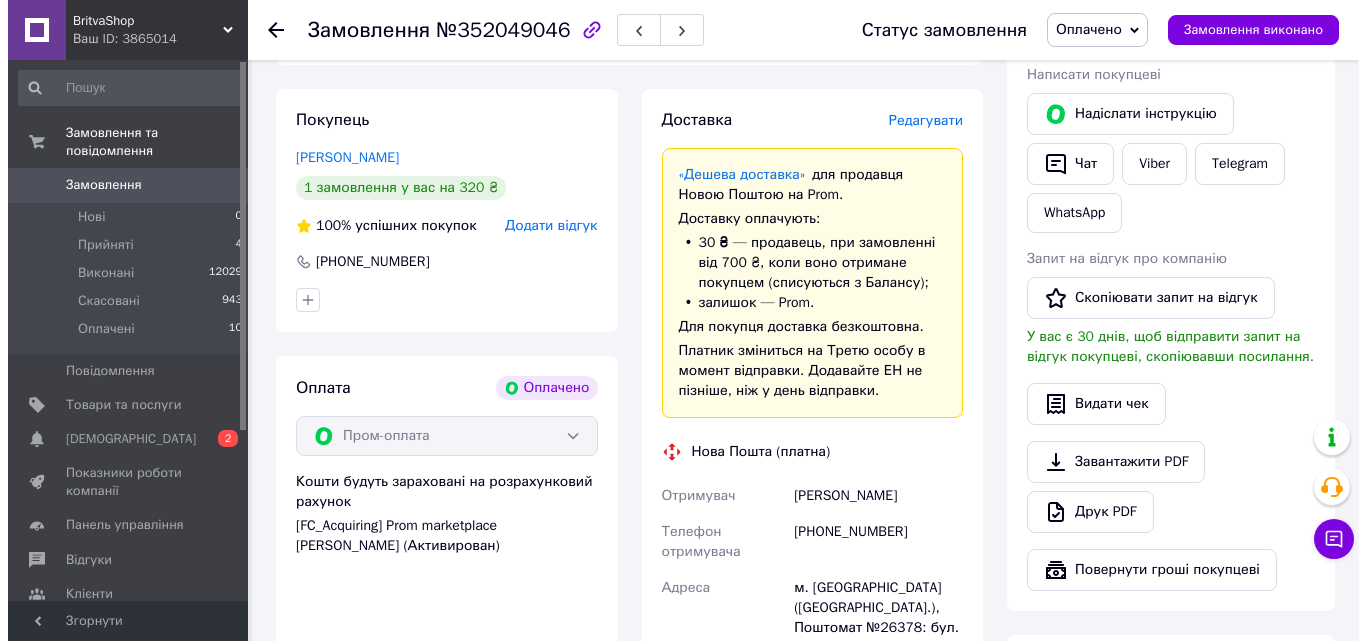 scroll, scrollTop: 200, scrollLeft: 0, axis: vertical 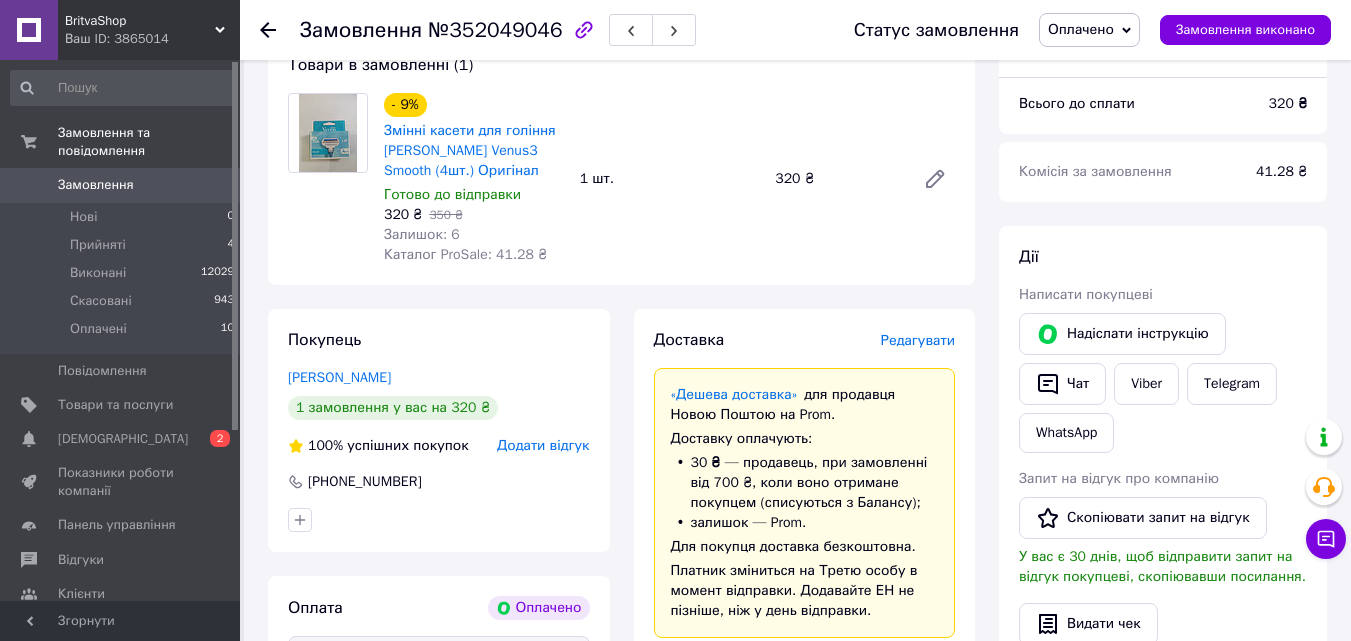 click on "Редагувати" at bounding box center [918, 340] 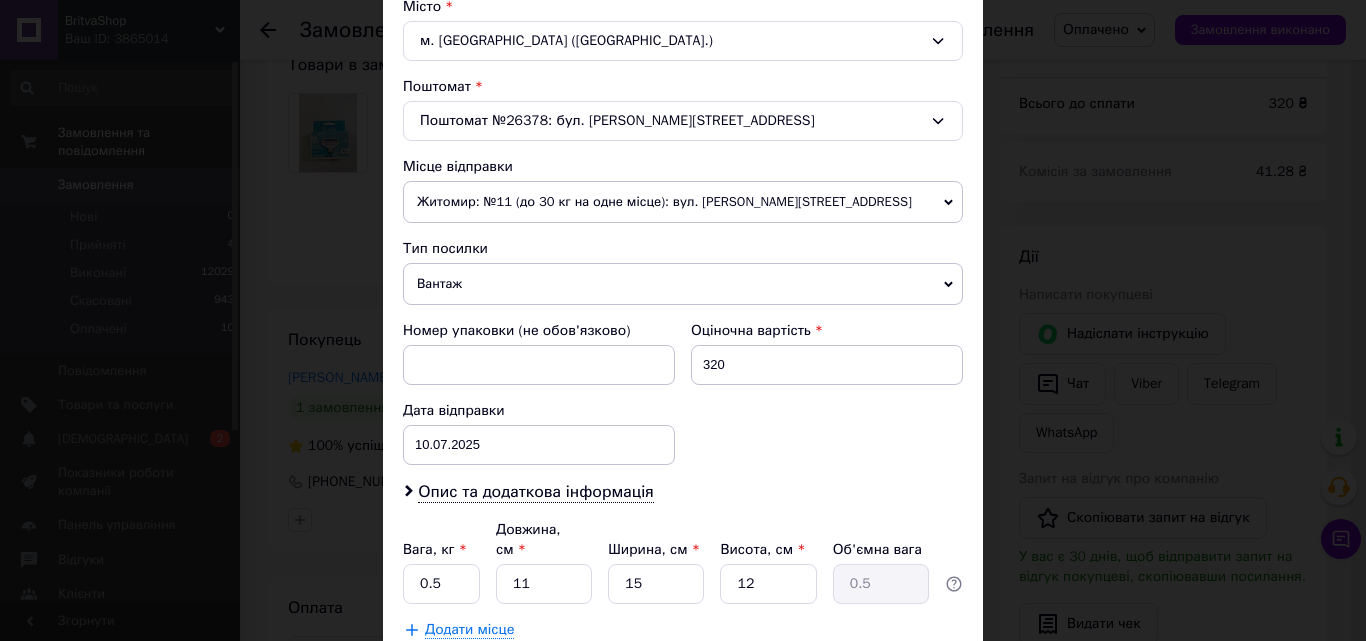 scroll, scrollTop: 687, scrollLeft: 0, axis: vertical 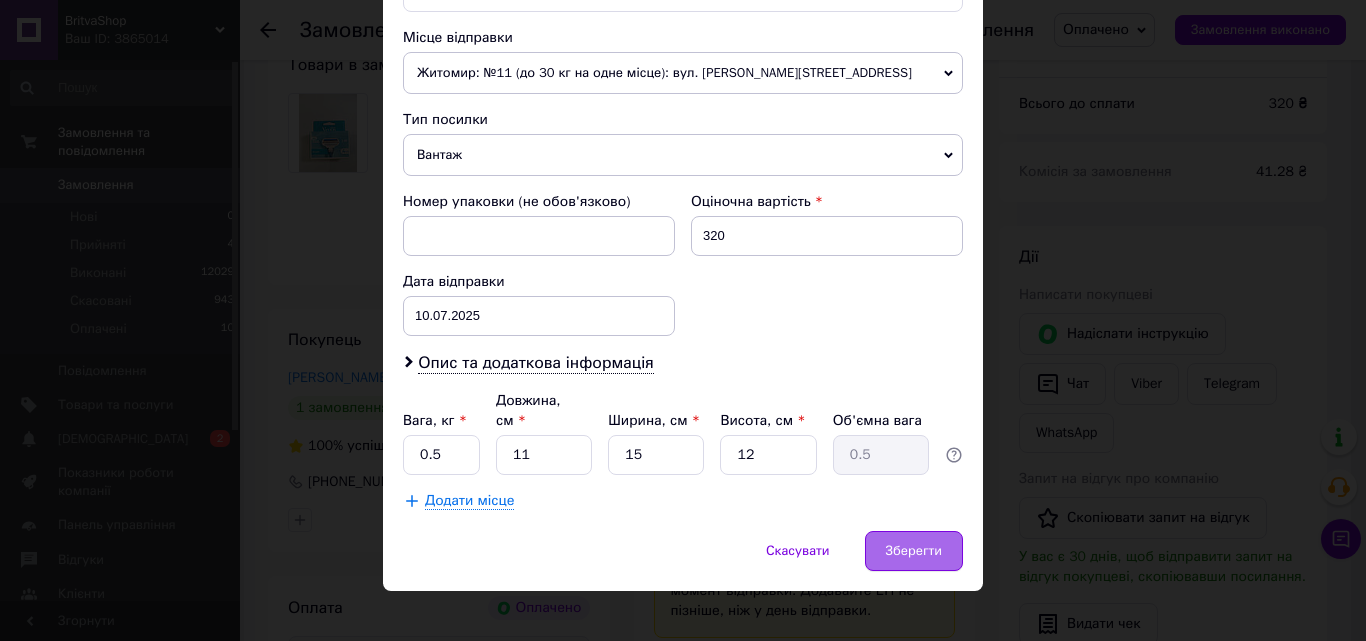 click on "Зберегти" at bounding box center [914, 551] 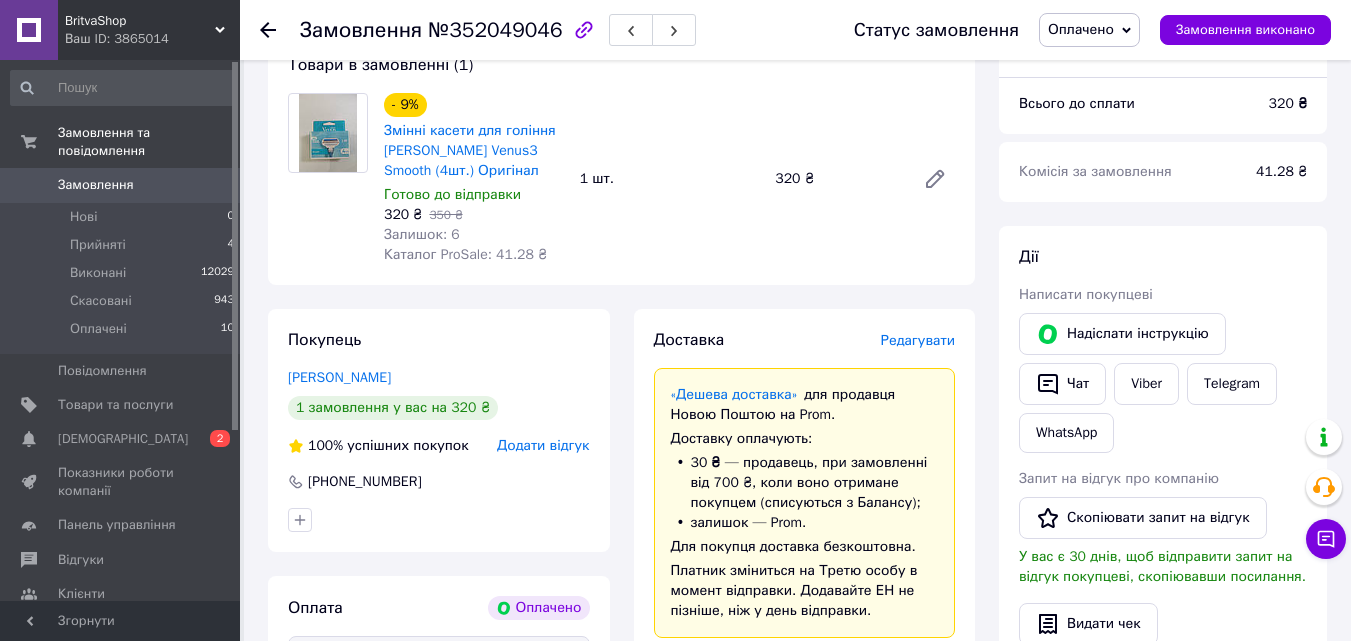 click on "Редагувати" at bounding box center (918, 340) 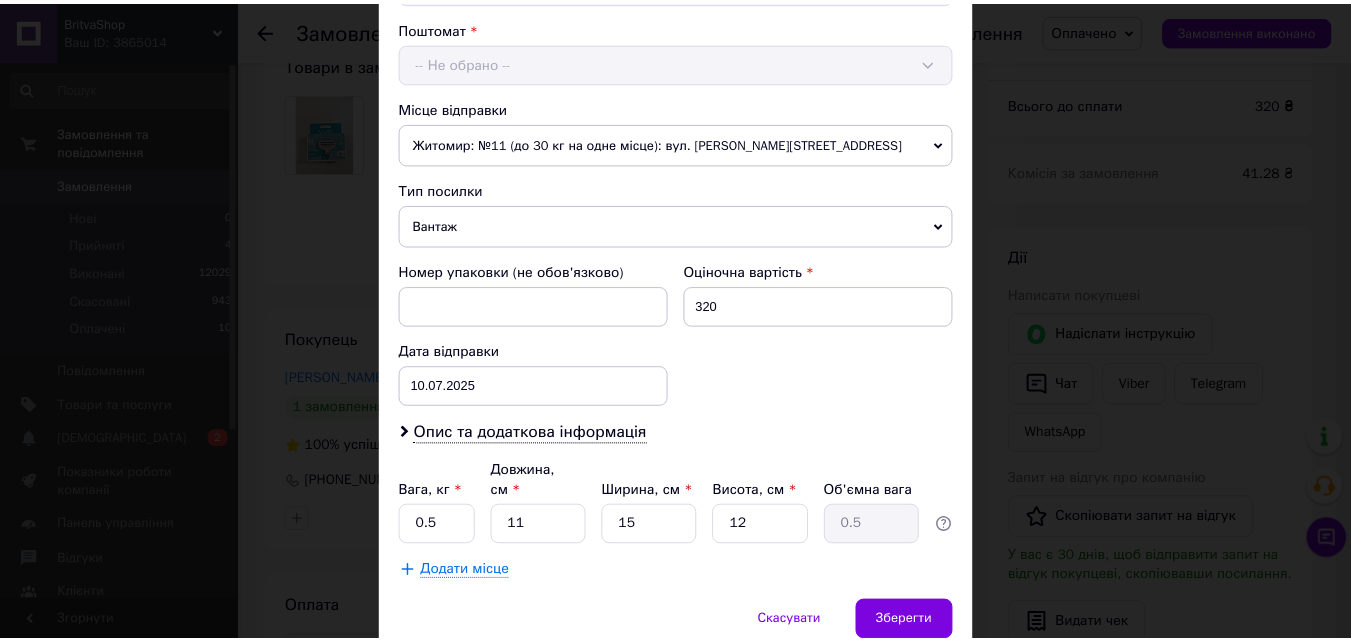 scroll, scrollTop: 687, scrollLeft: 0, axis: vertical 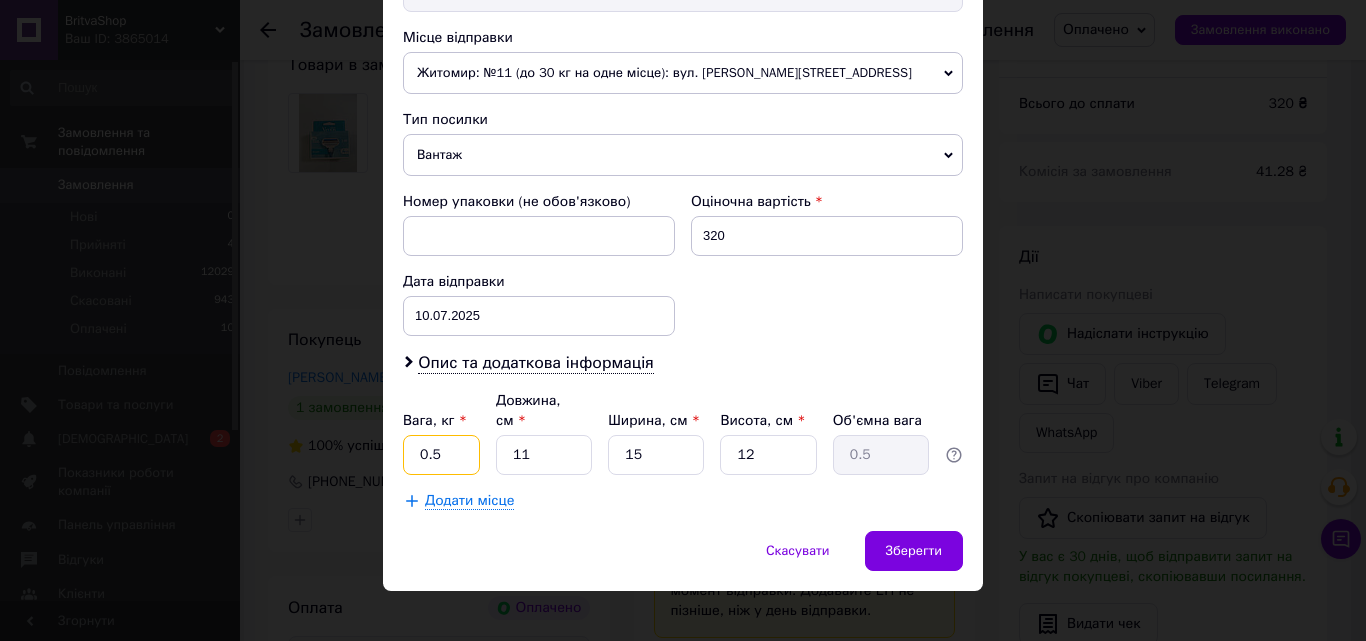 click on "0.5" at bounding box center (441, 455) 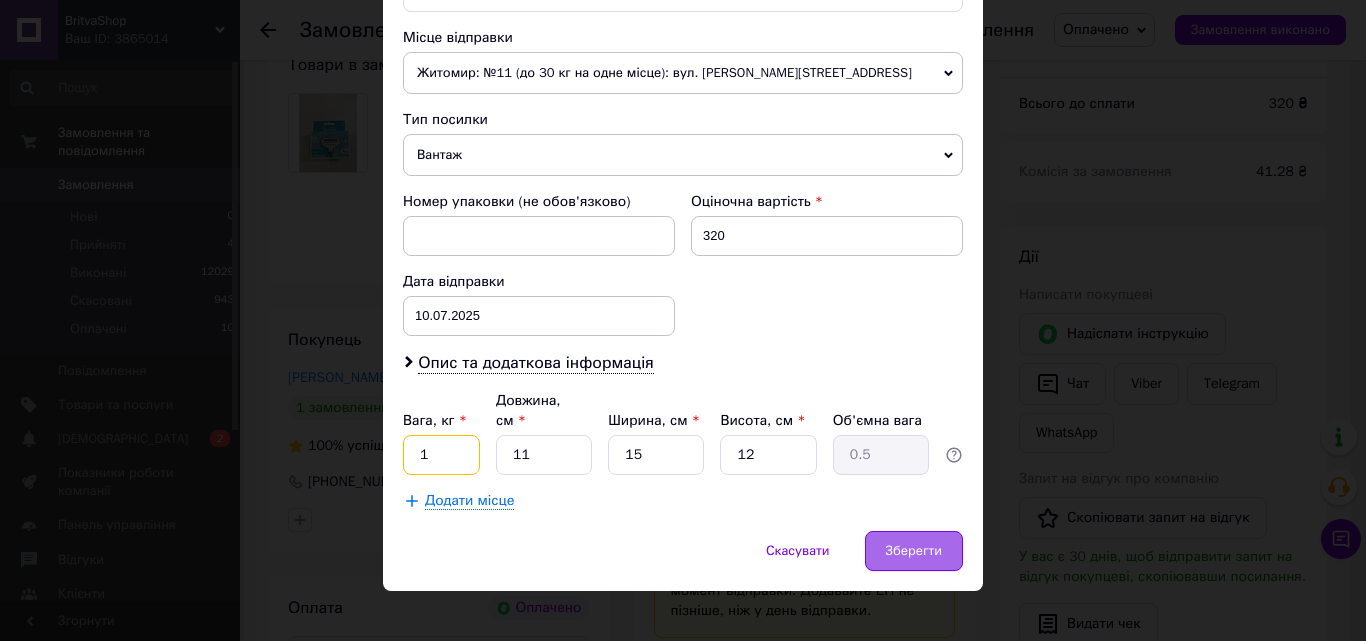 type on "1" 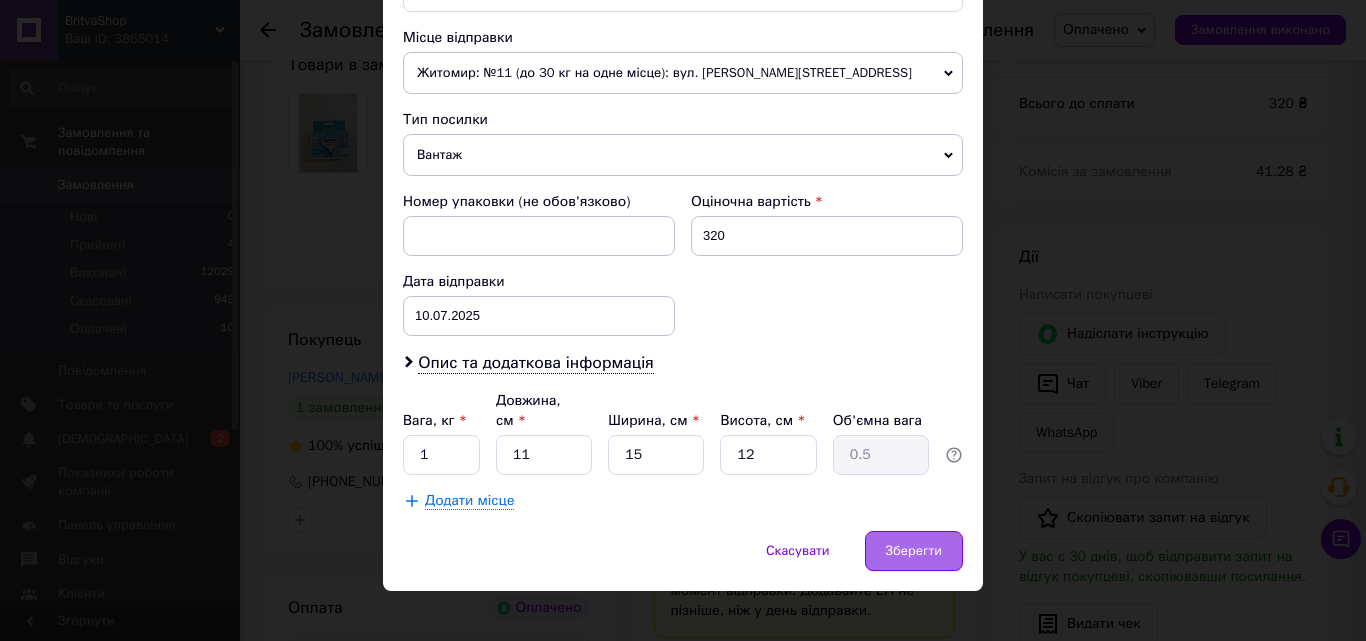 click on "Зберегти" at bounding box center (914, 551) 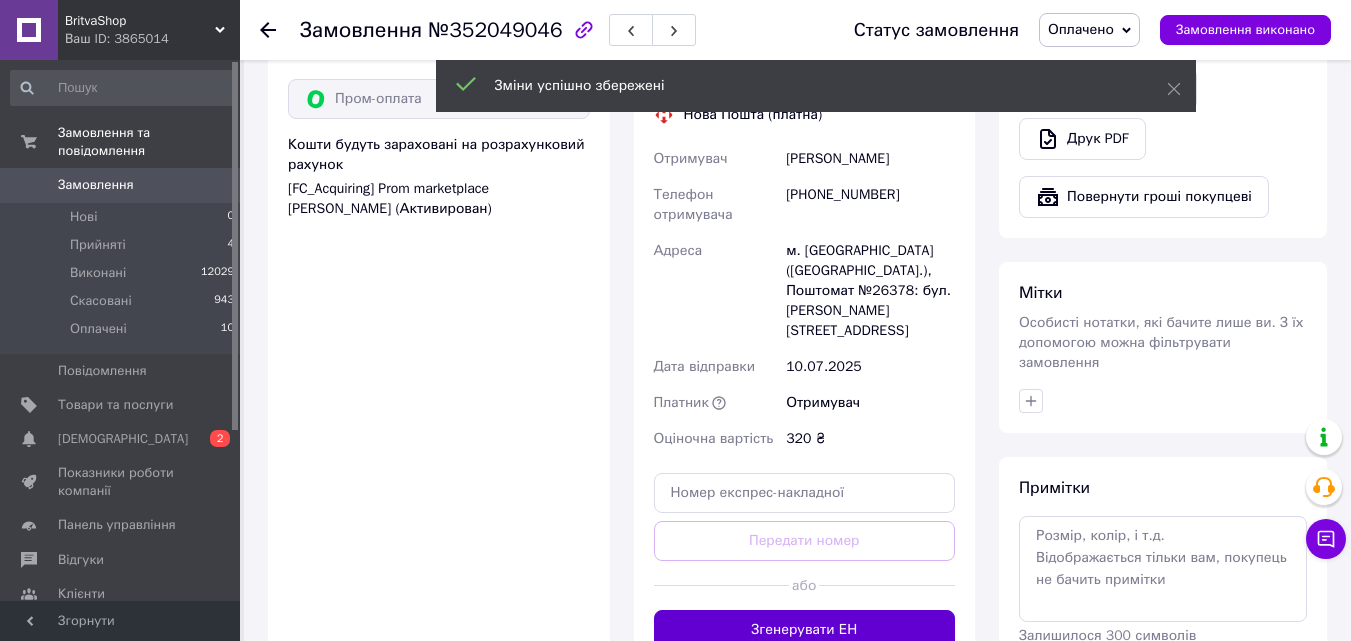 scroll, scrollTop: 900, scrollLeft: 0, axis: vertical 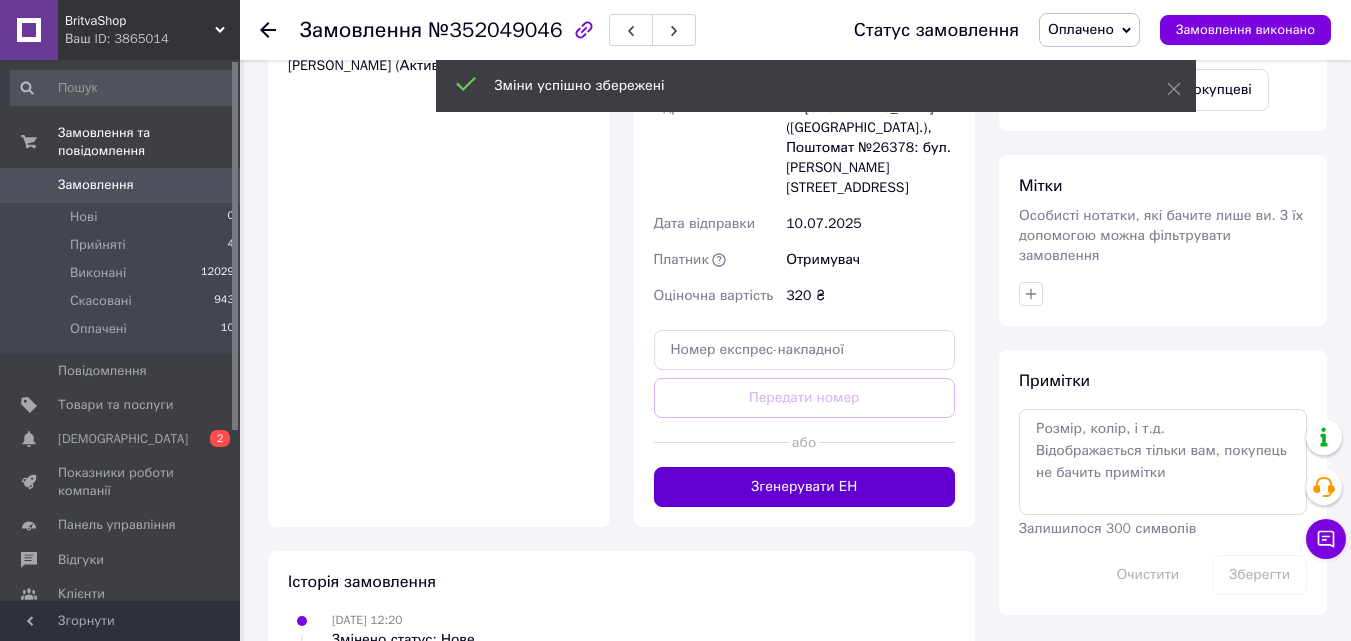 click on "Згенерувати ЕН" at bounding box center (805, 487) 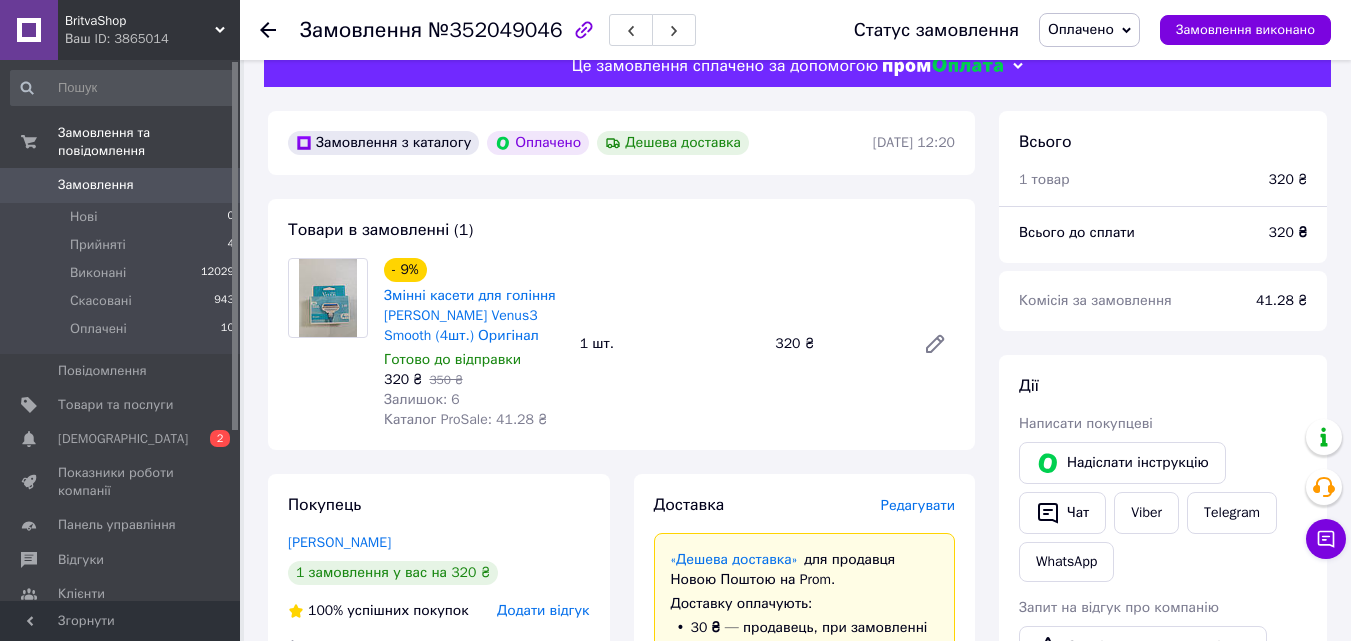 scroll, scrollTop: 0, scrollLeft: 0, axis: both 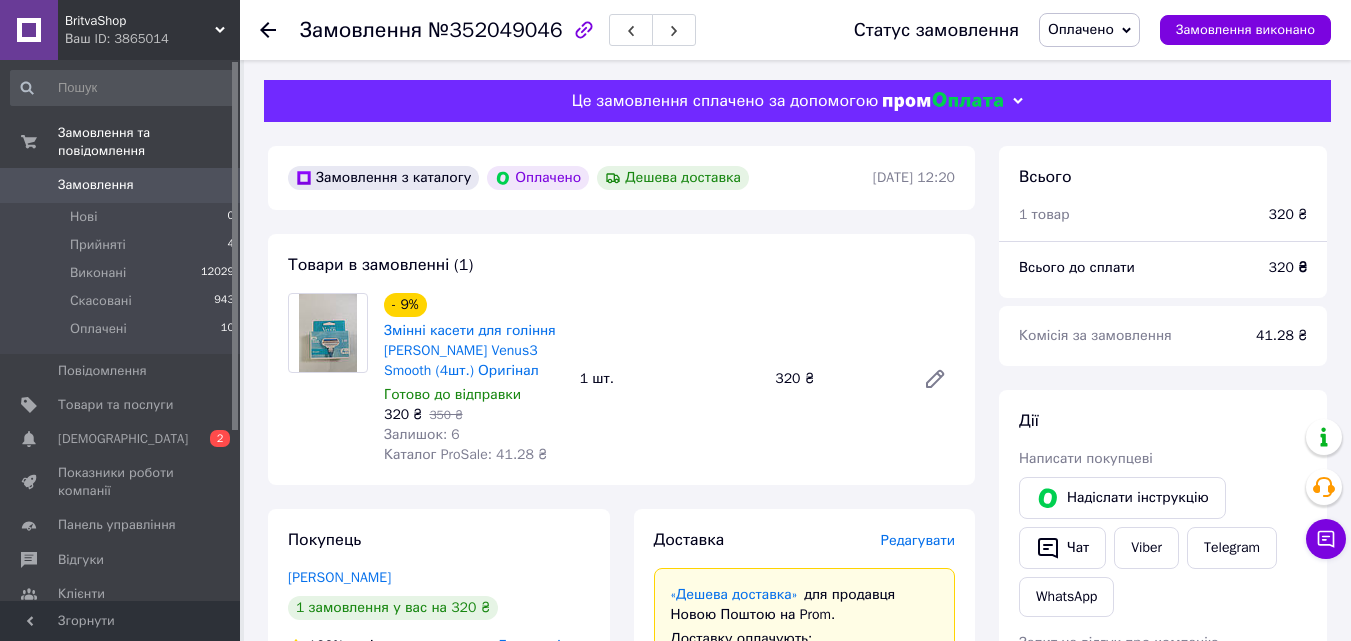 click 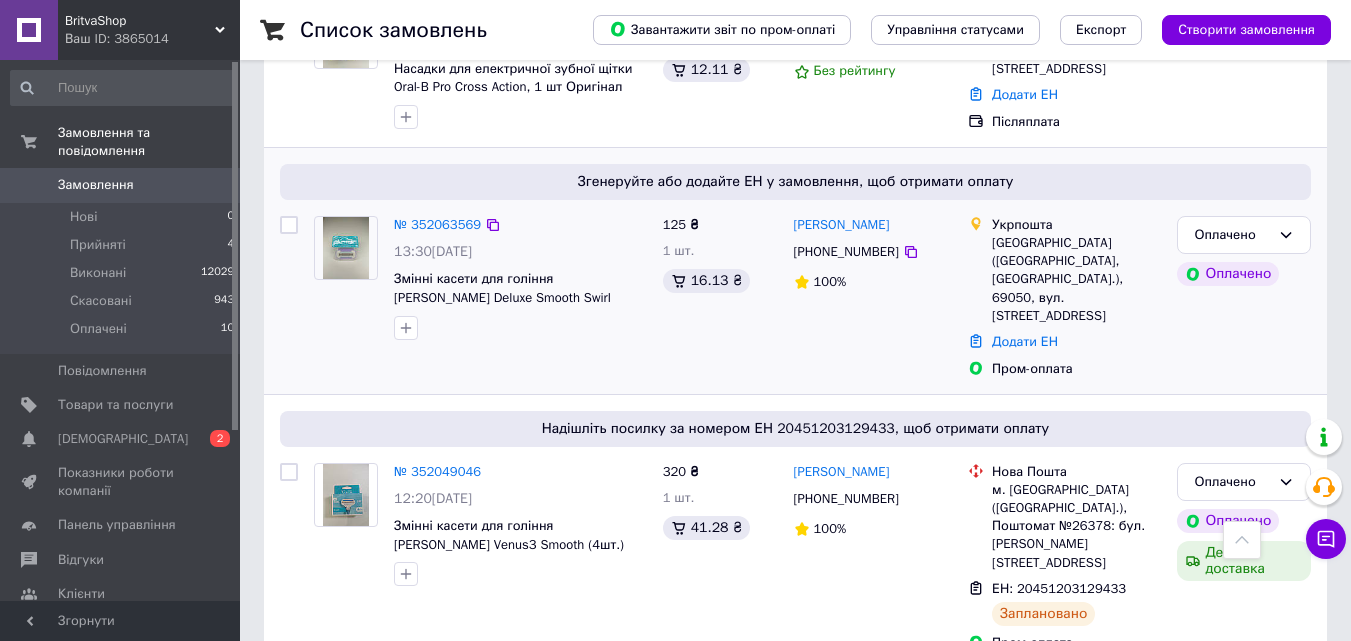 scroll, scrollTop: 400, scrollLeft: 0, axis: vertical 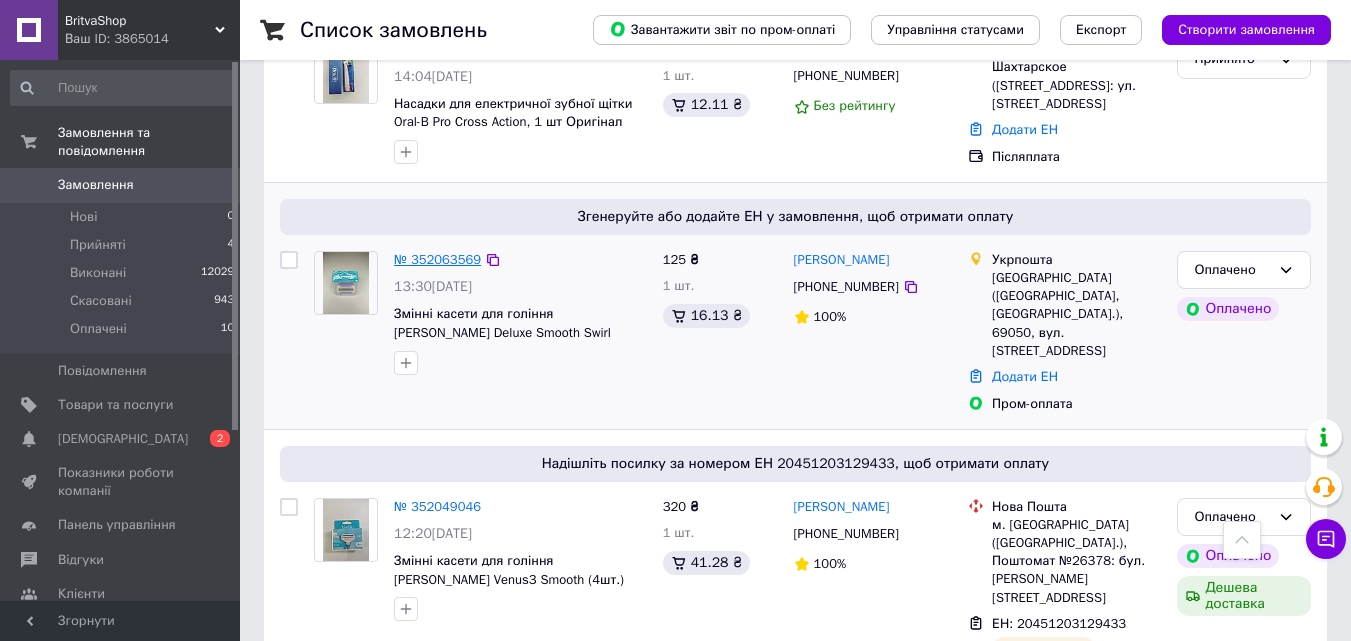 click on "№ 352063569" at bounding box center [437, 259] 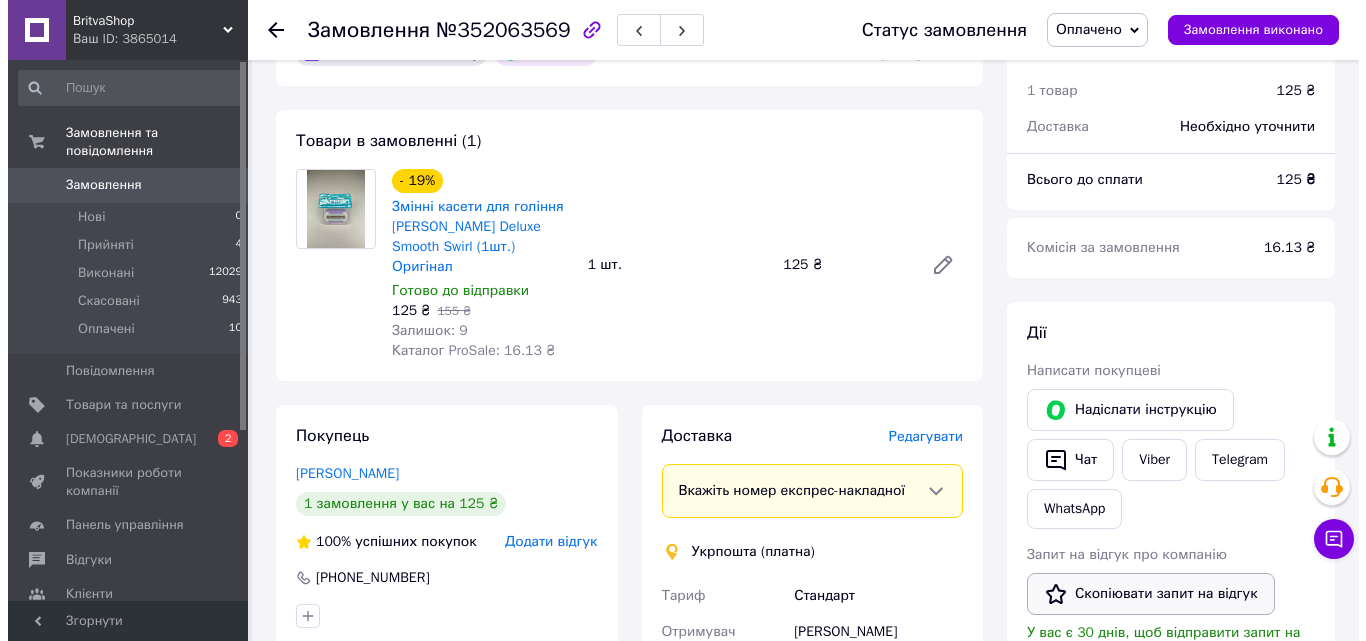 scroll, scrollTop: 300, scrollLeft: 0, axis: vertical 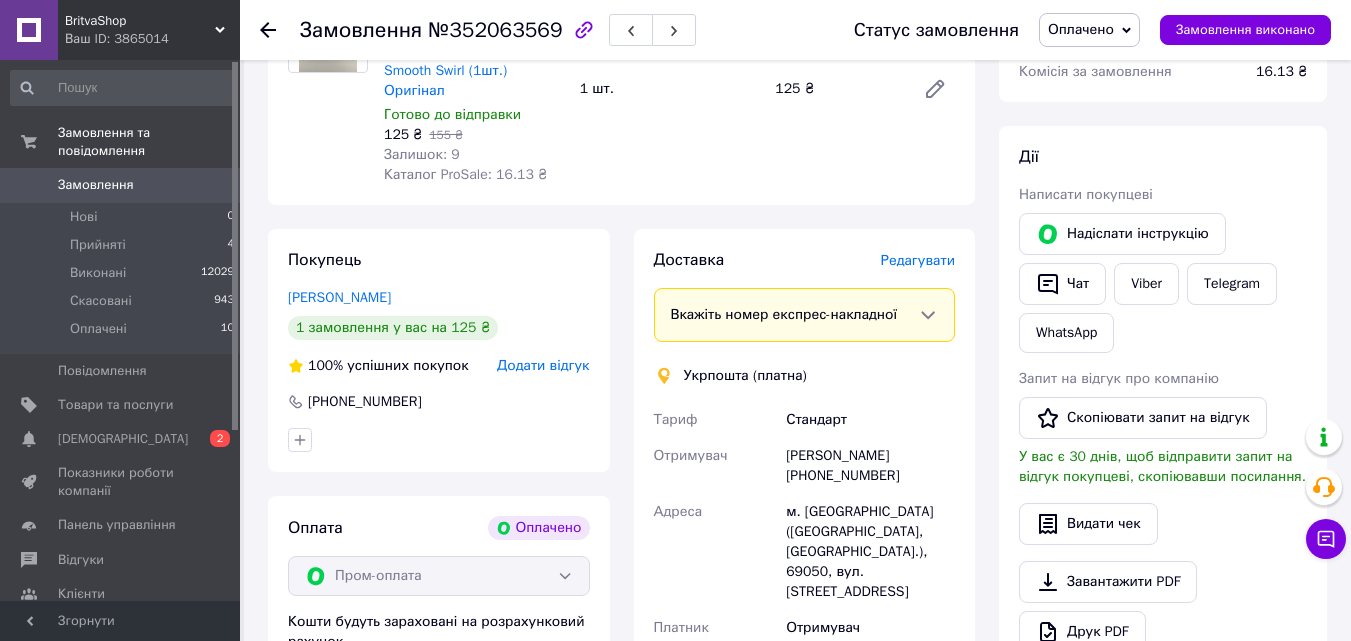 click on "Редагувати" at bounding box center [918, 260] 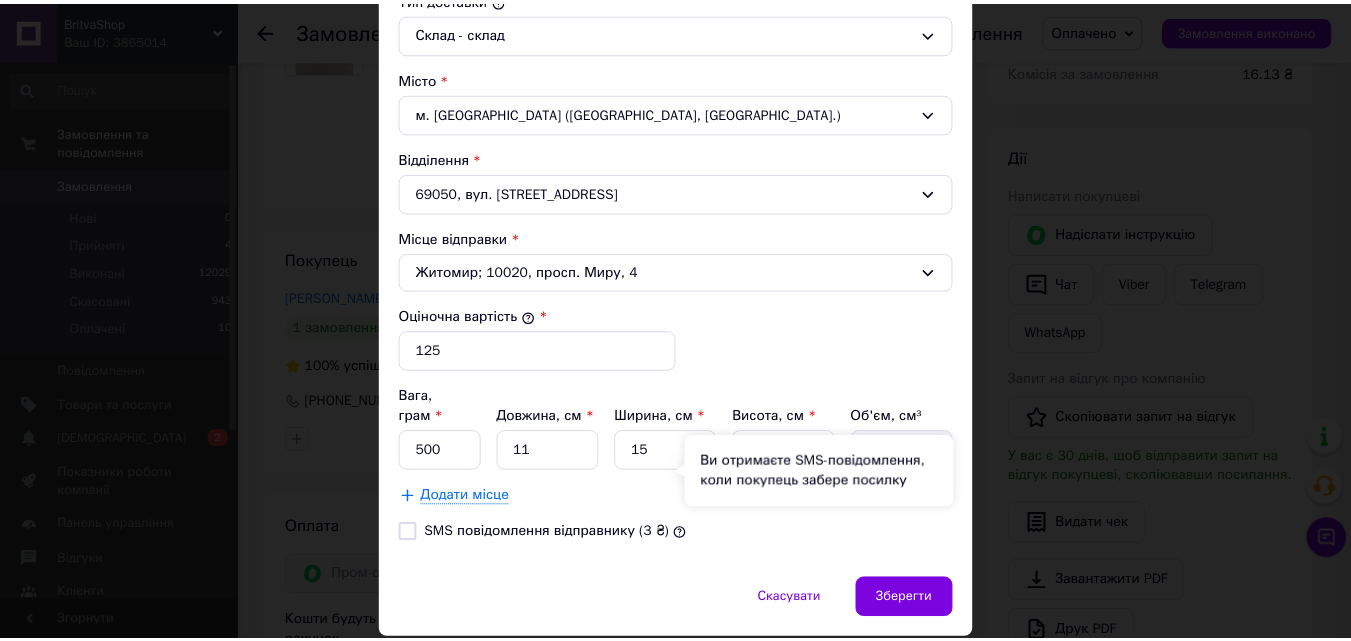 scroll, scrollTop: 610, scrollLeft: 0, axis: vertical 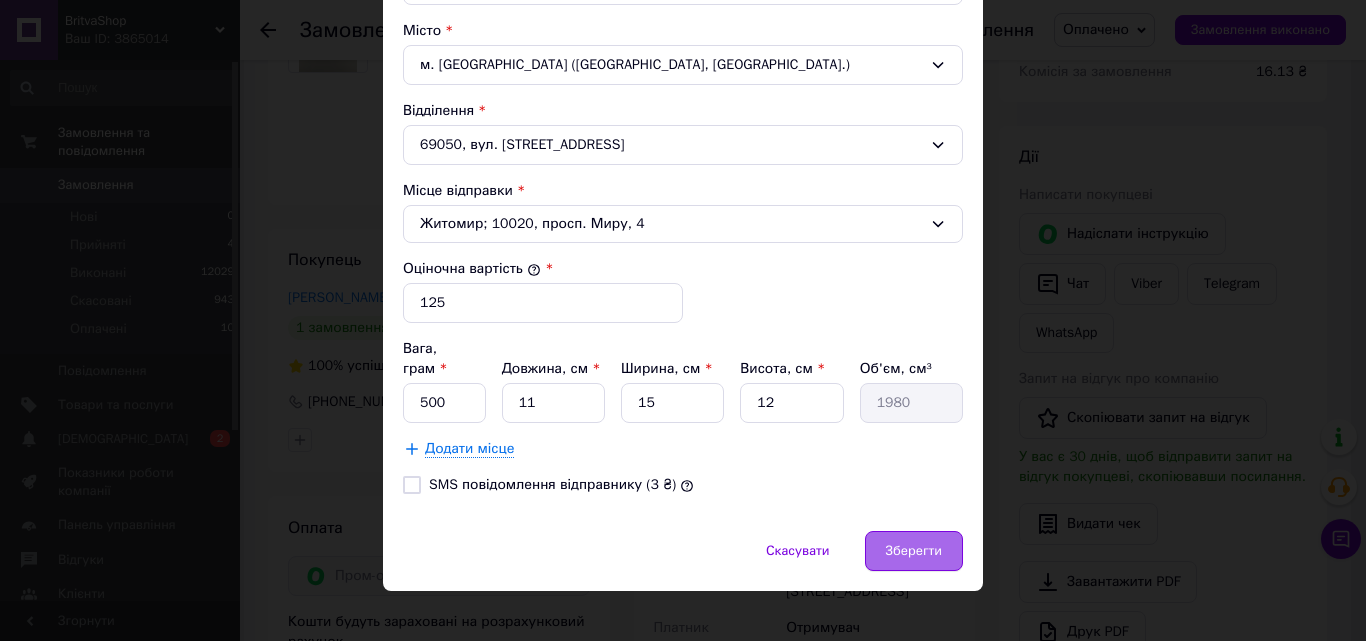 click on "Зберегти" at bounding box center (914, 551) 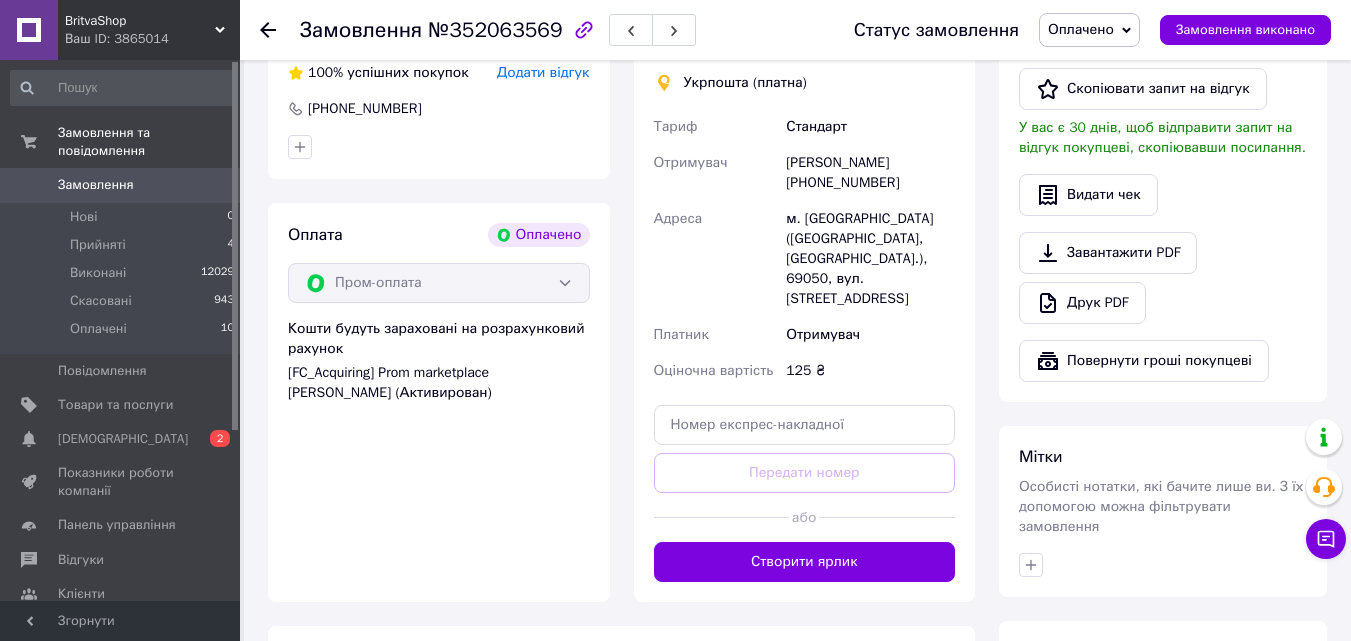 scroll, scrollTop: 600, scrollLeft: 0, axis: vertical 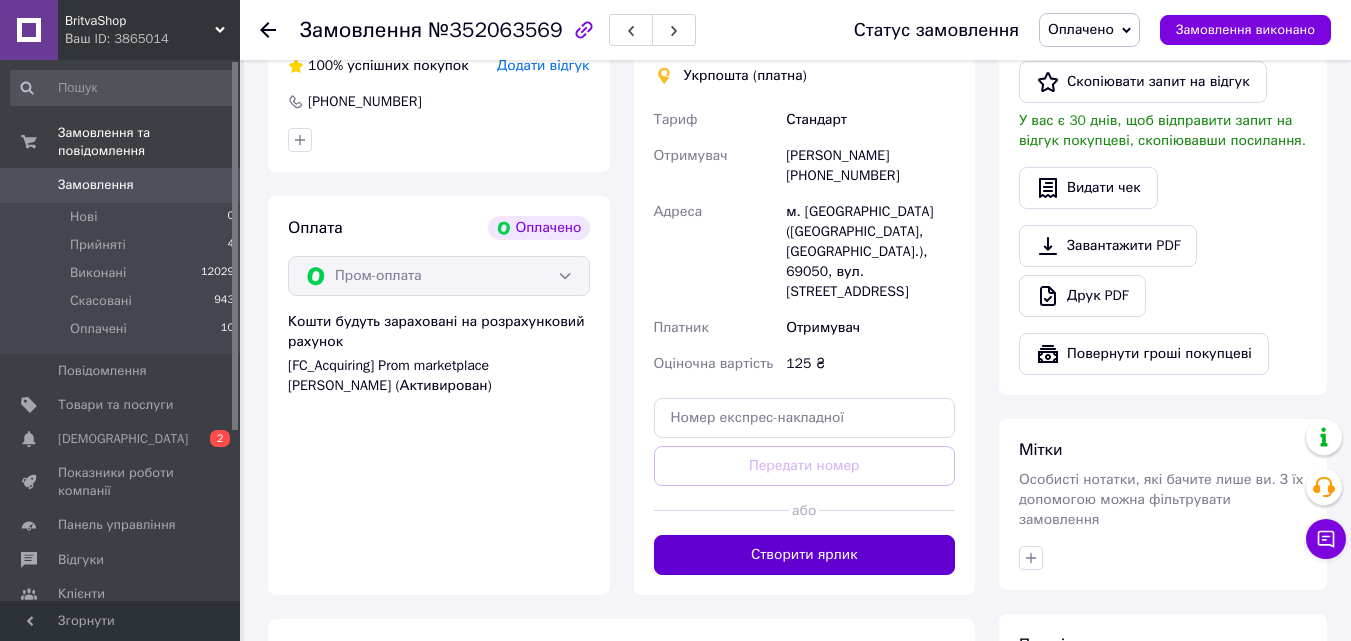 click on "Створити ярлик" at bounding box center (805, 555) 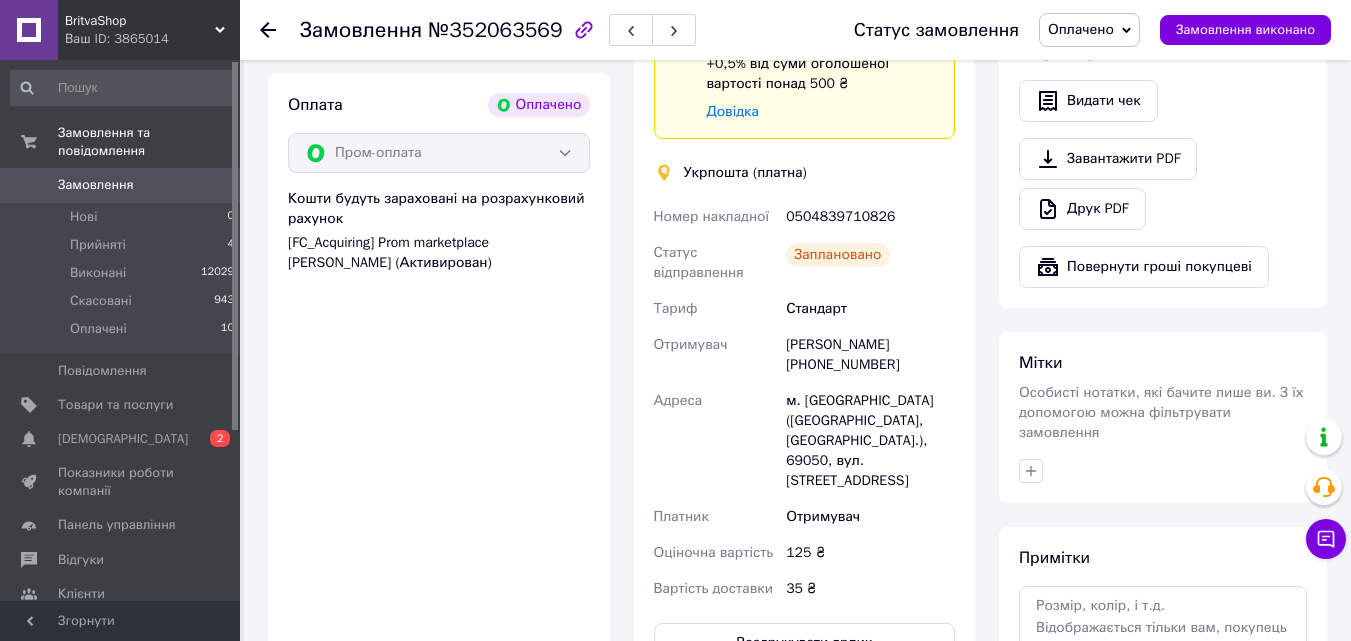 scroll, scrollTop: 900, scrollLeft: 0, axis: vertical 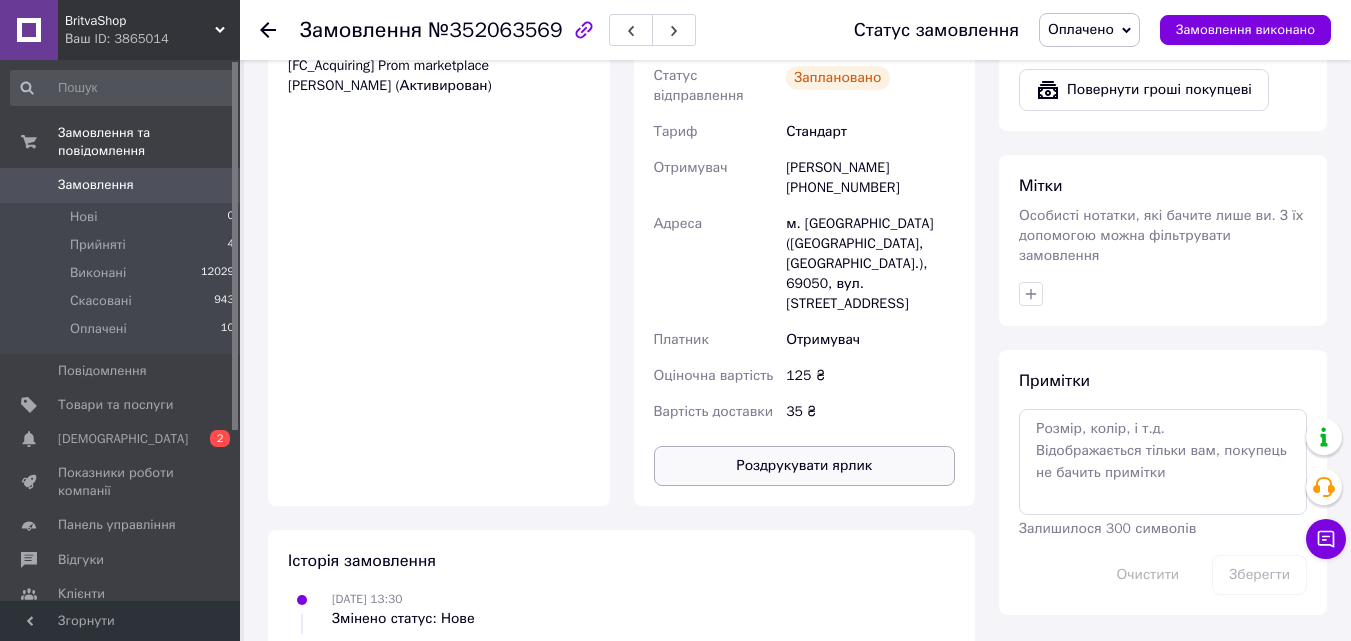 click on "Роздрукувати ярлик" at bounding box center [805, 466] 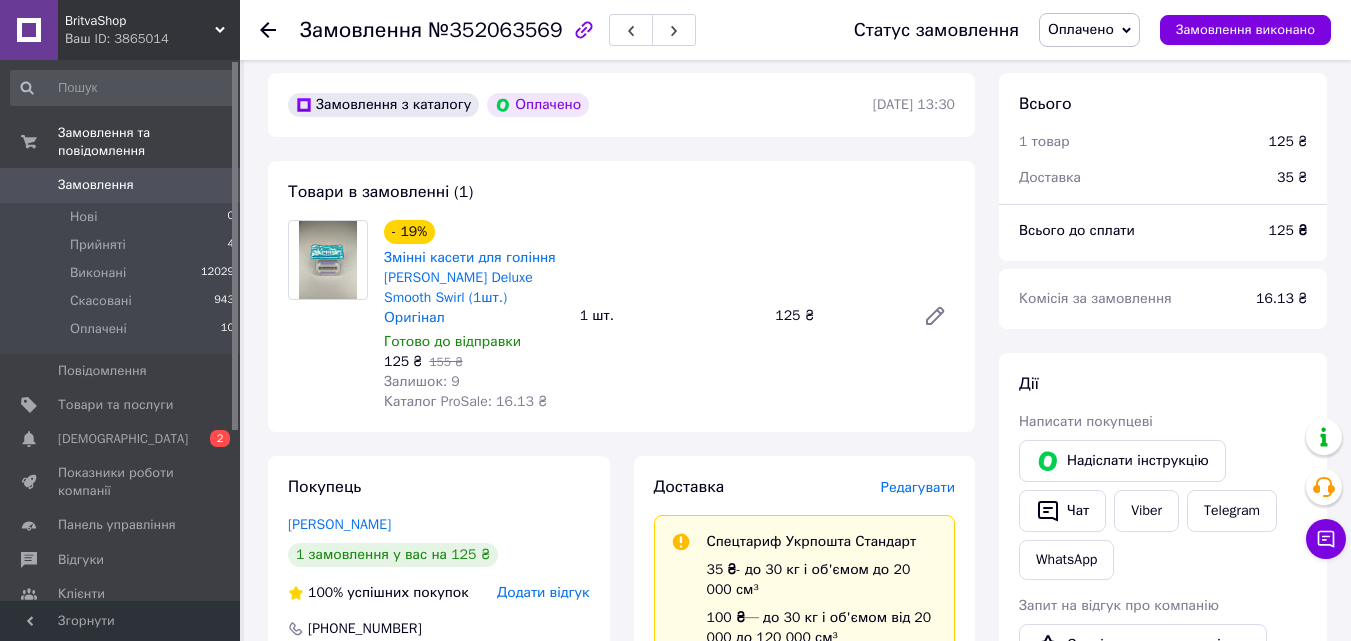 scroll, scrollTop: 0, scrollLeft: 0, axis: both 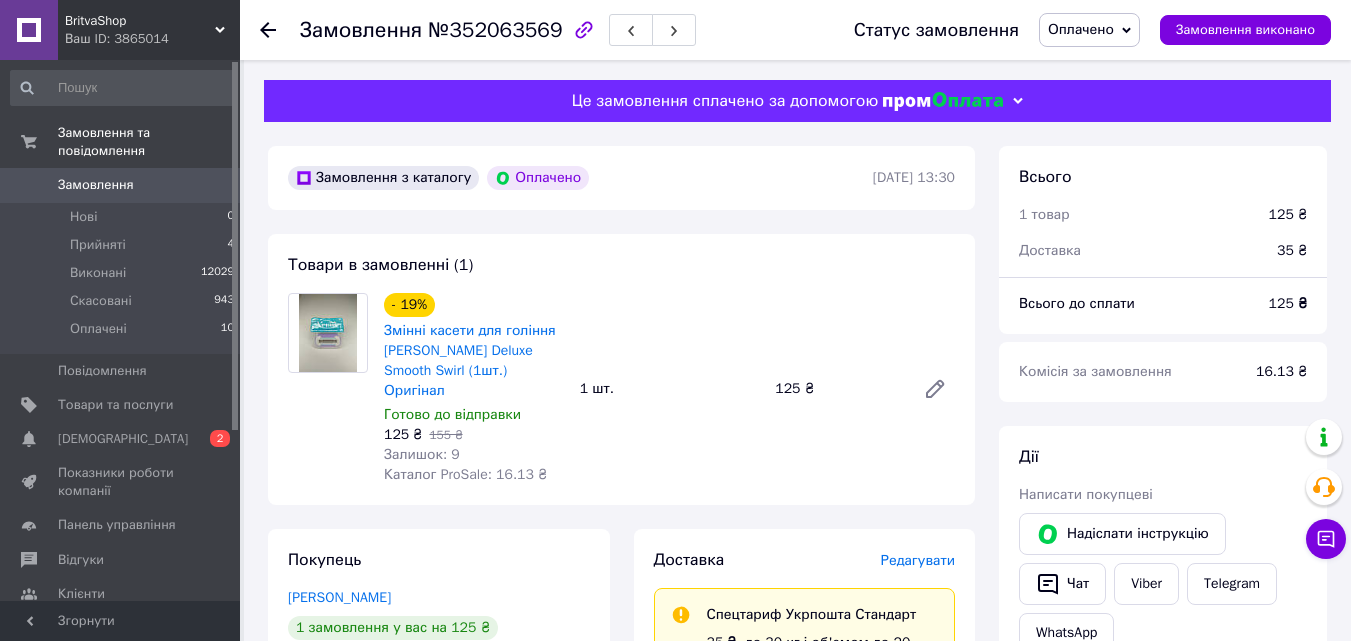 click 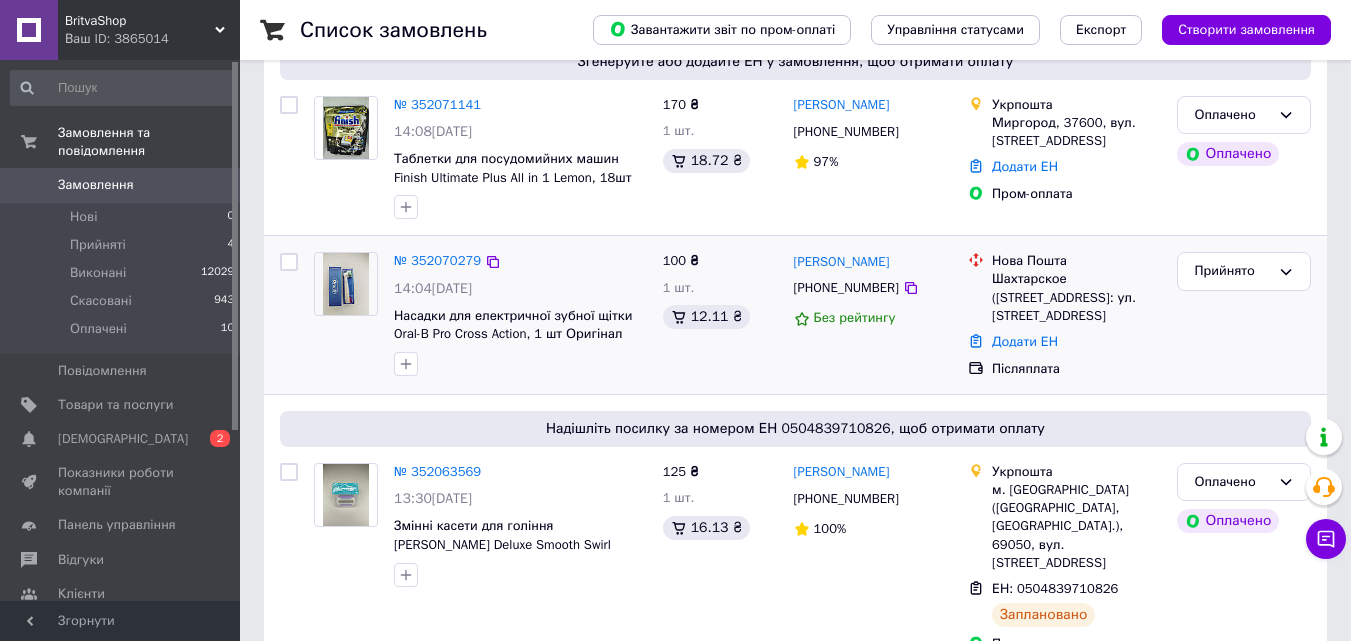 scroll, scrollTop: 100, scrollLeft: 0, axis: vertical 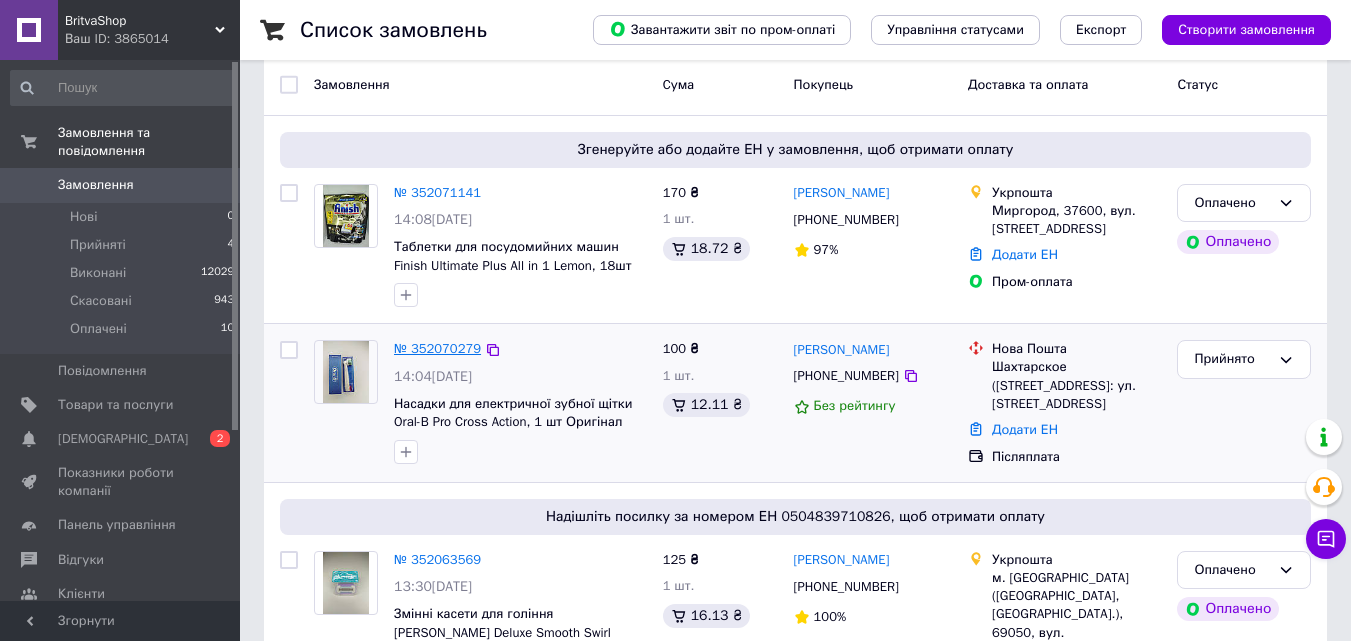 click on "№ 352070279" at bounding box center [437, 348] 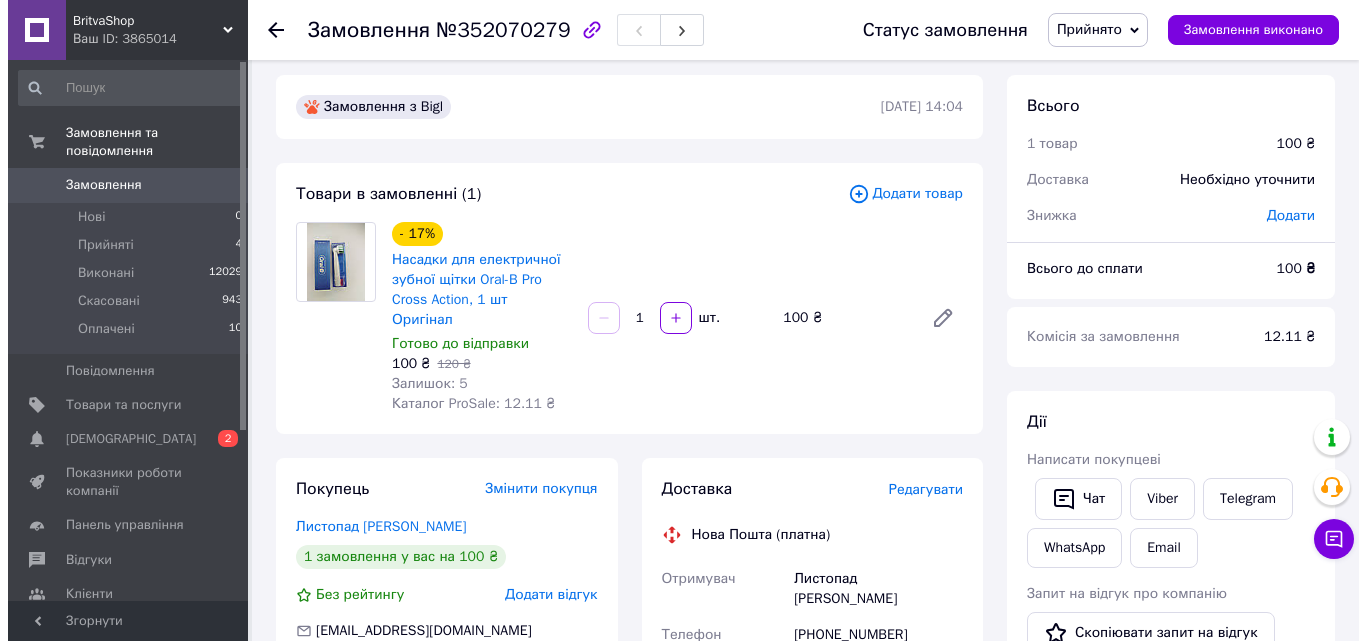 scroll, scrollTop: 0, scrollLeft: 0, axis: both 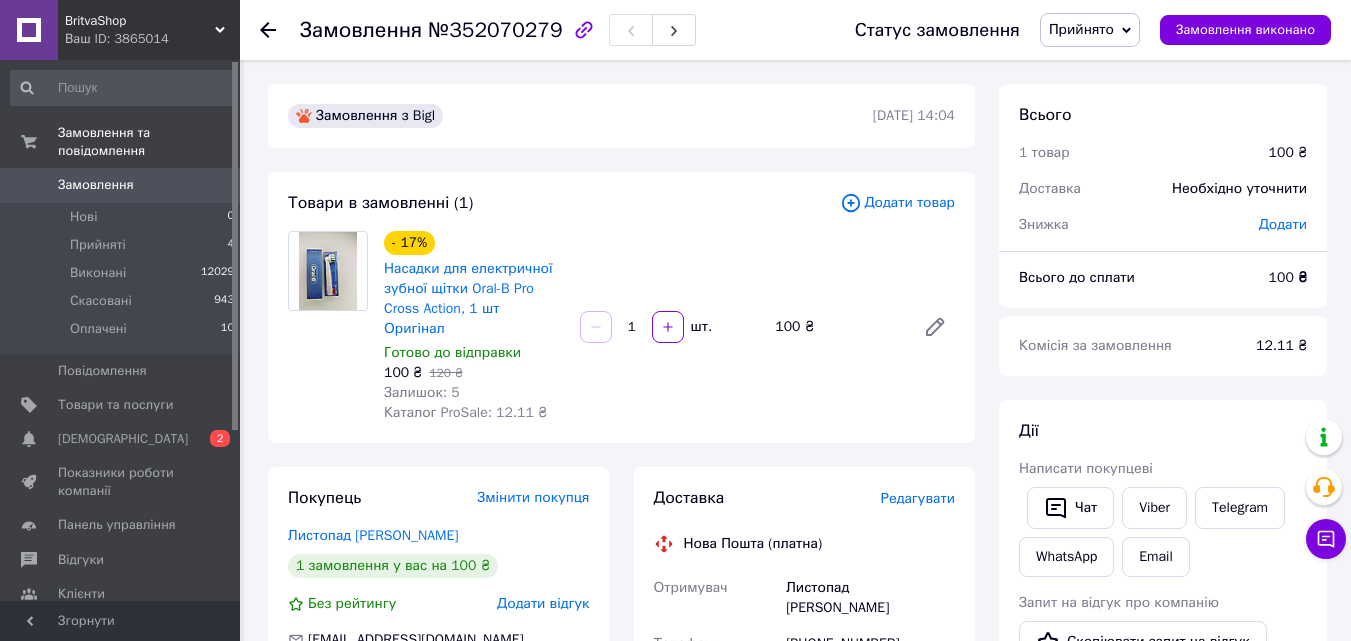 click on "Редагувати" at bounding box center (918, 498) 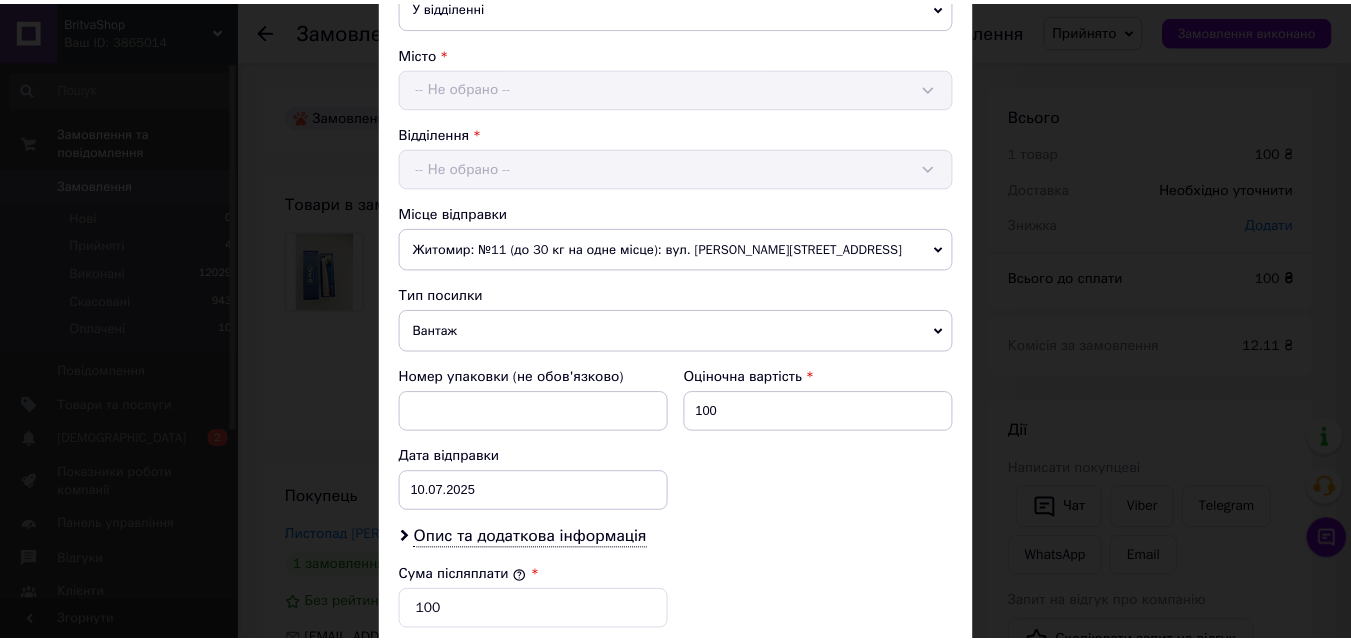 scroll, scrollTop: 800, scrollLeft: 0, axis: vertical 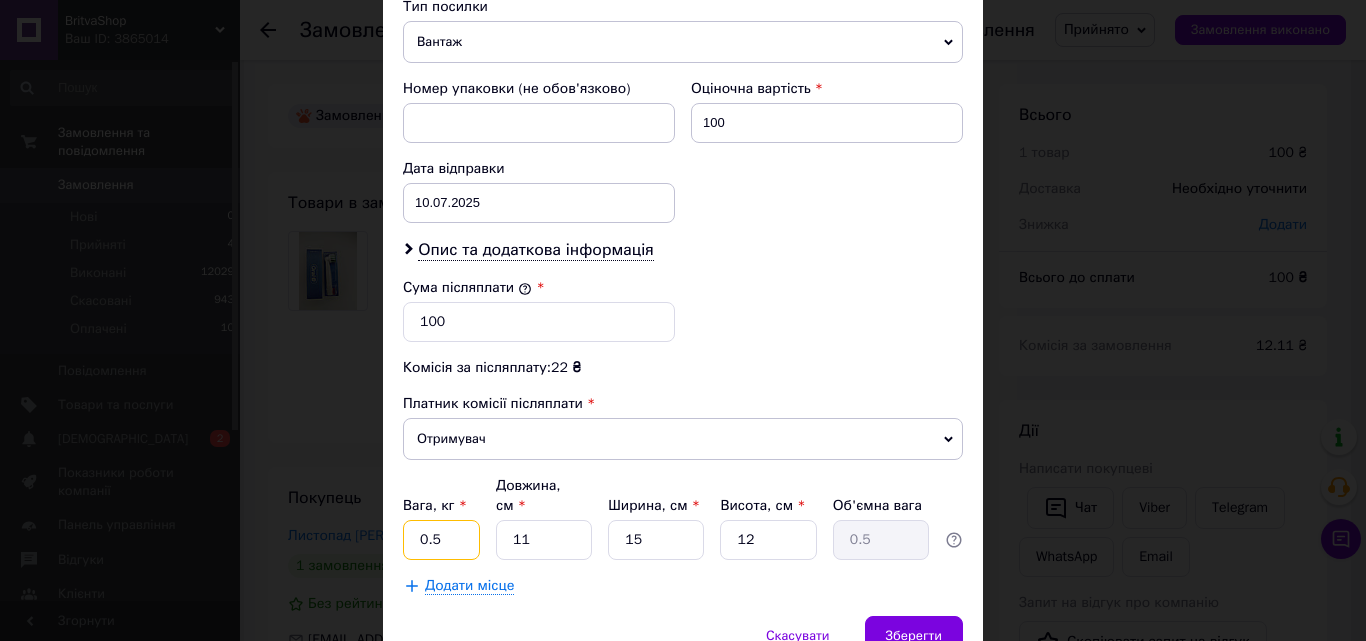 click on "0.5" at bounding box center [441, 540] 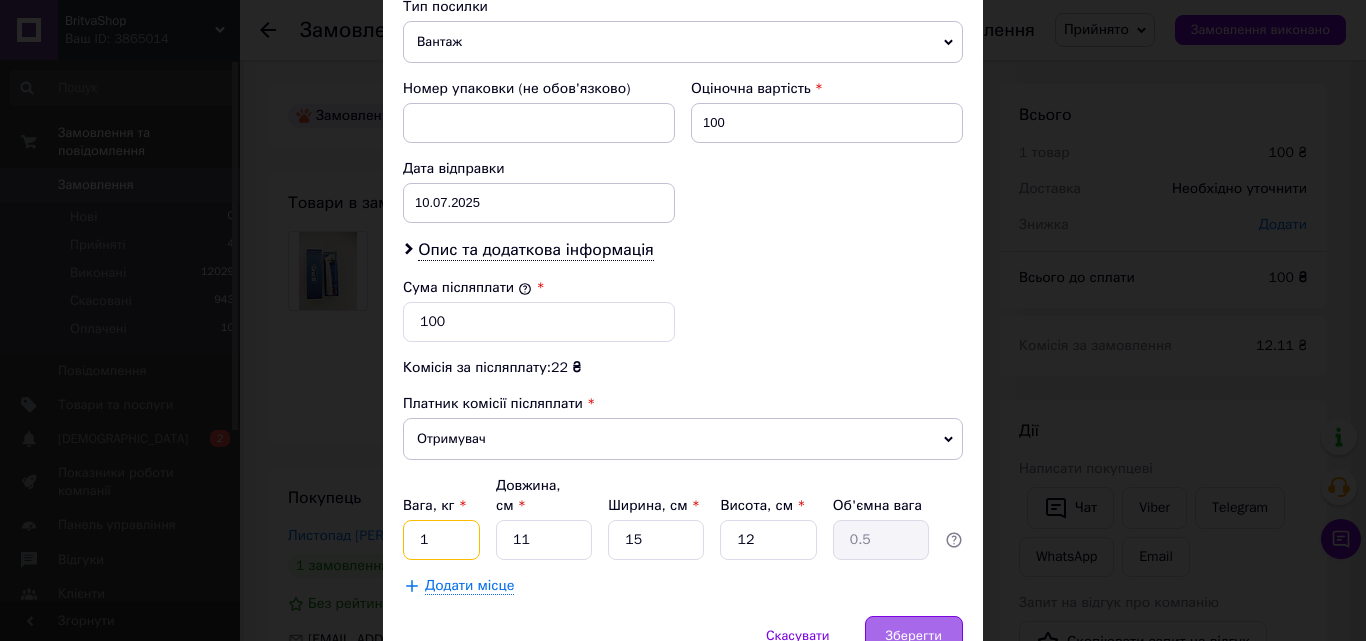 type on "1" 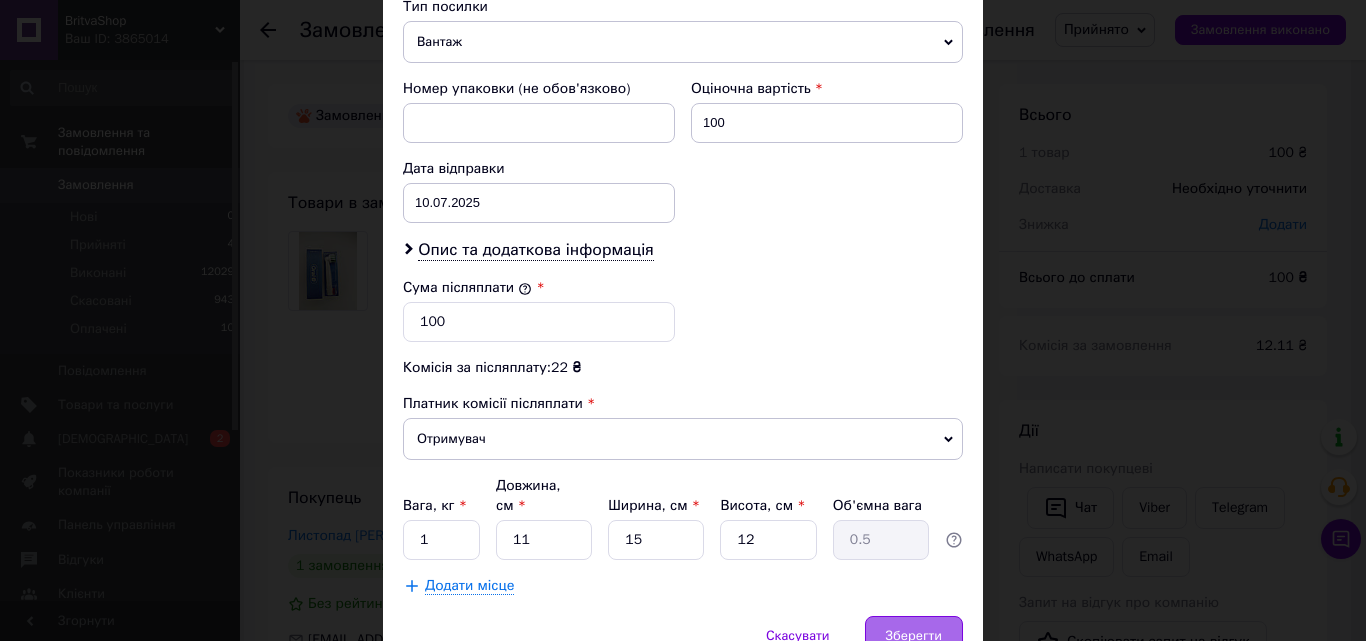 click on "Зберегти" at bounding box center [914, 636] 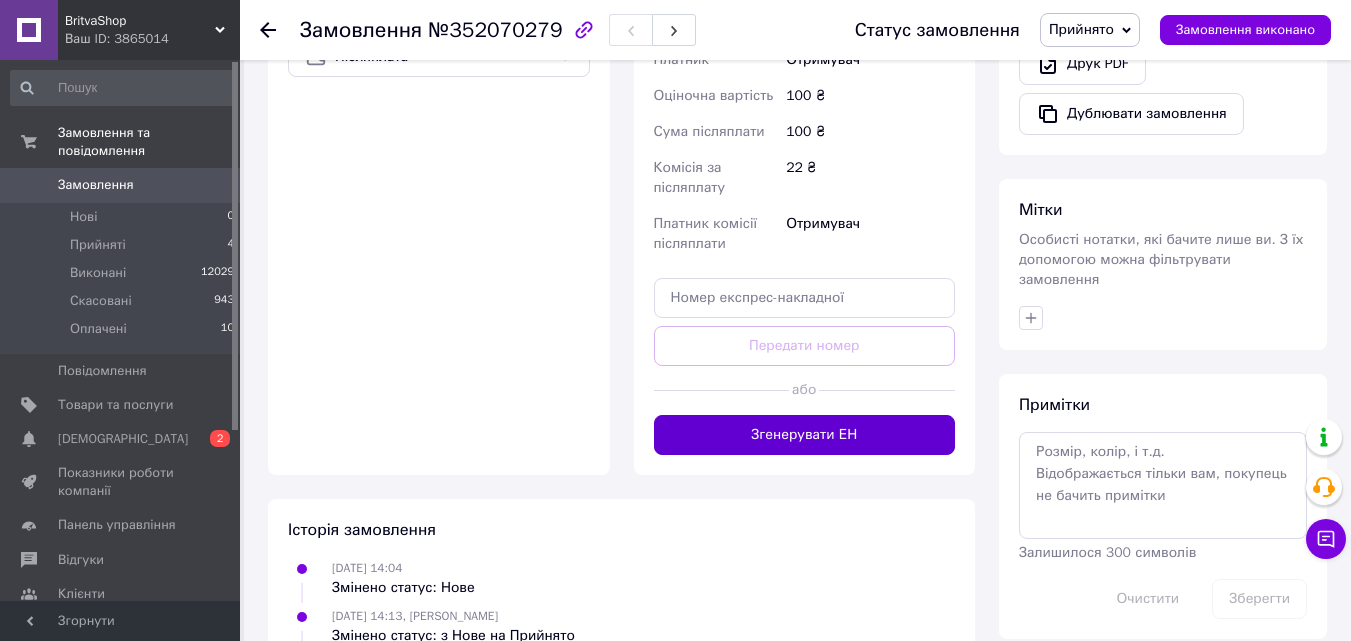 scroll, scrollTop: 800, scrollLeft: 0, axis: vertical 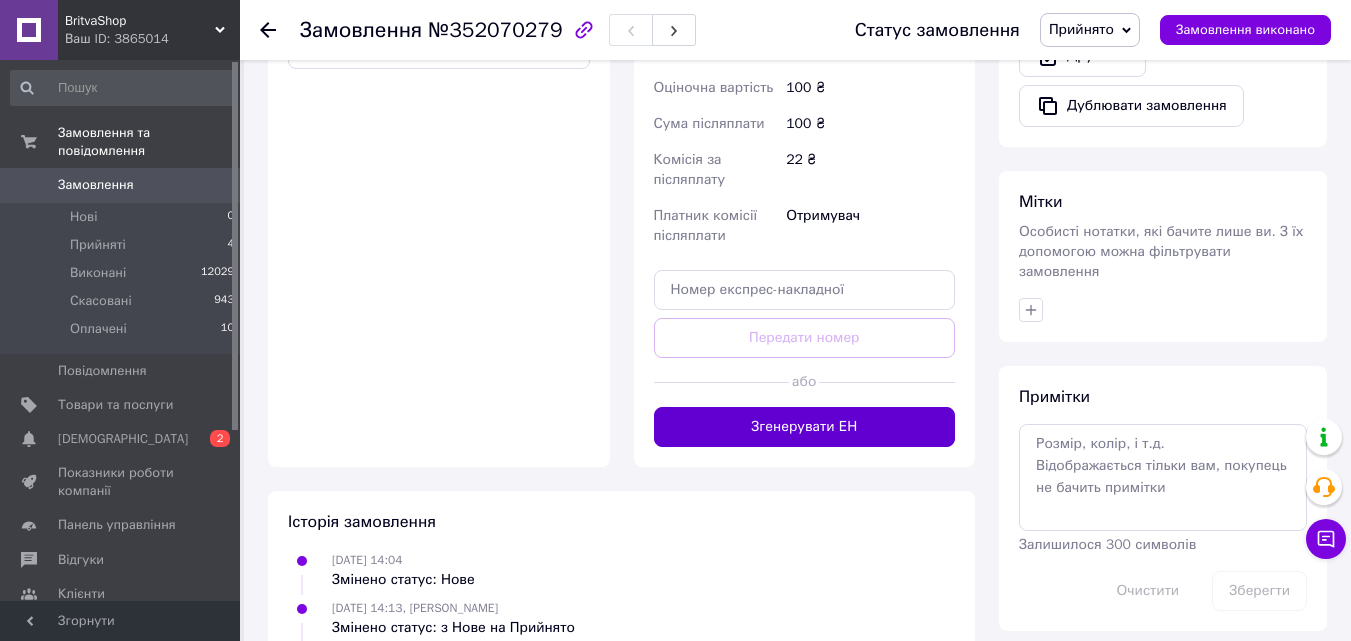 click on "Згенерувати ЕН" at bounding box center (805, 427) 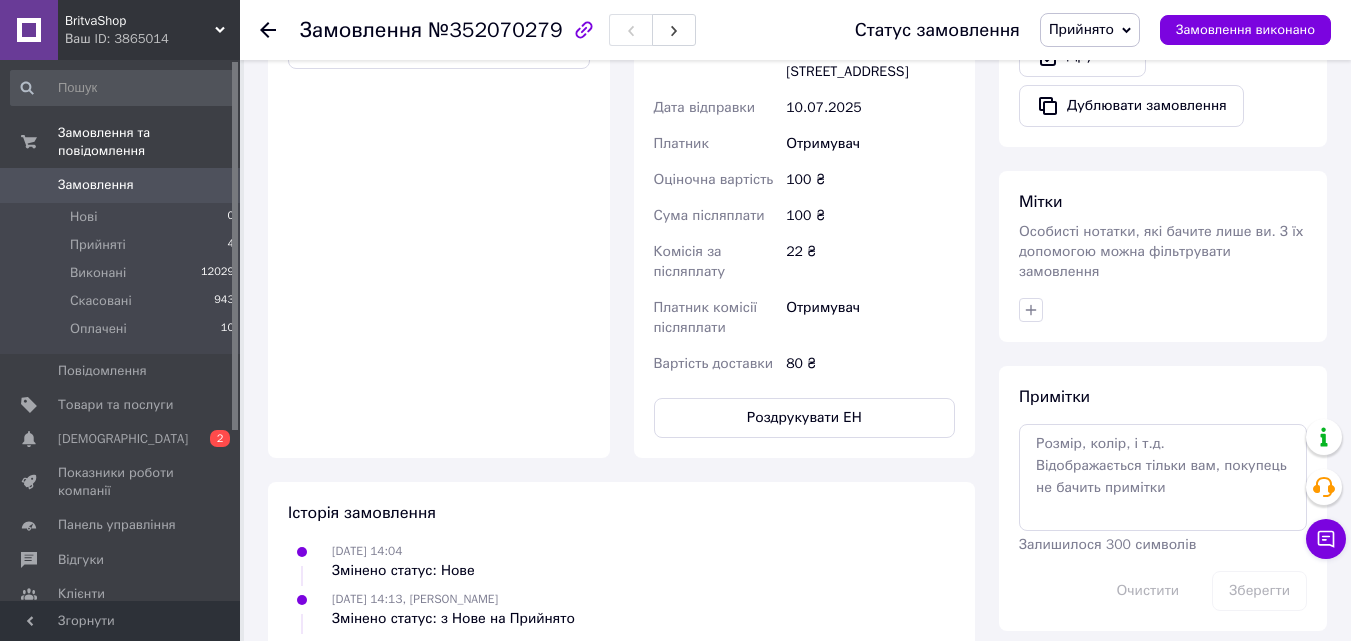 click 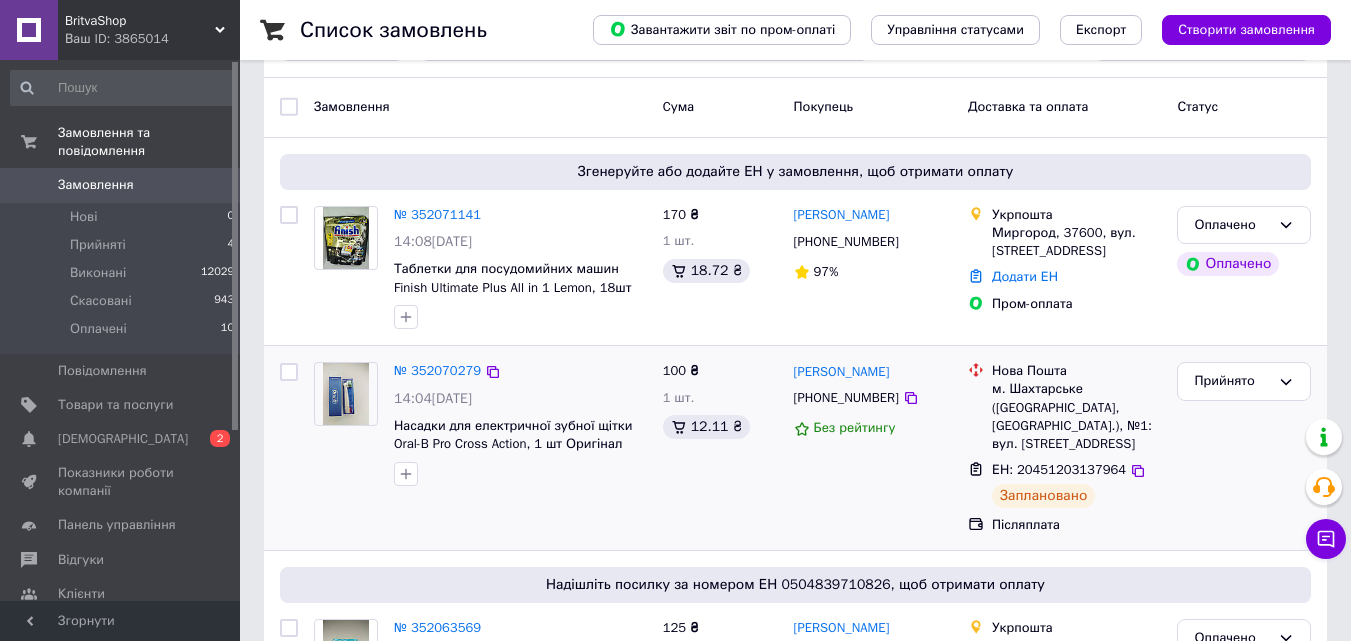 scroll, scrollTop: 0, scrollLeft: 0, axis: both 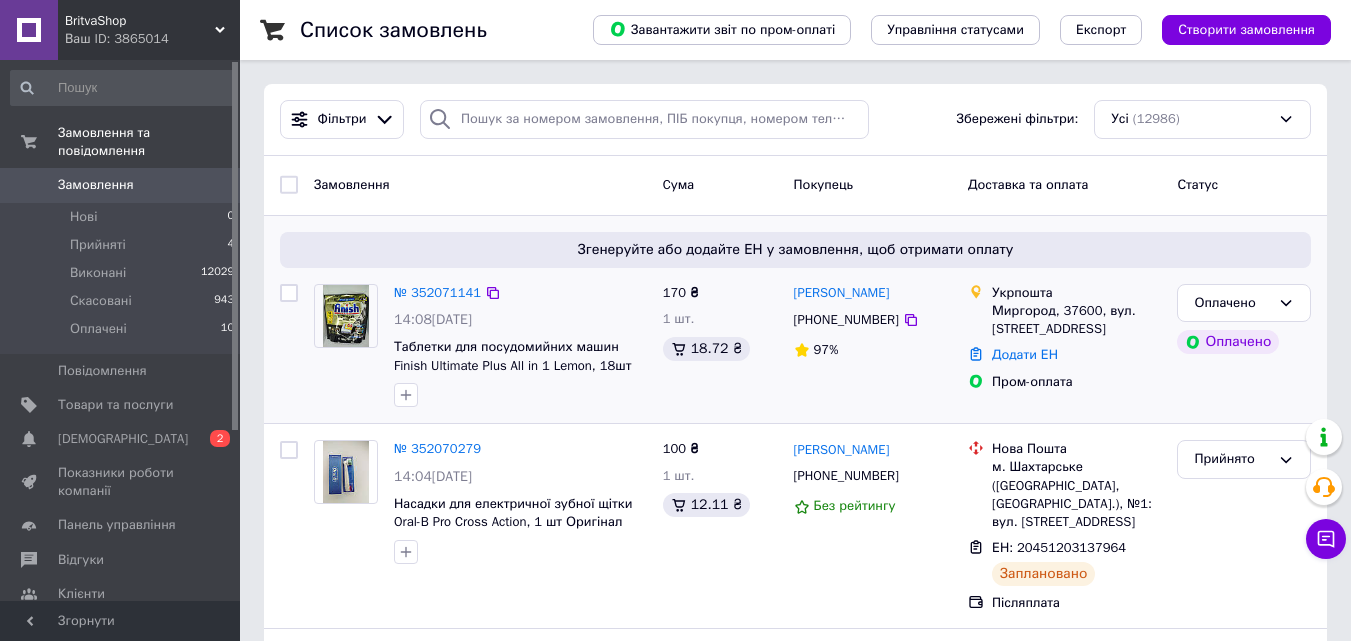 drag, startPoint x: 447, startPoint y: 301, endPoint x: 440, endPoint y: 293, distance: 10.630146 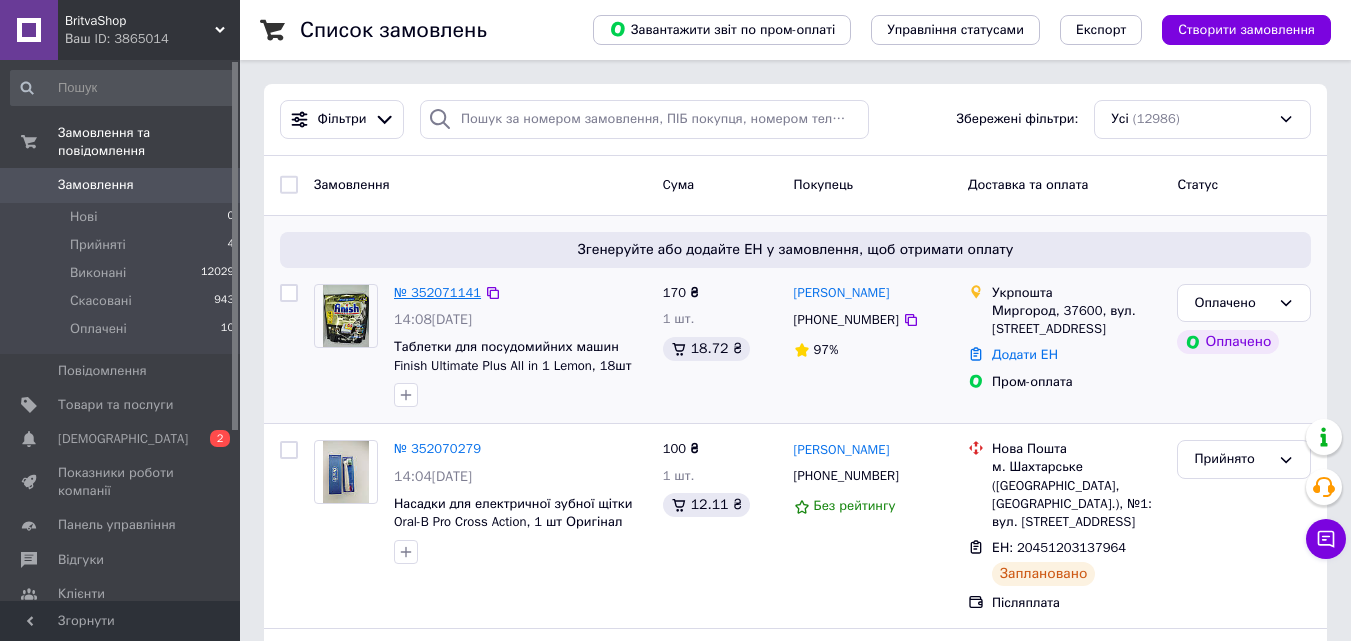 click on "№ 352071141" at bounding box center (437, 293) 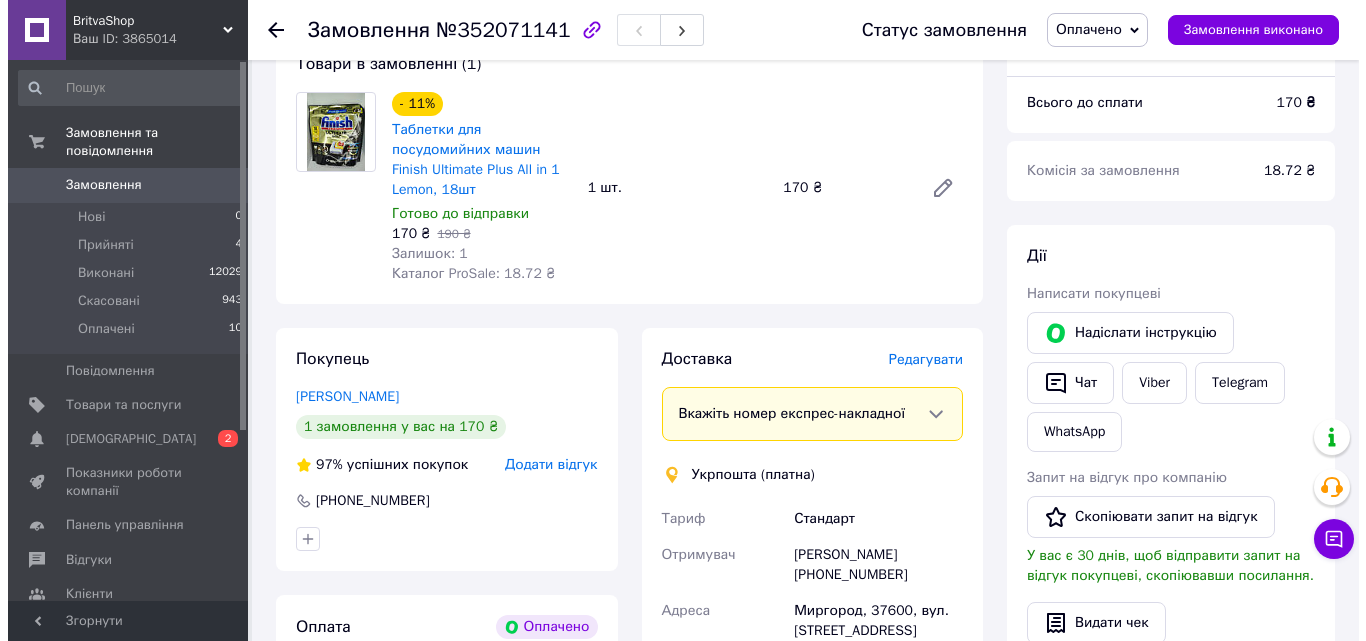 scroll, scrollTop: 400, scrollLeft: 0, axis: vertical 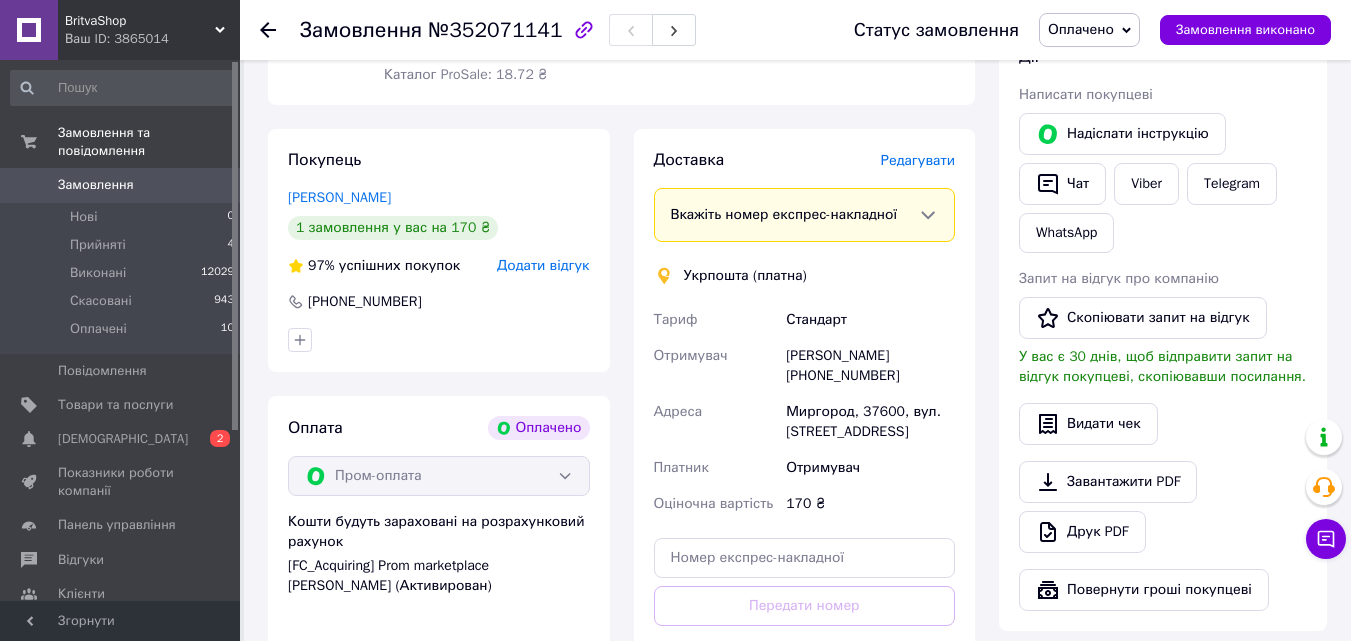 click on "Редагувати" at bounding box center [918, 160] 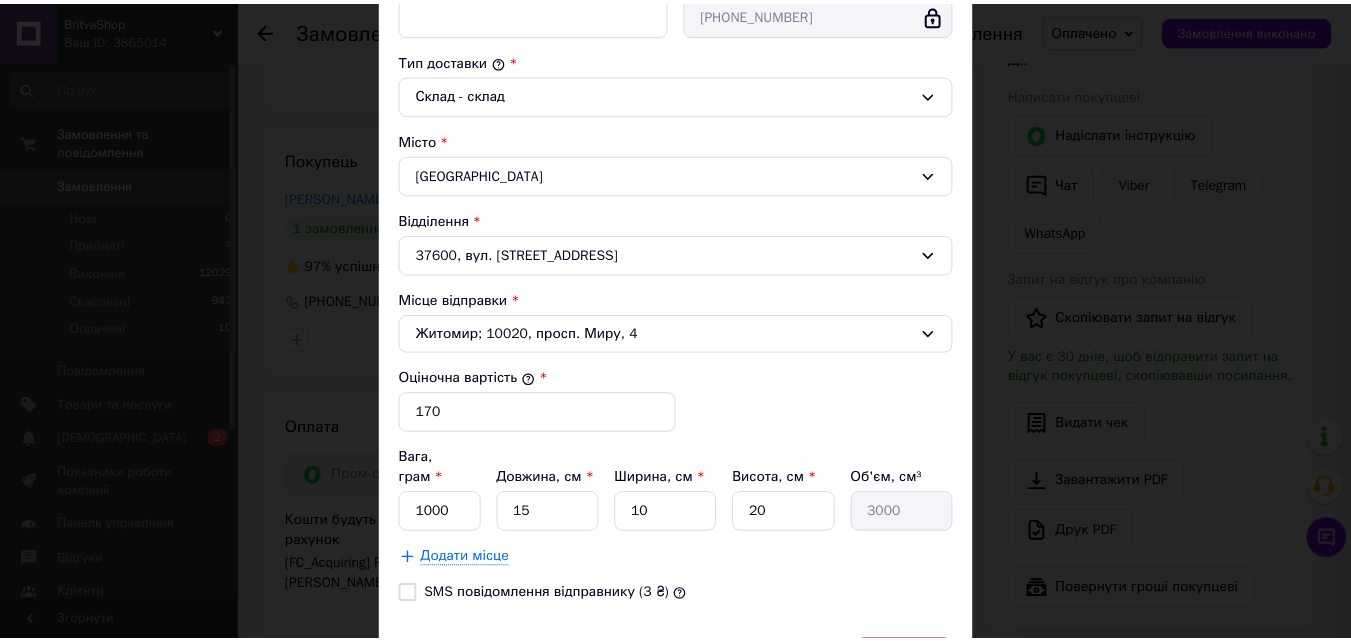 scroll, scrollTop: 600, scrollLeft: 0, axis: vertical 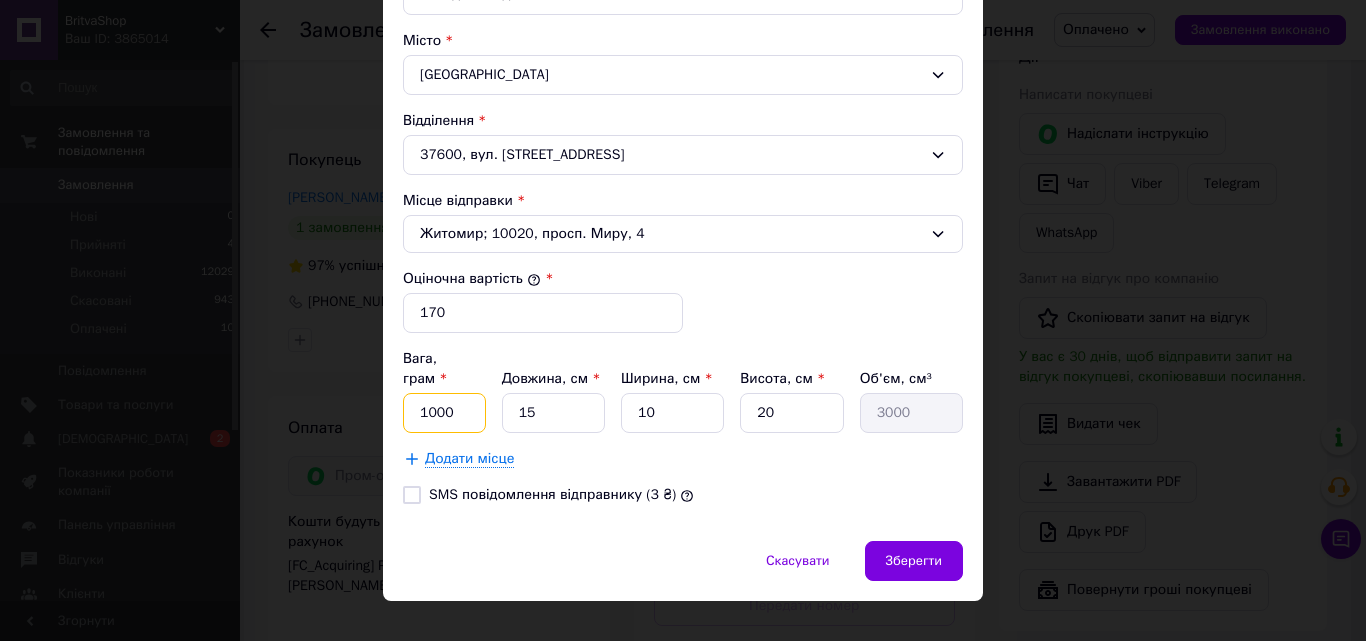click on "1000" at bounding box center [444, 413] 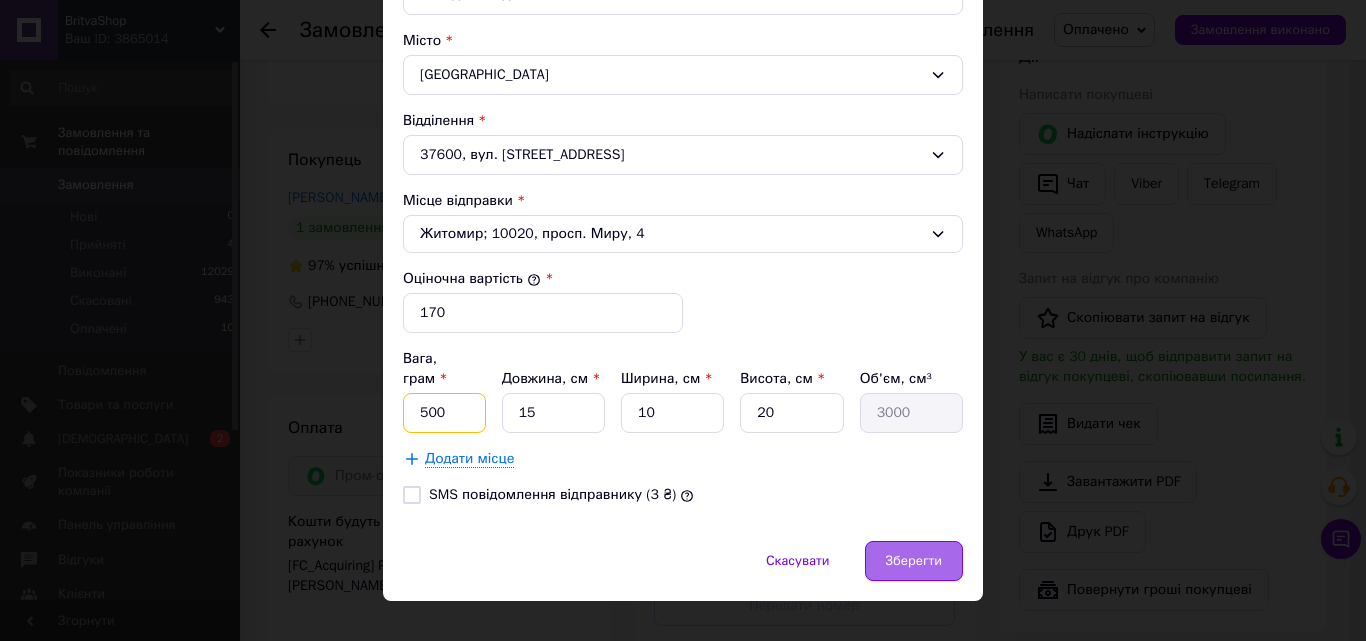 type on "500" 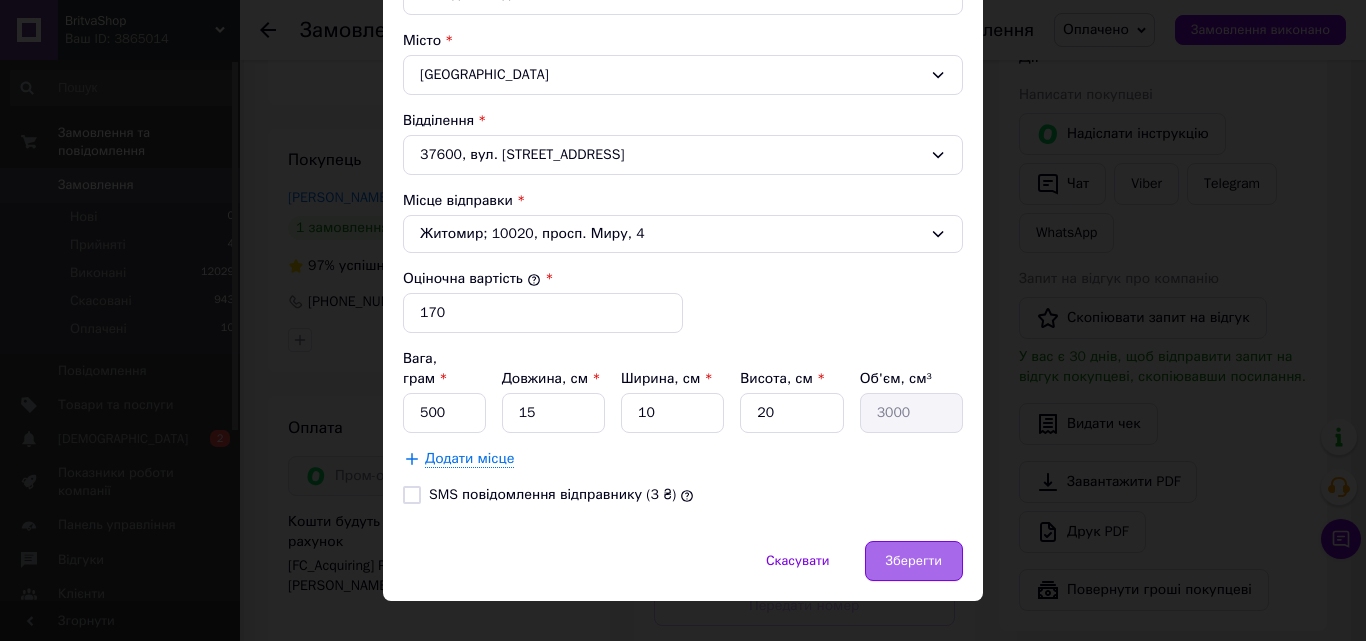 click on "Зберегти" at bounding box center [914, 561] 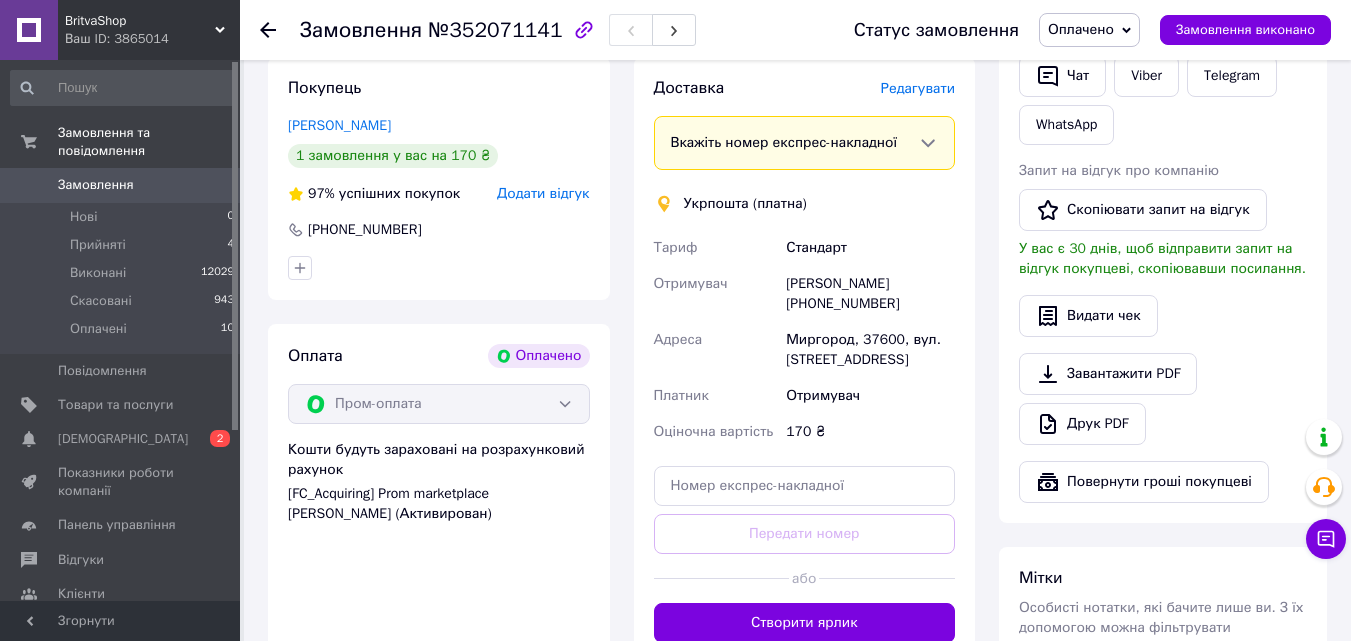 scroll, scrollTop: 500, scrollLeft: 0, axis: vertical 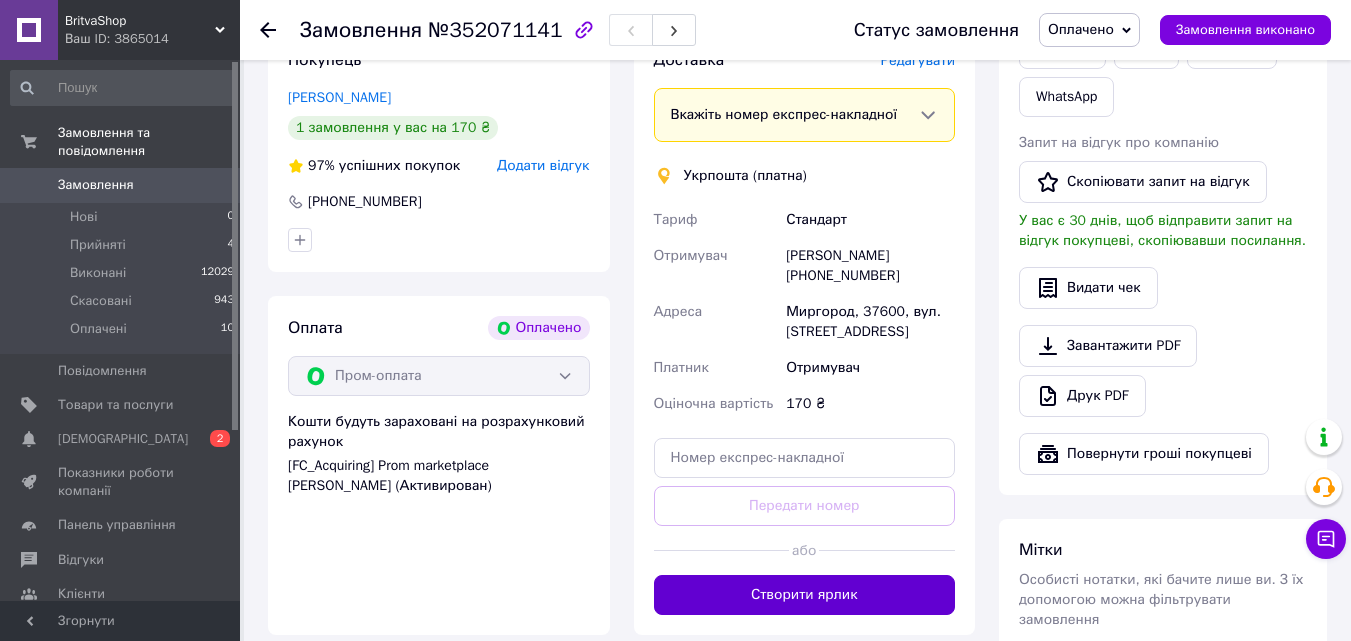 click on "Створити ярлик" at bounding box center [805, 595] 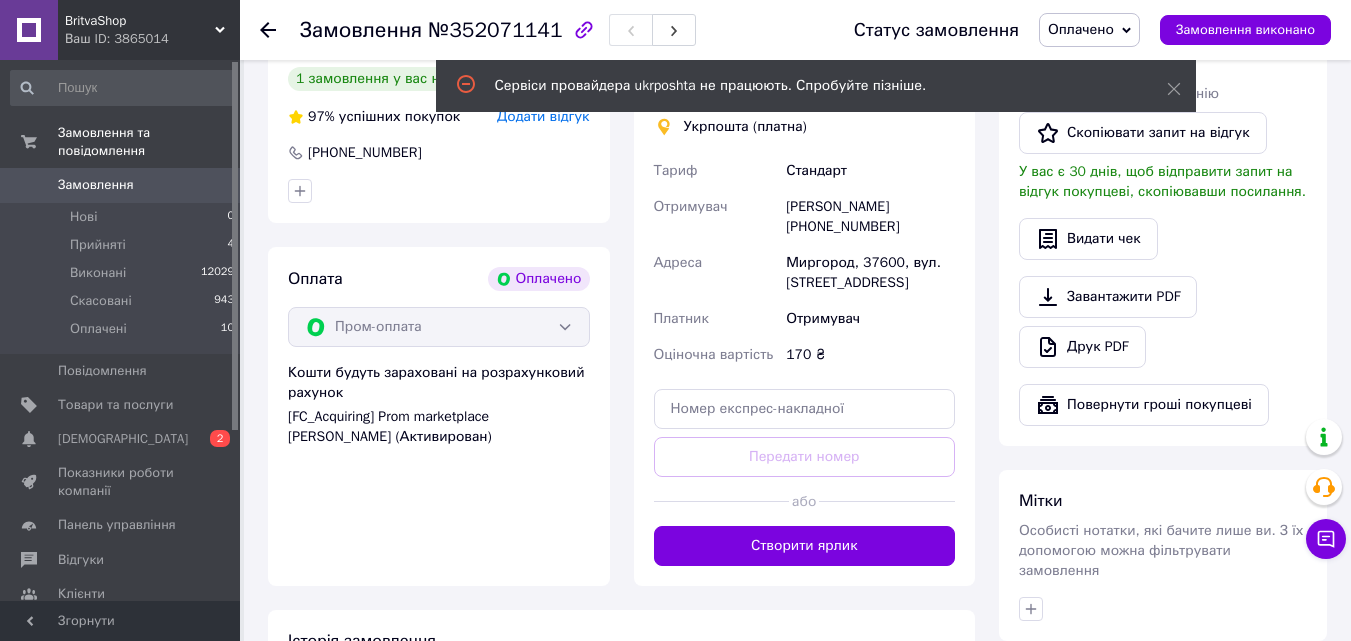 scroll, scrollTop: 700, scrollLeft: 0, axis: vertical 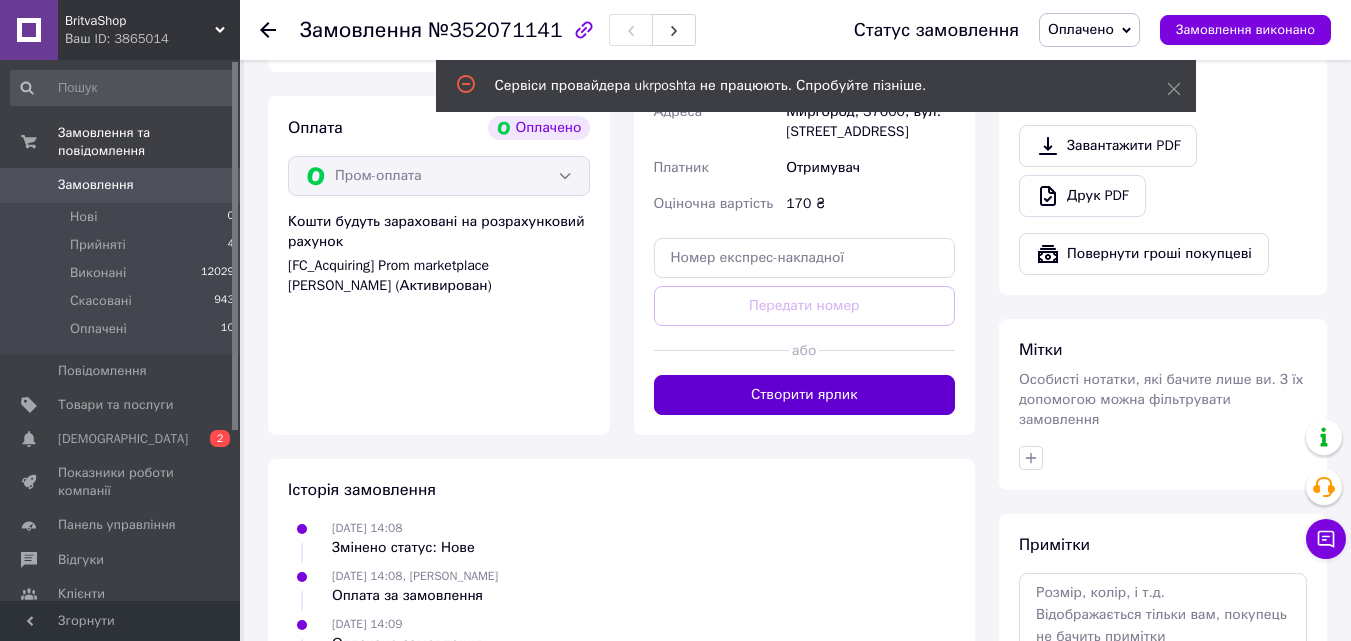 click on "Створити ярлик" at bounding box center [805, 395] 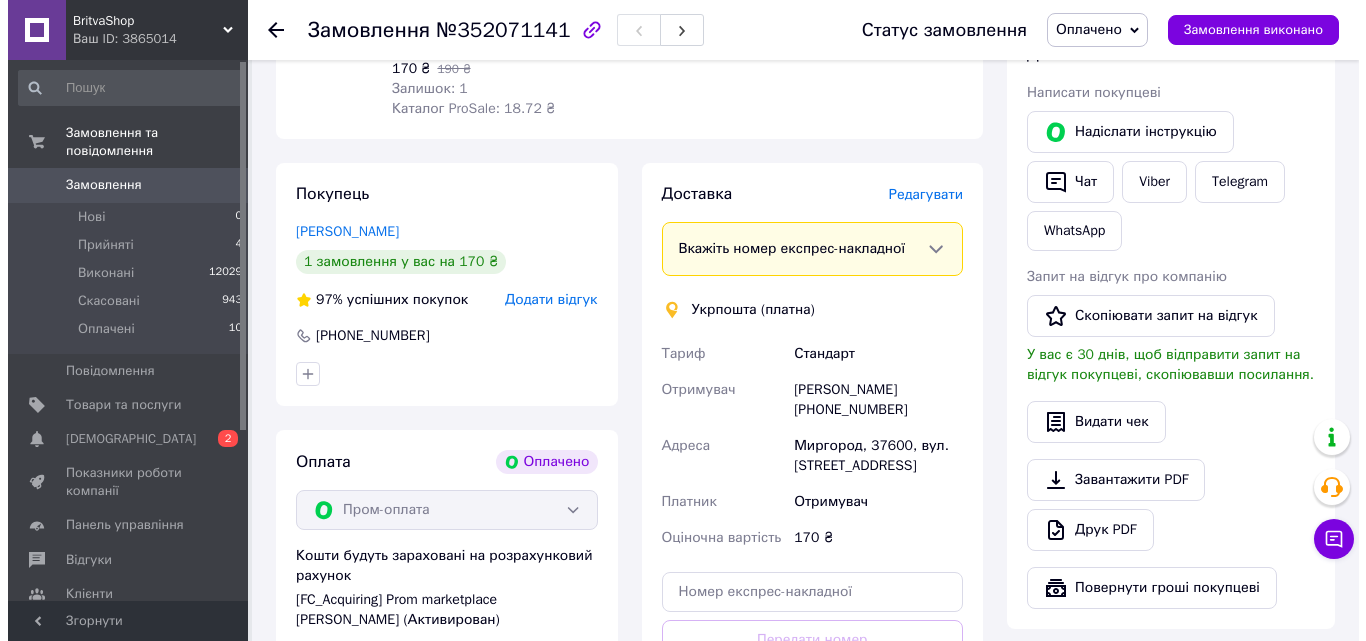 scroll, scrollTop: 400, scrollLeft: 0, axis: vertical 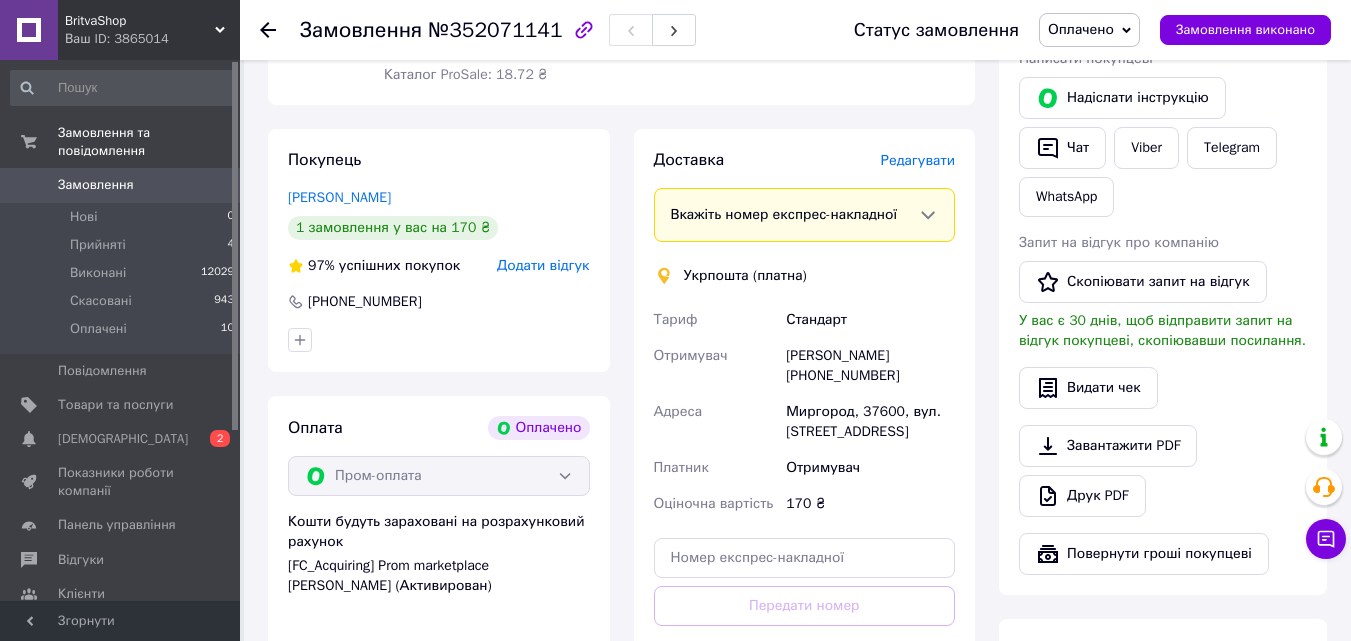 click on "Редагувати" at bounding box center [918, 160] 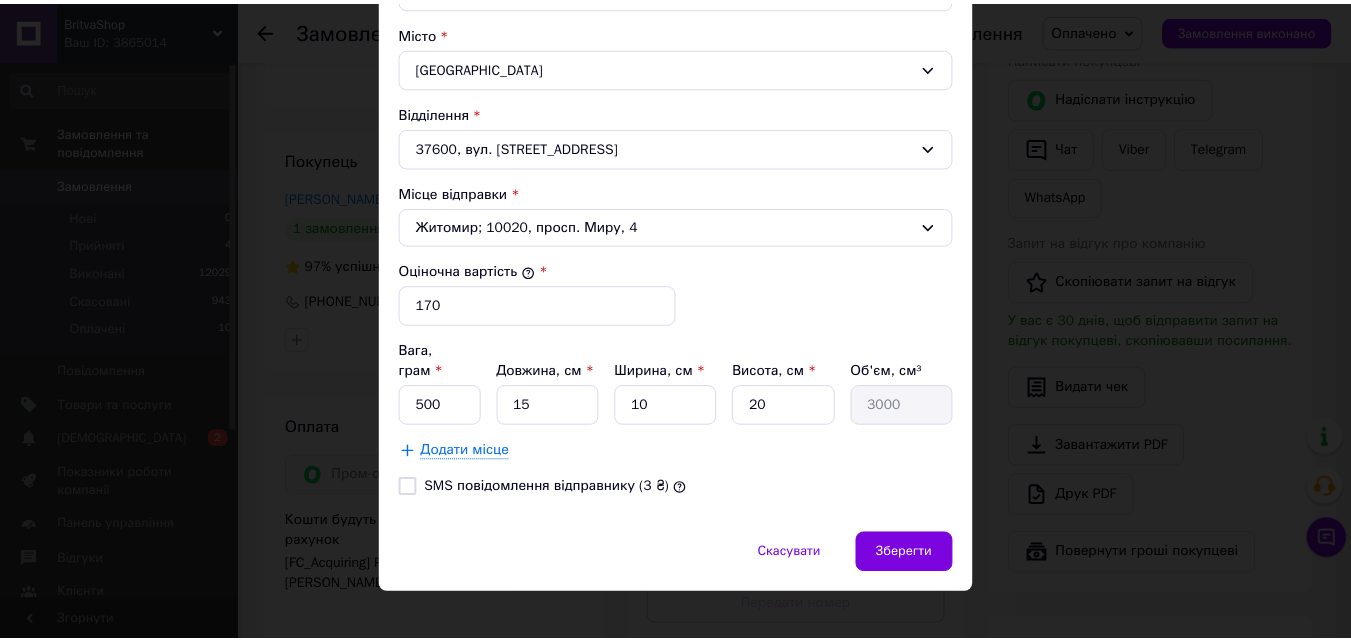 scroll, scrollTop: 610, scrollLeft: 0, axis: vertical 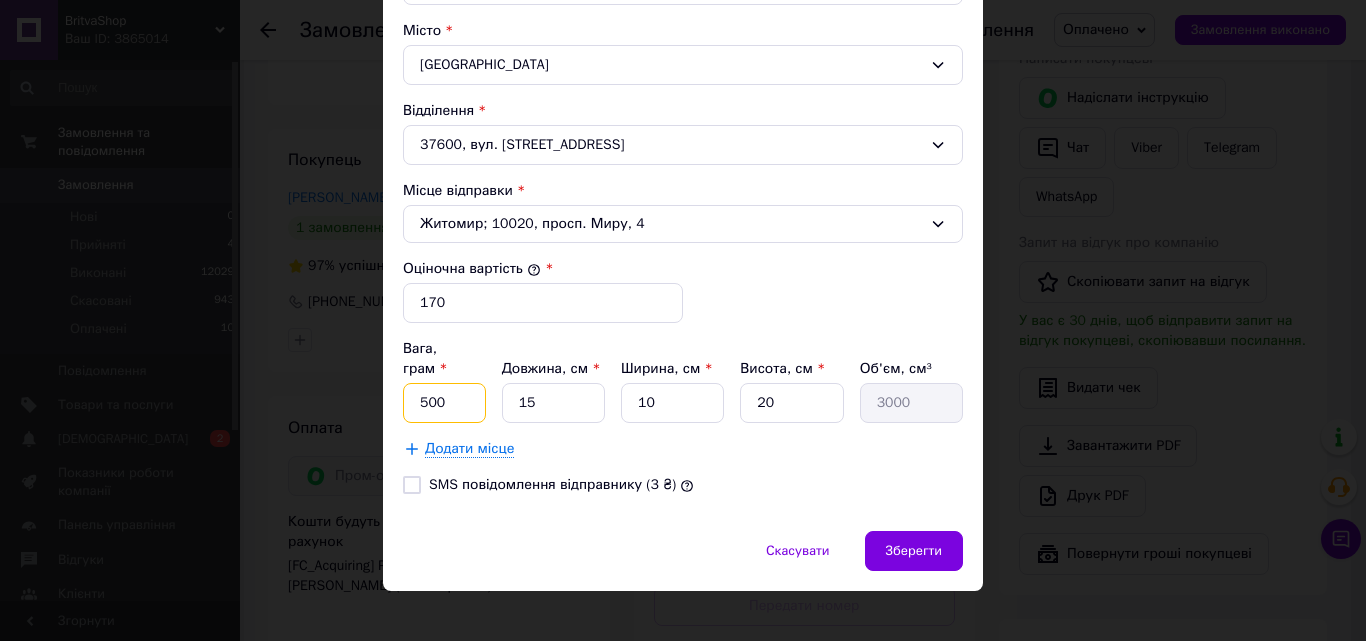 click on "500" at bounding box center [444, 403] 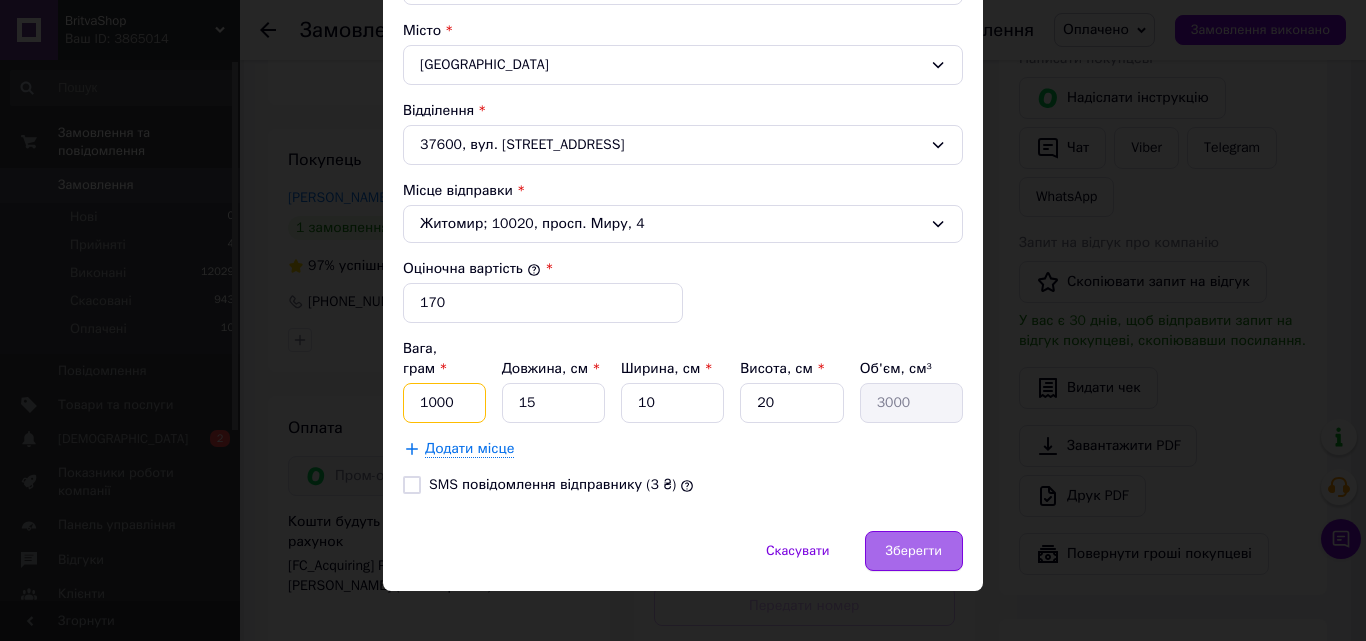 type on "1000" 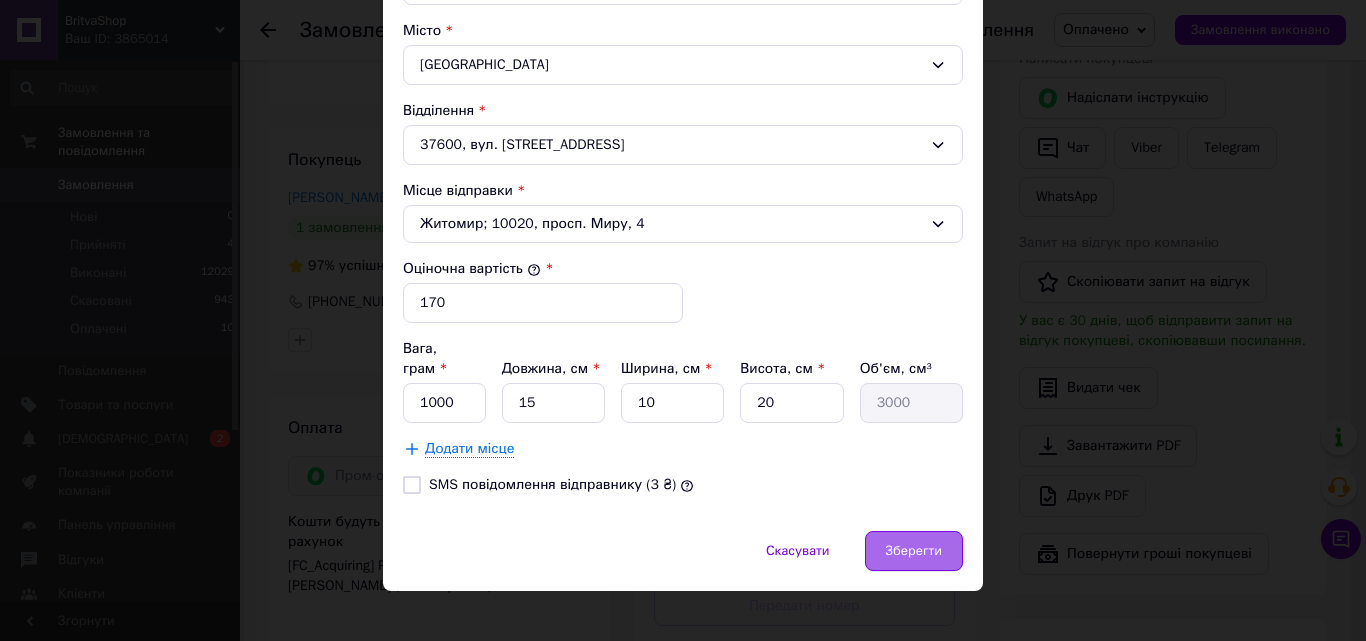 click on "Зберегти" at bounding box center (914, 551) 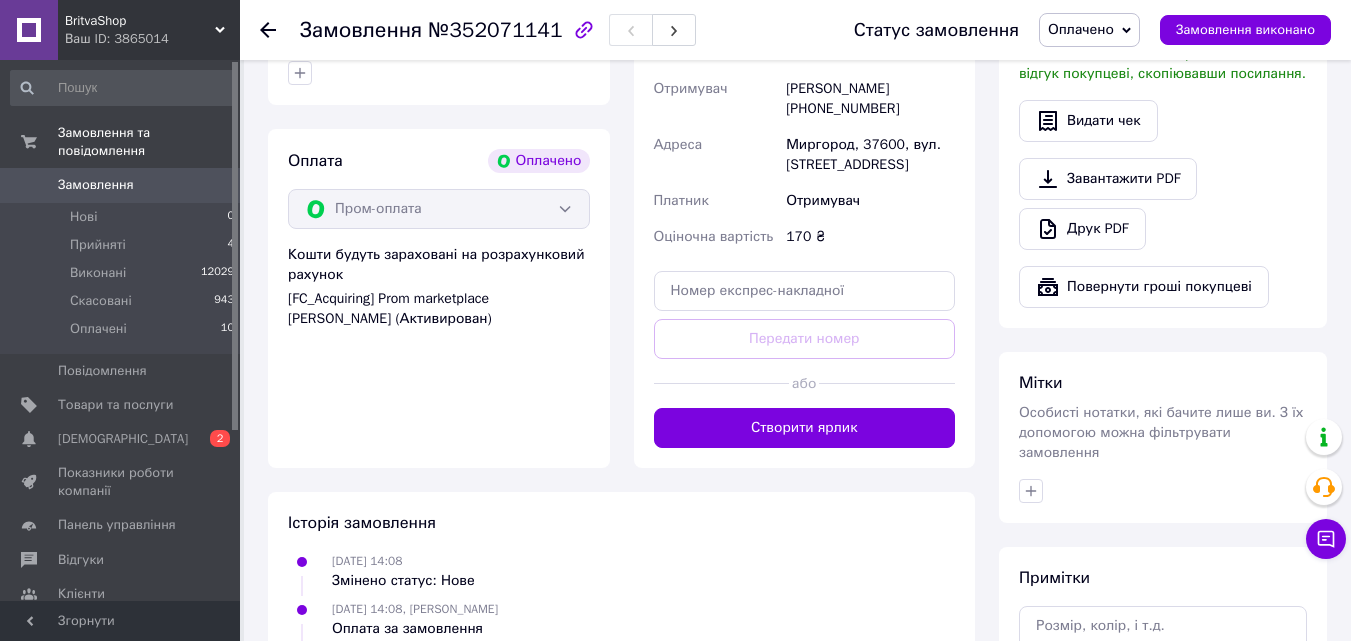 scroll, scrollTop: 700, scrollLeft: 0, axis: vertical 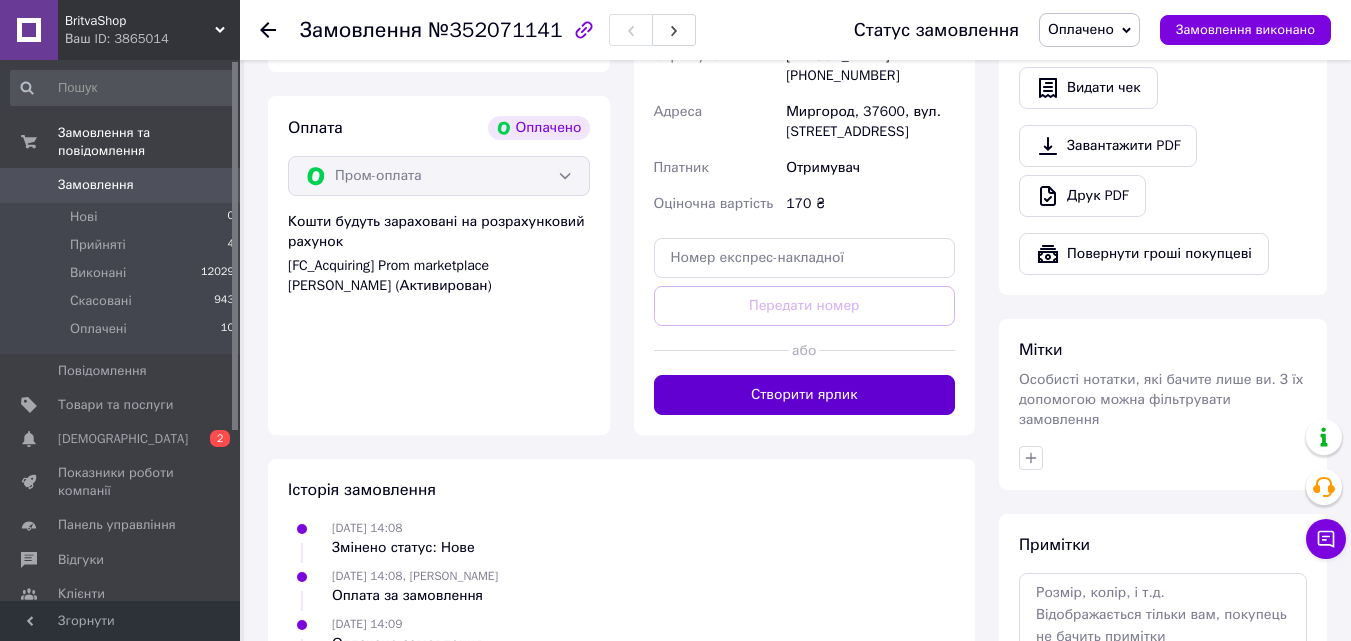 click on "Створити ярлик" at bounding box center [805, 395] 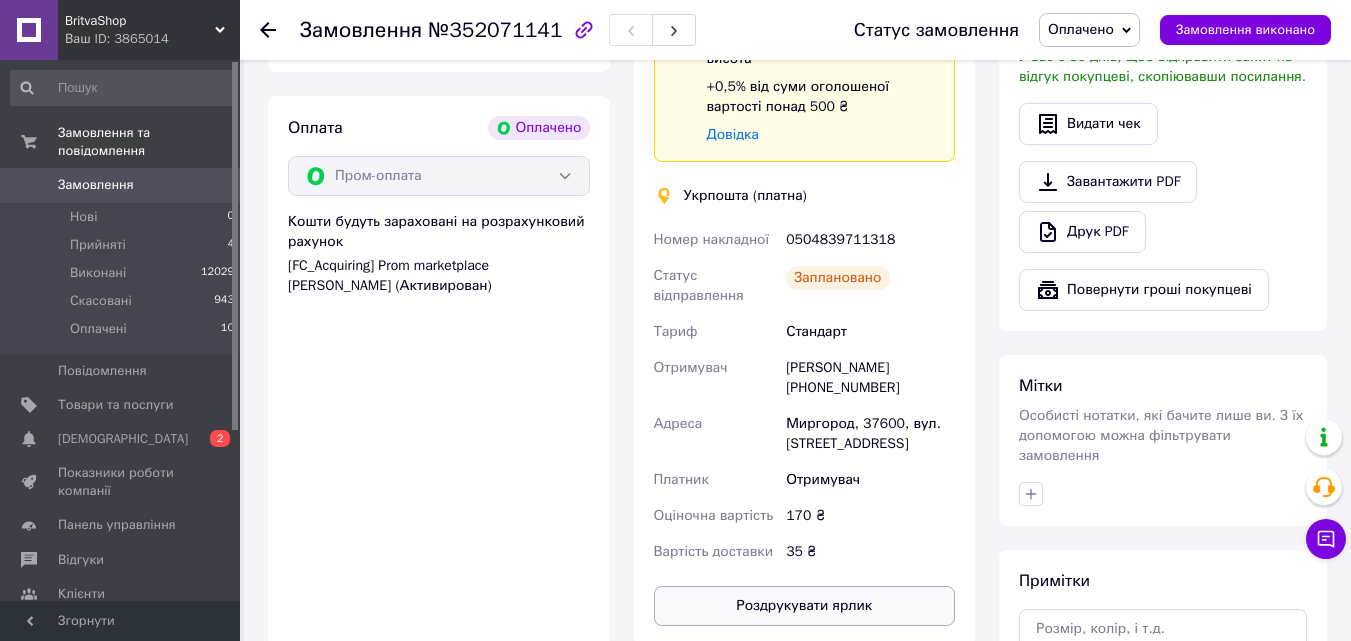 click on "Роздрукувати ярлик" at bounding box center [805, 606] 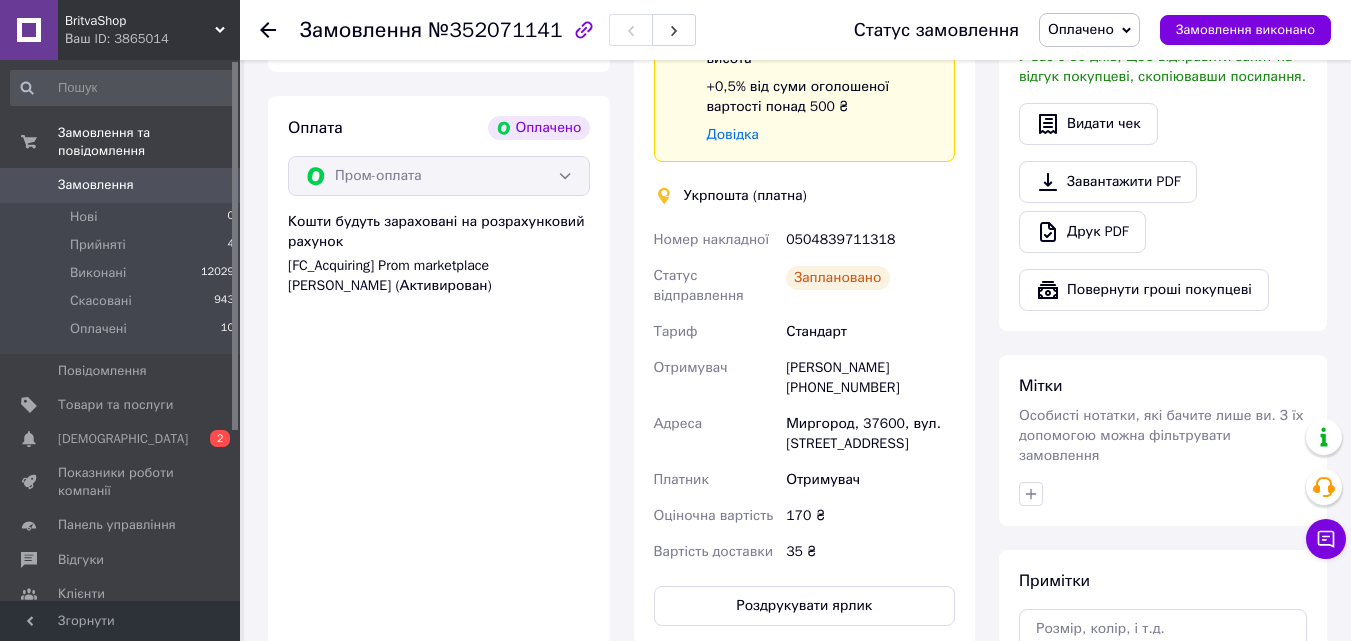 click 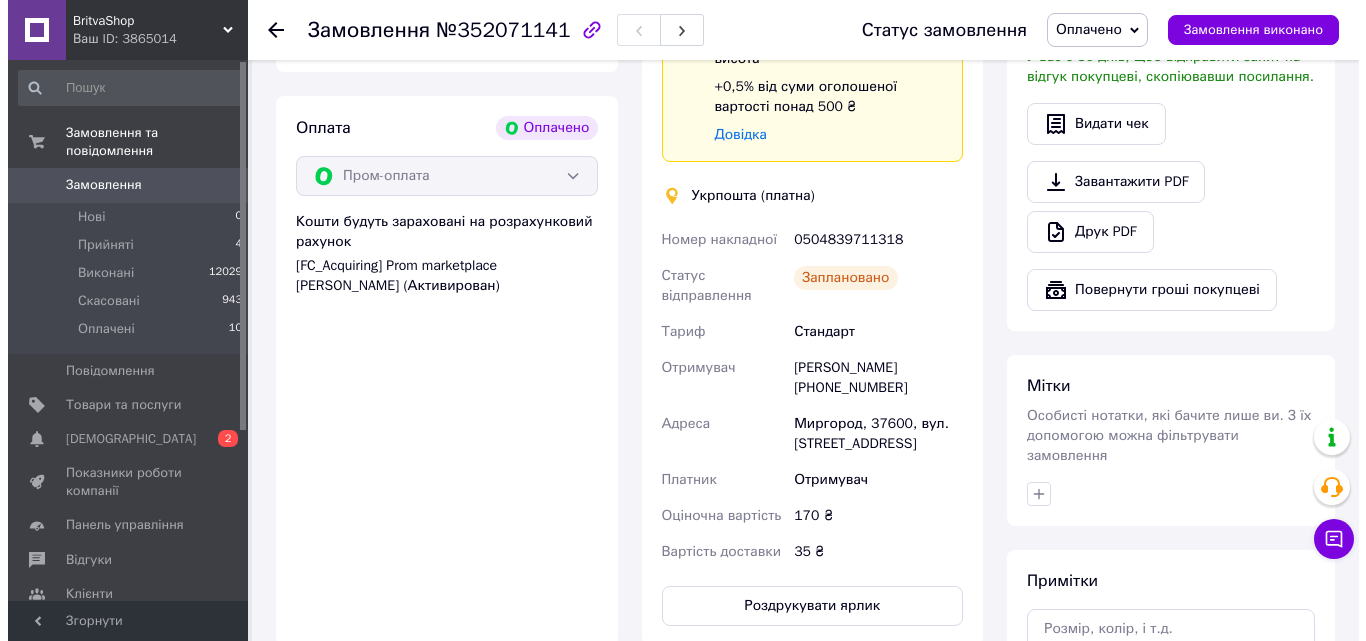 scroll, scrollTop: 0, scrollLeft: 0, axis: both 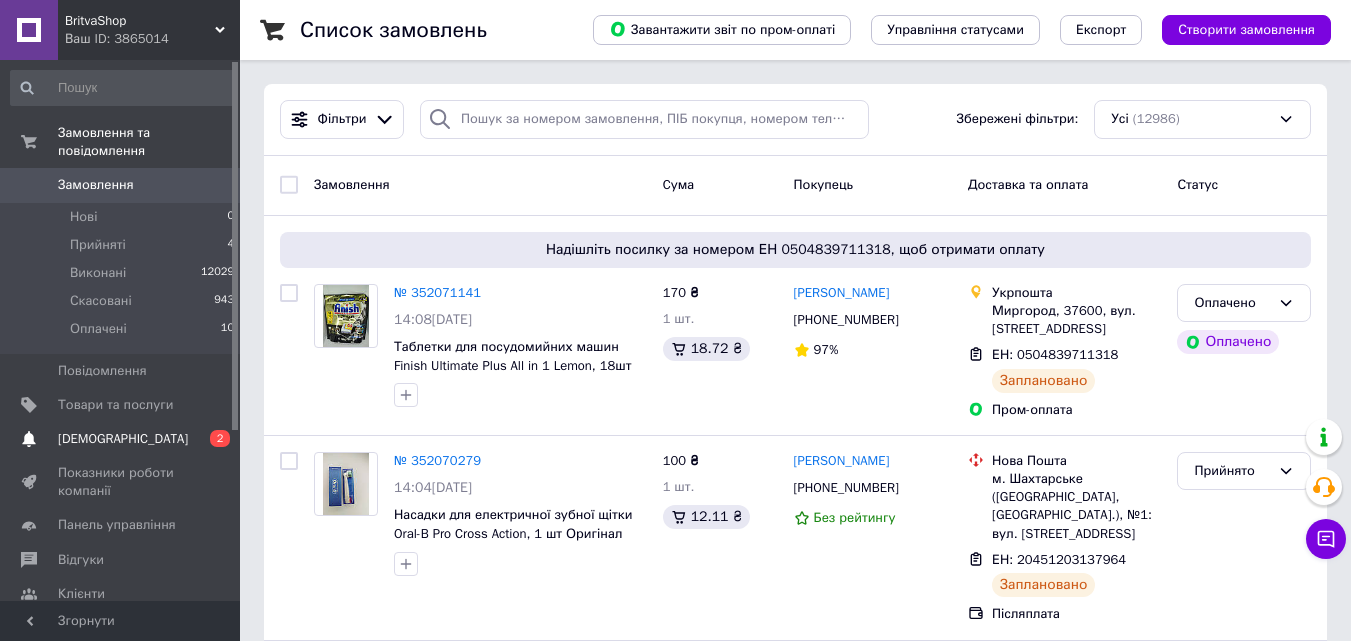 click on "Сповіщення 0 2" at bounding box center [123, 439] 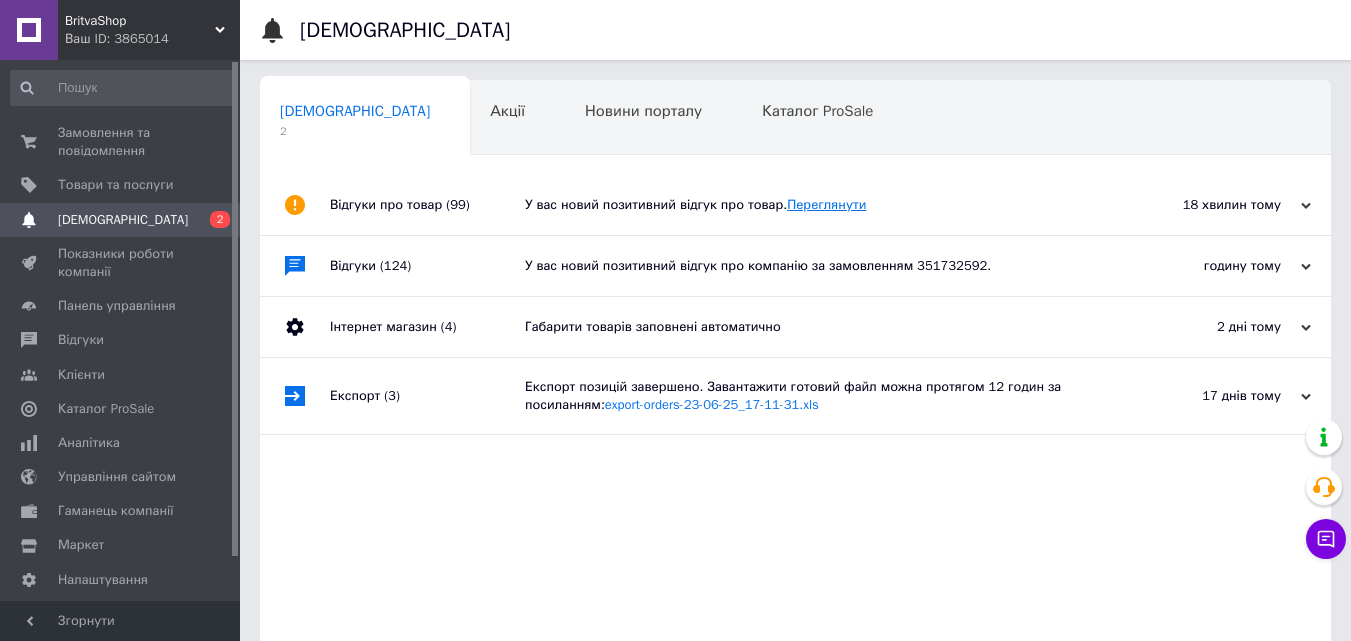 click on "Переглянути" at bounding box center [826, 204] 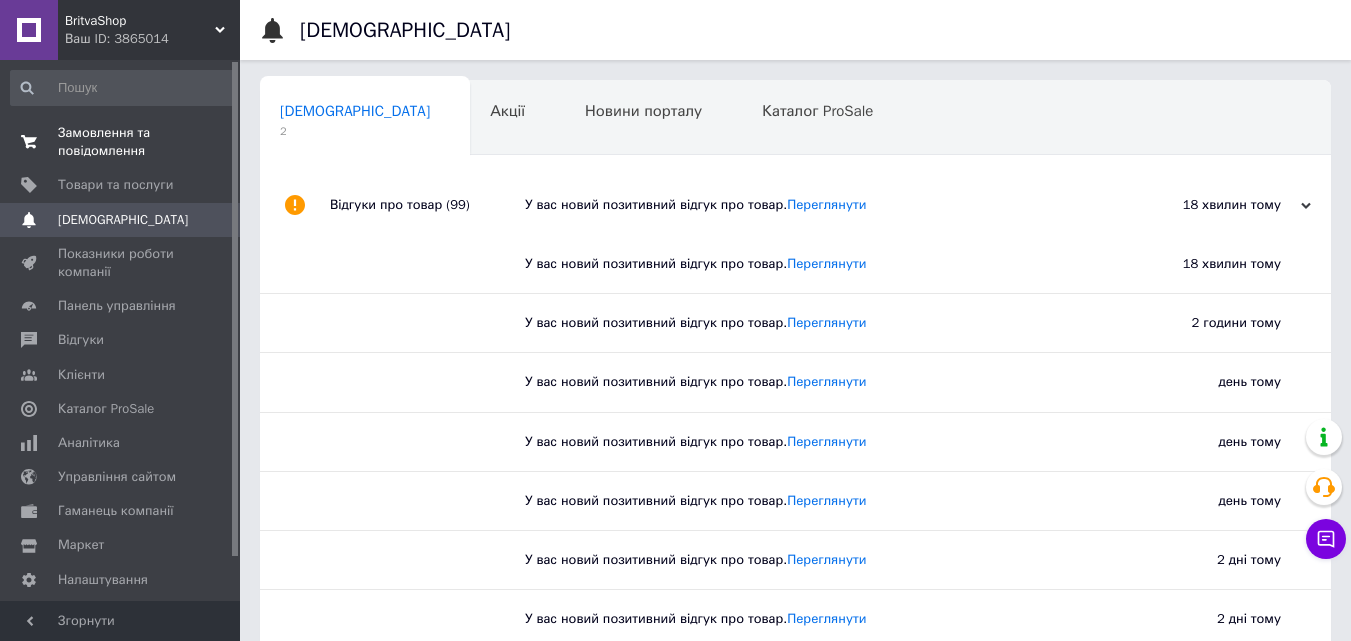 click on "Замовлення та повідомлення" at bounding box center (121, 142) 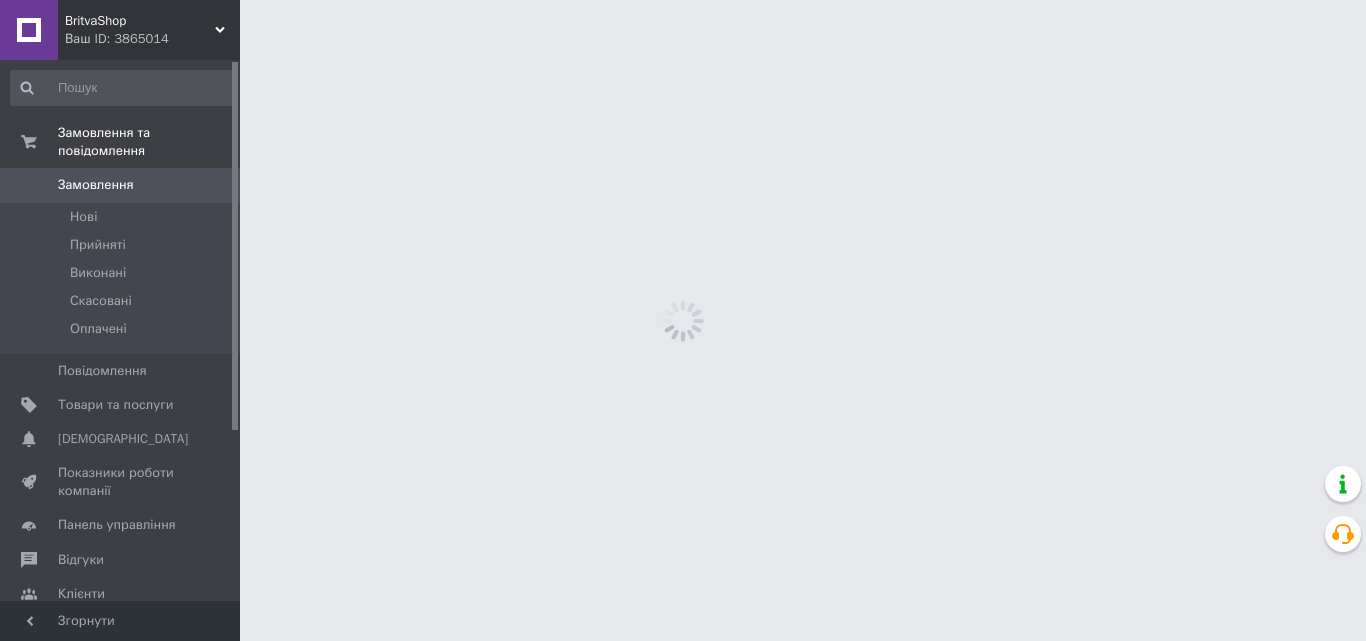 scroll, scrollTop: 0, scrollLeft: 0, axis: both 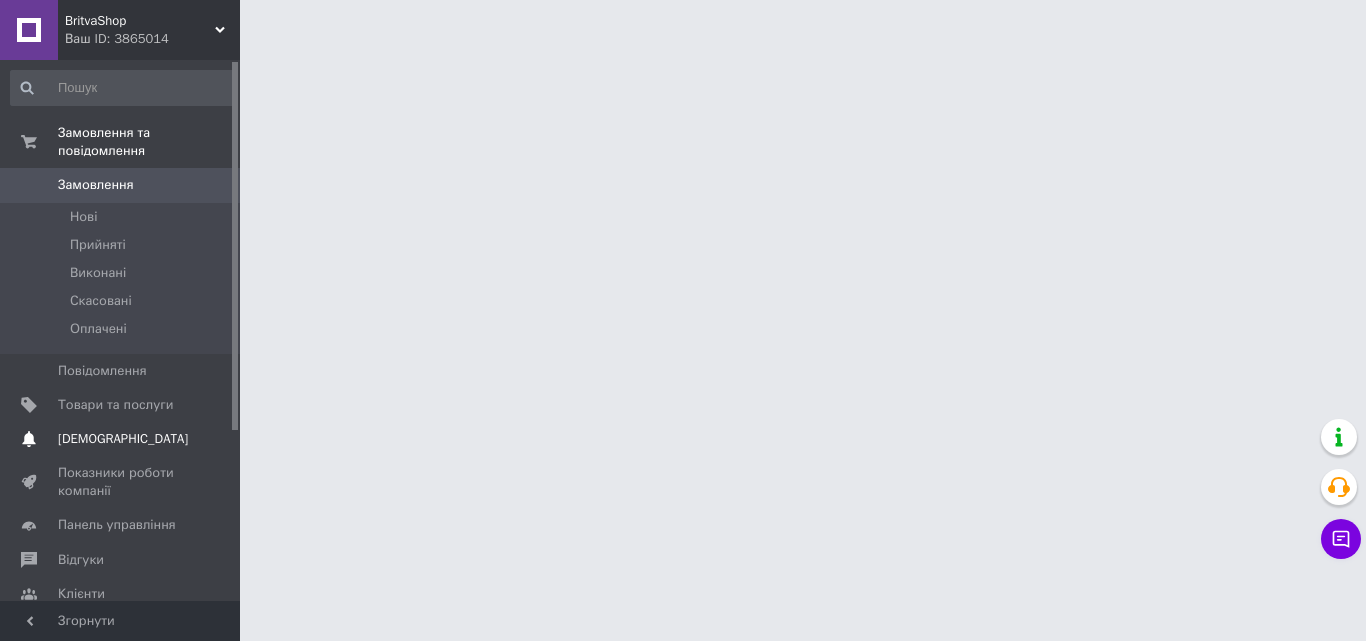 click on "[DEMOGRAPHIC_DATA]" at bounding box center [121, 439] 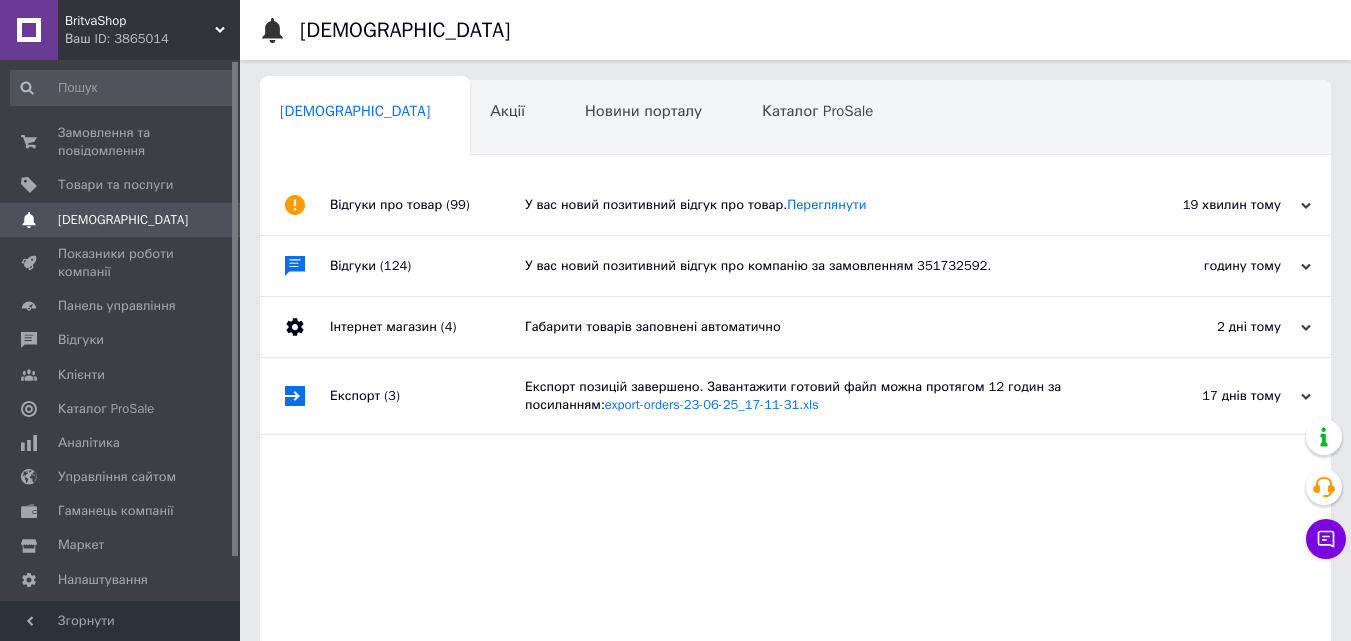 click on "У вас новий позитивний відгук про компанію за замовленням 351732592." at bounding box center [818, 266] 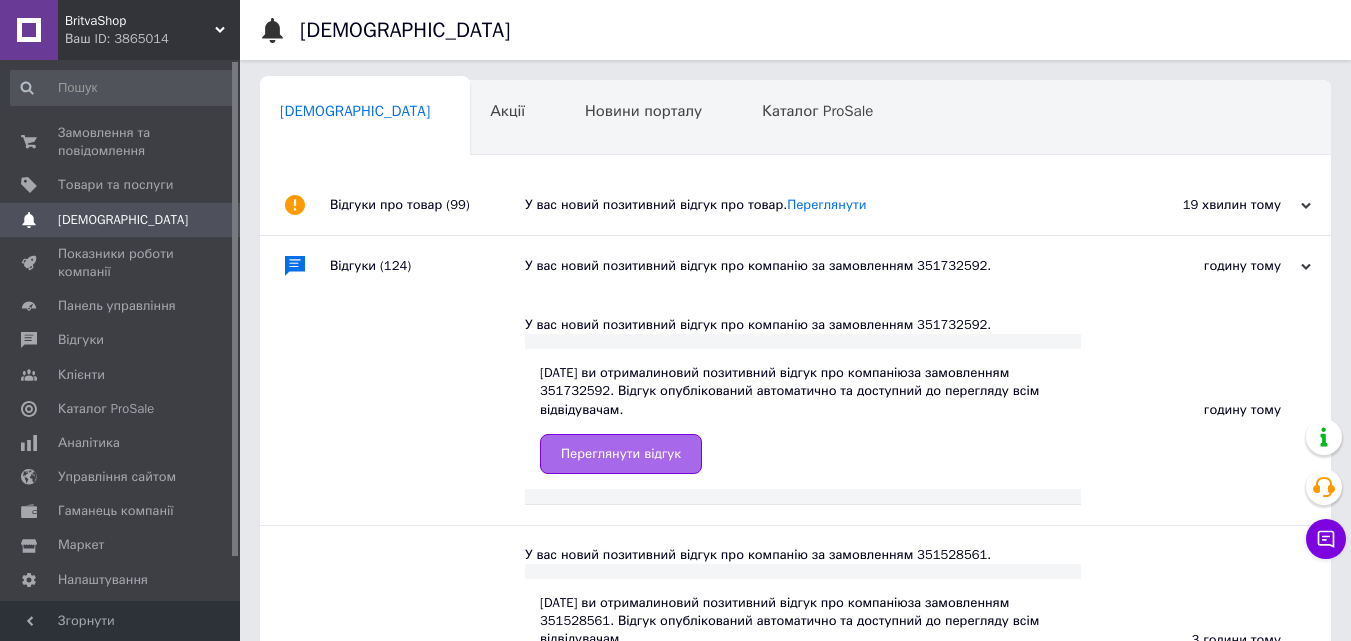 click on "Переглянути відгук" at bounding box center (621, 454) 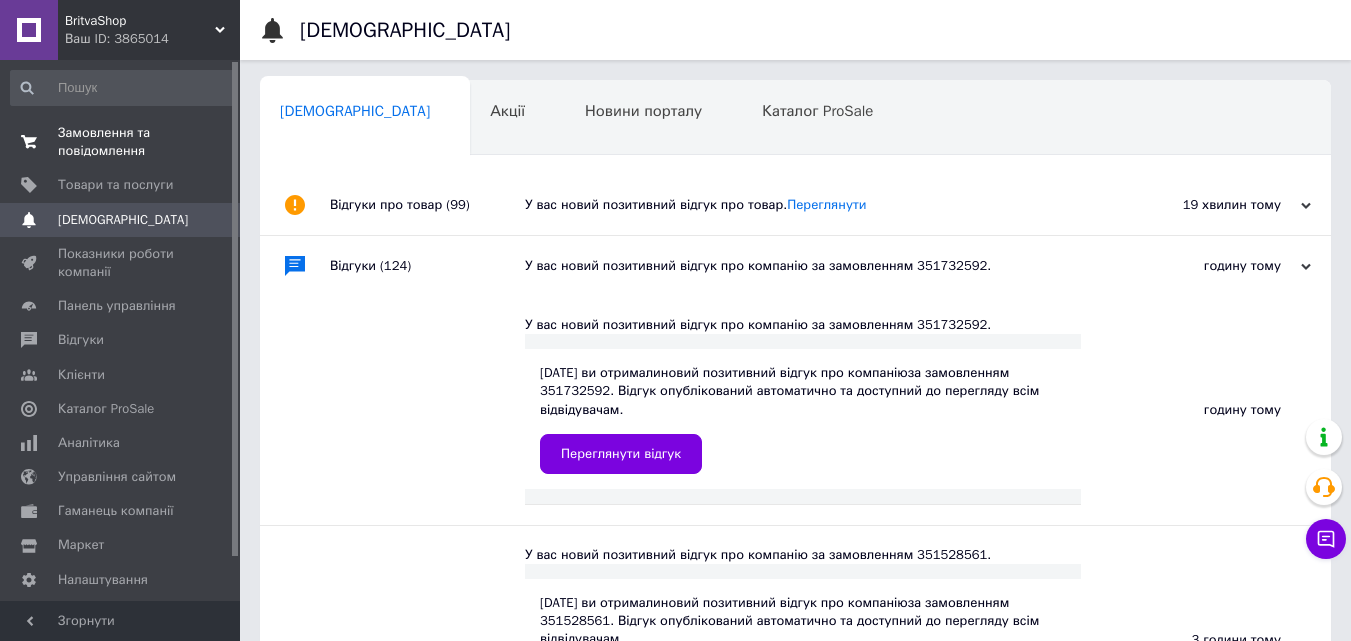 click on "Замовлення та повідомлення" at bounding box center (121, 142) 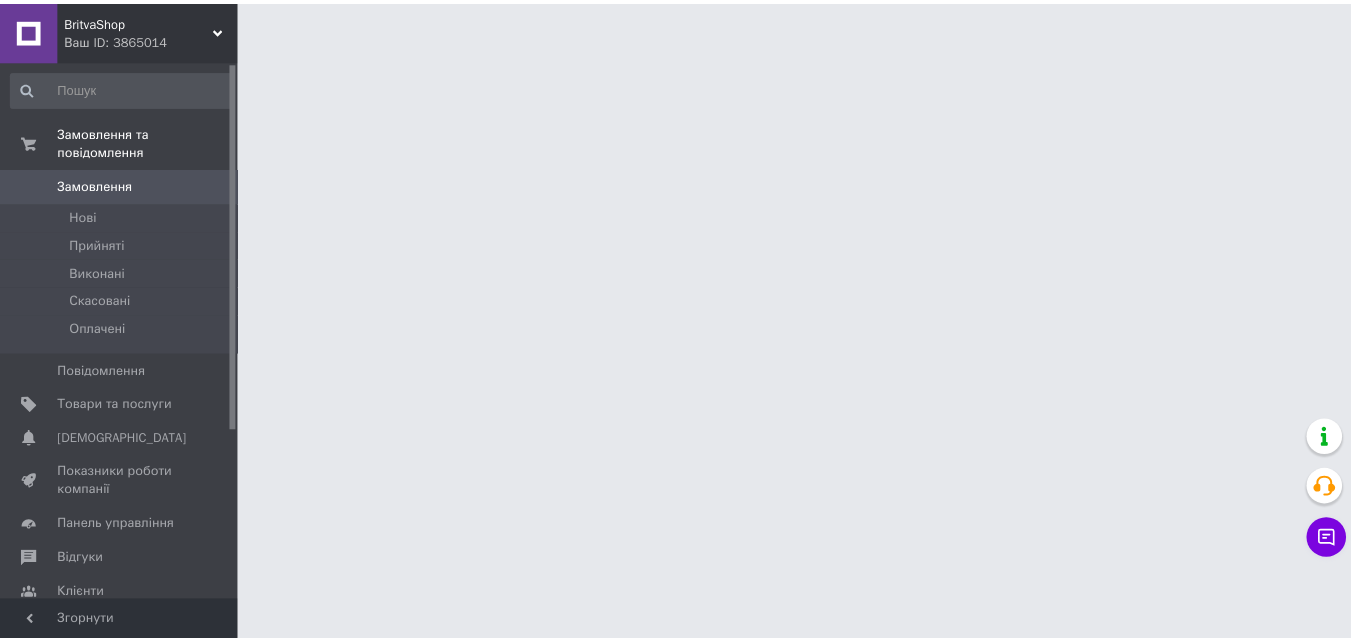 scroll, scrollTop: 0, scrollLeft: 0, axis: both 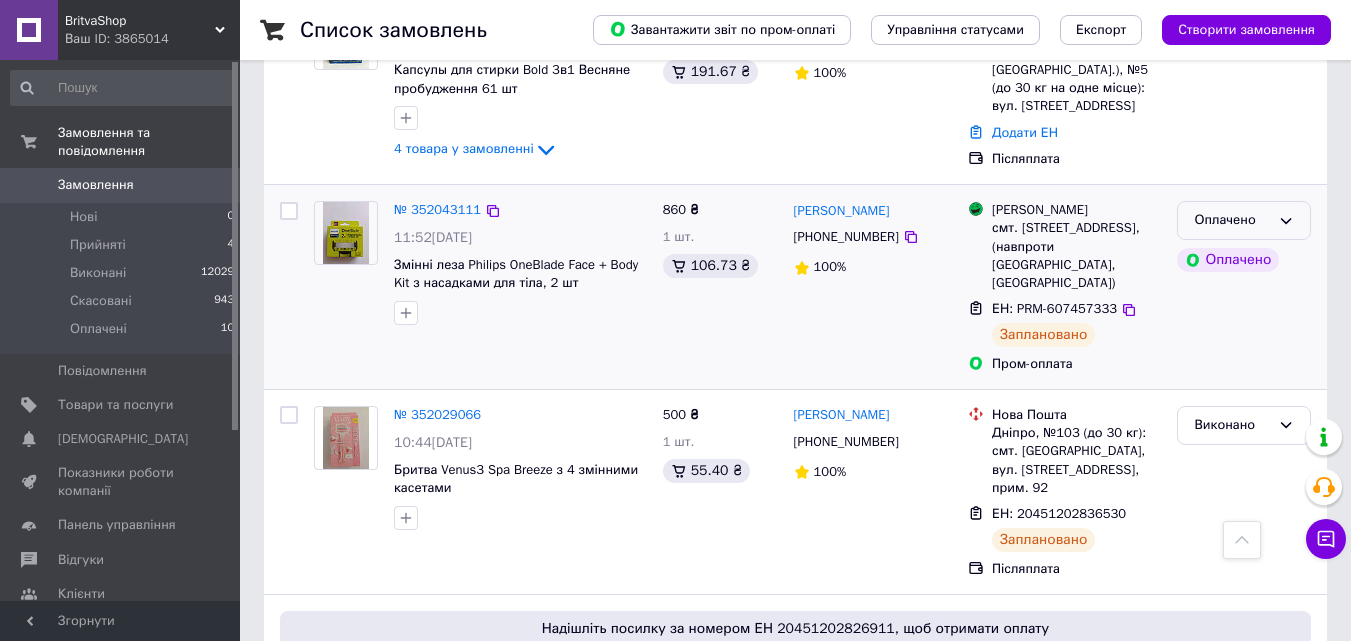 click on "Оплачено" at bounding box center [1244, 220] 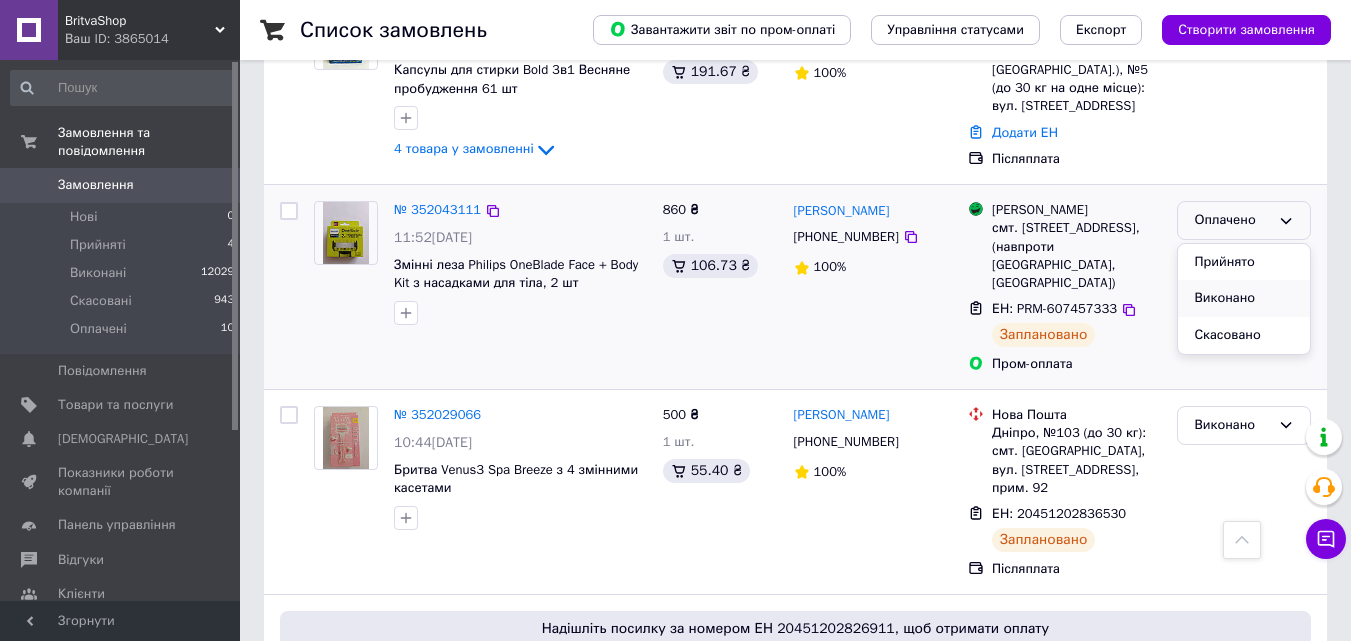 click on "Виконано" at bounding box center [1244, 298] 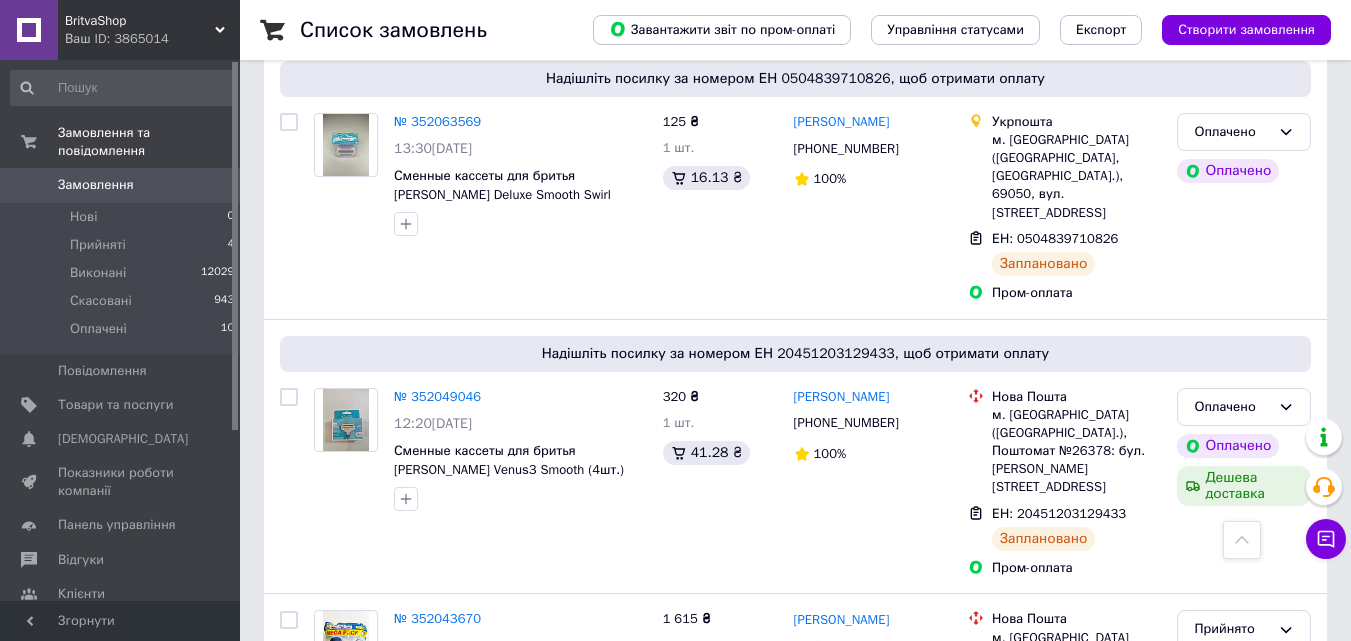 scroll, scrollTop: 700, scrollLeft: 0, axis: vertical 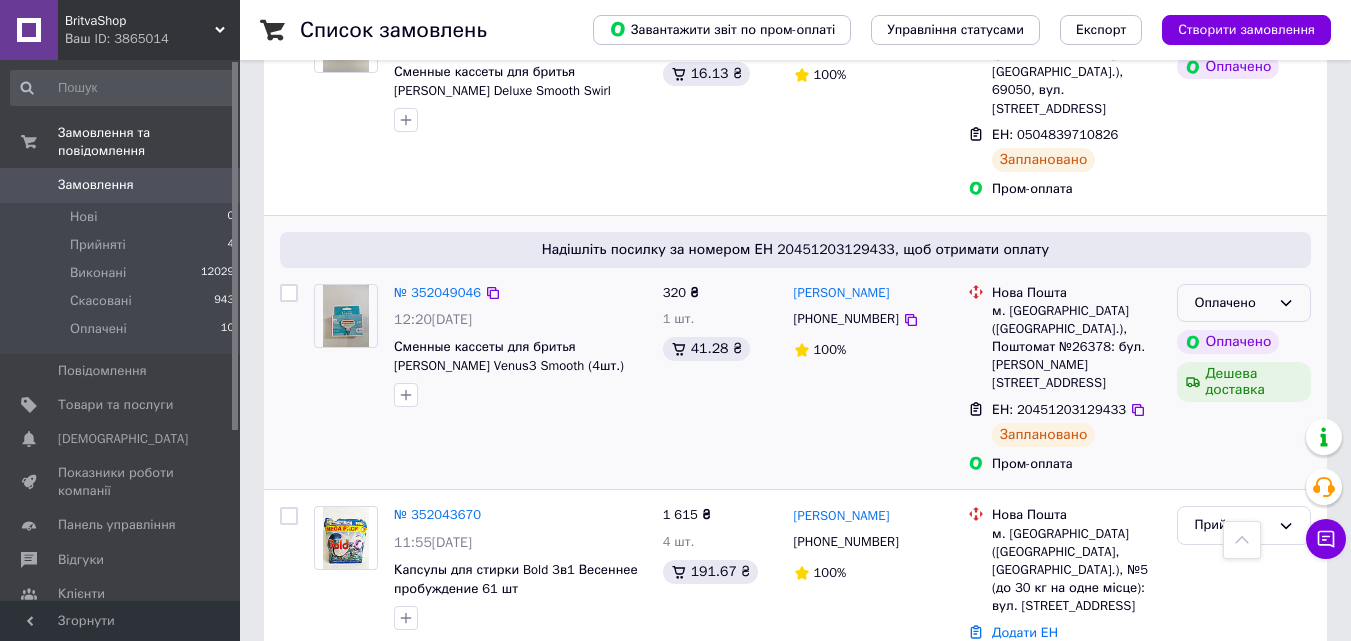 click on "Оплачено" at bounding box center (1244, 303) 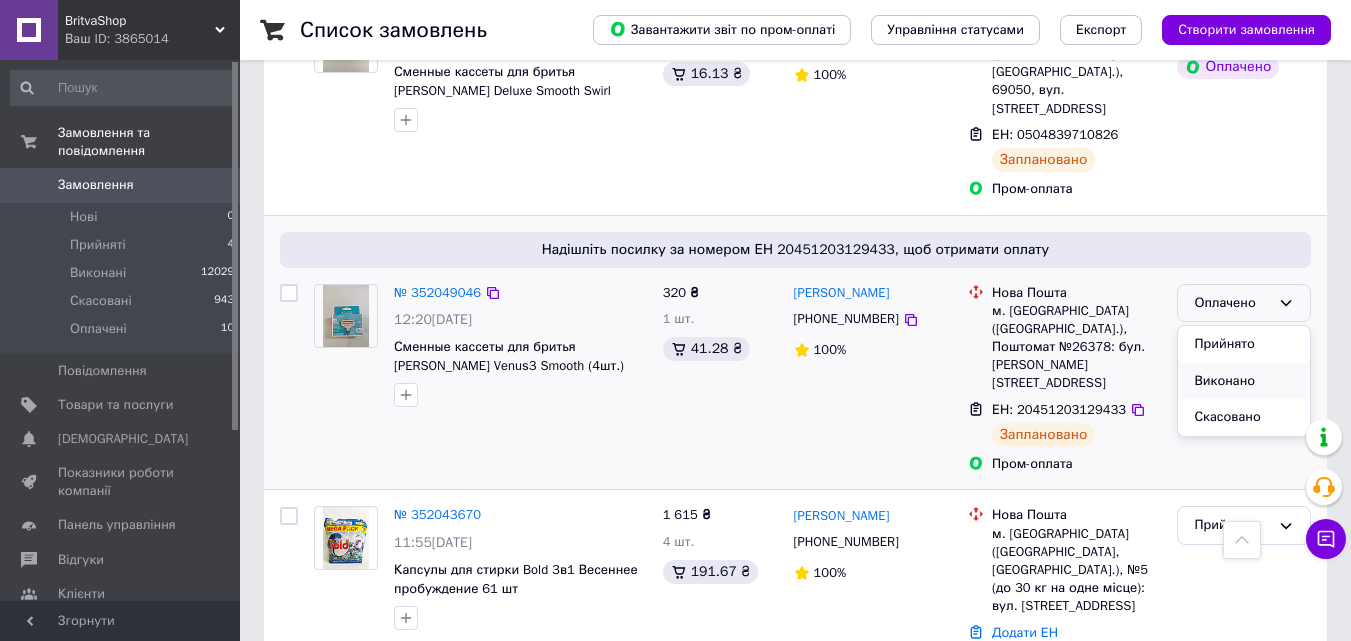 click on "Виконано" at bounding box center [1244, 381] 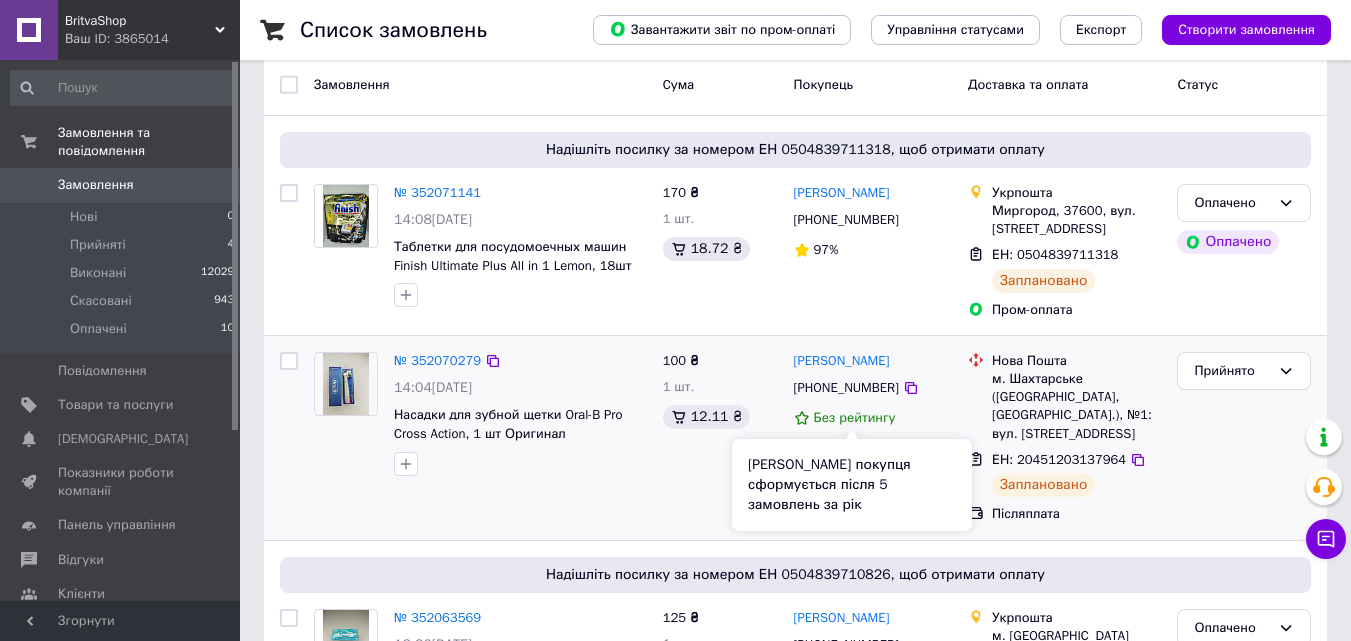 scroll, scrollTop: 0, scrollLeft: 0, axis: both 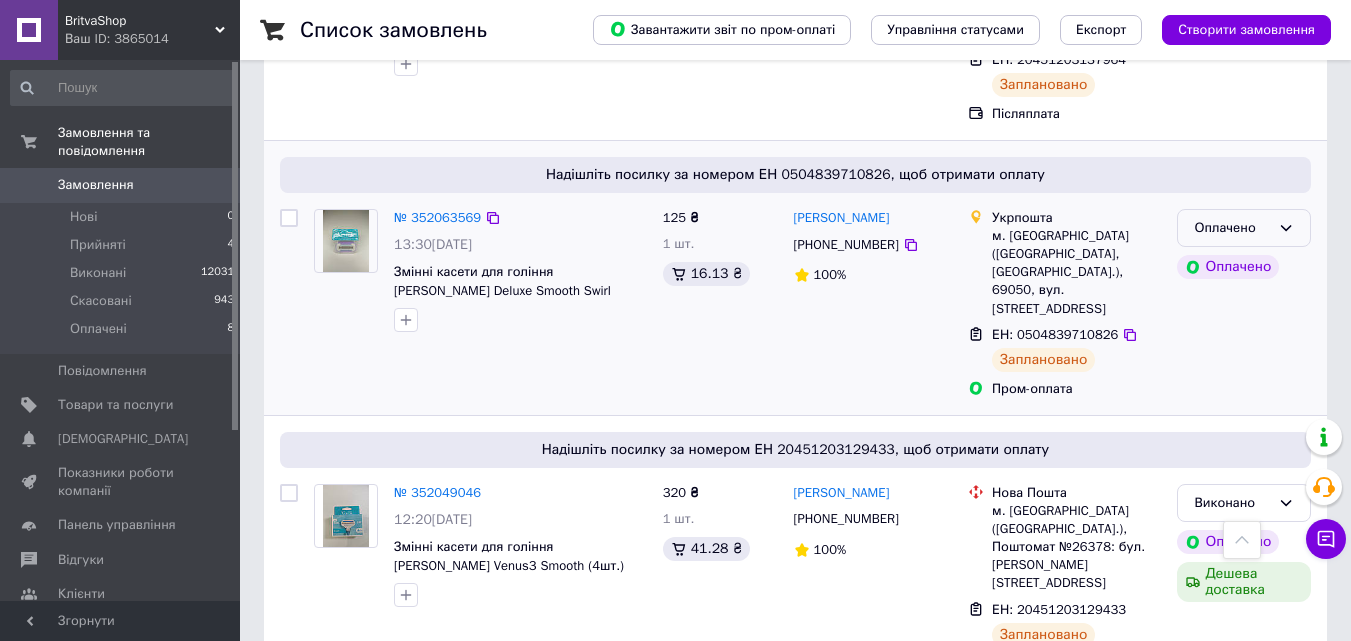 click 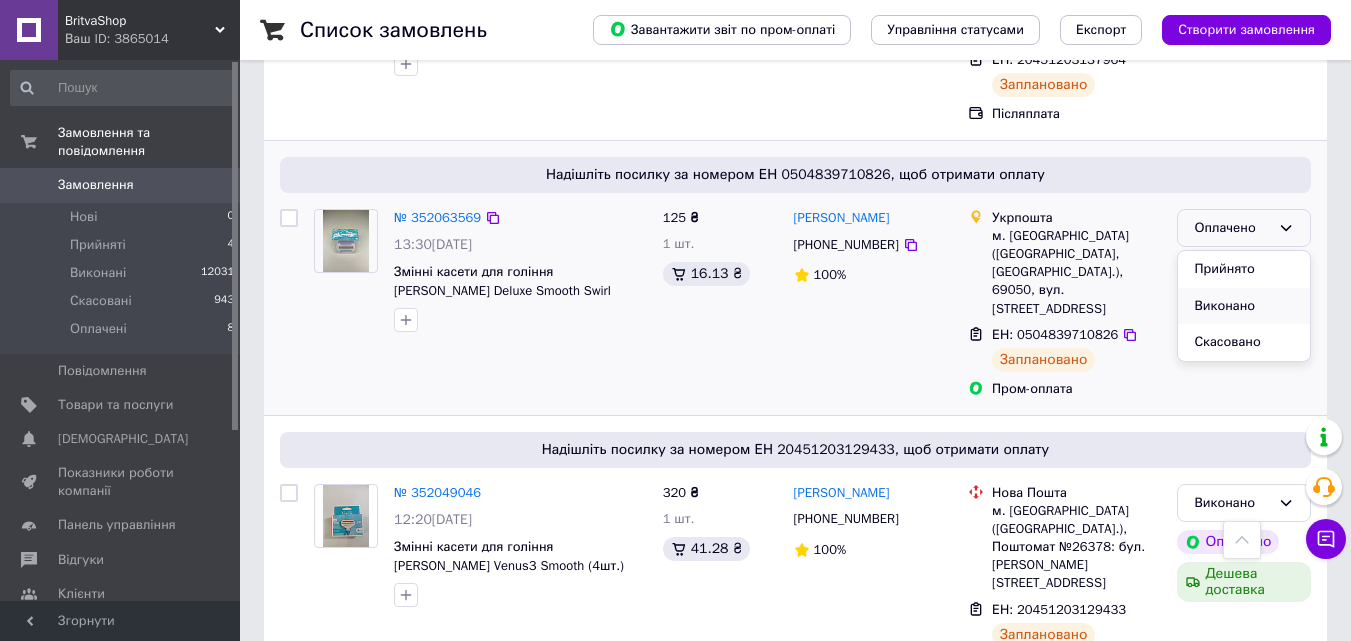 click on "Виконано" at bounding box center [1244, 306] 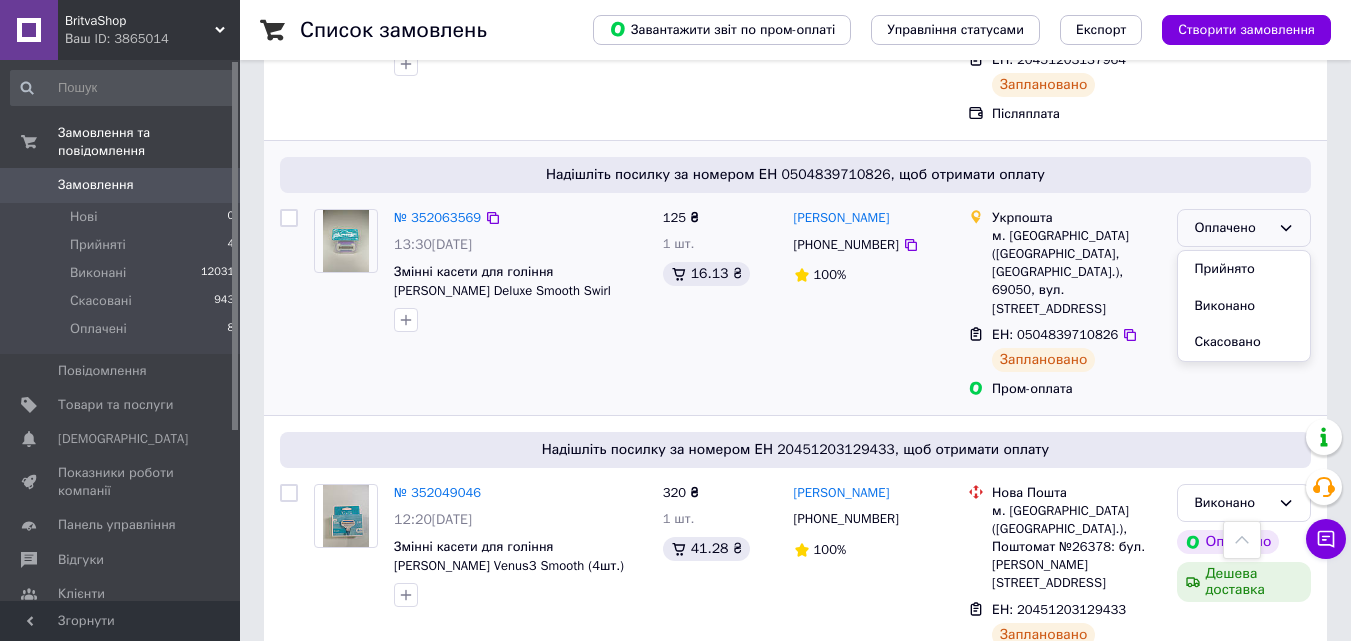 click on "Оплачено Прийнято Виконано Скасовано Оплачено" at bounding box center [1244, 304] 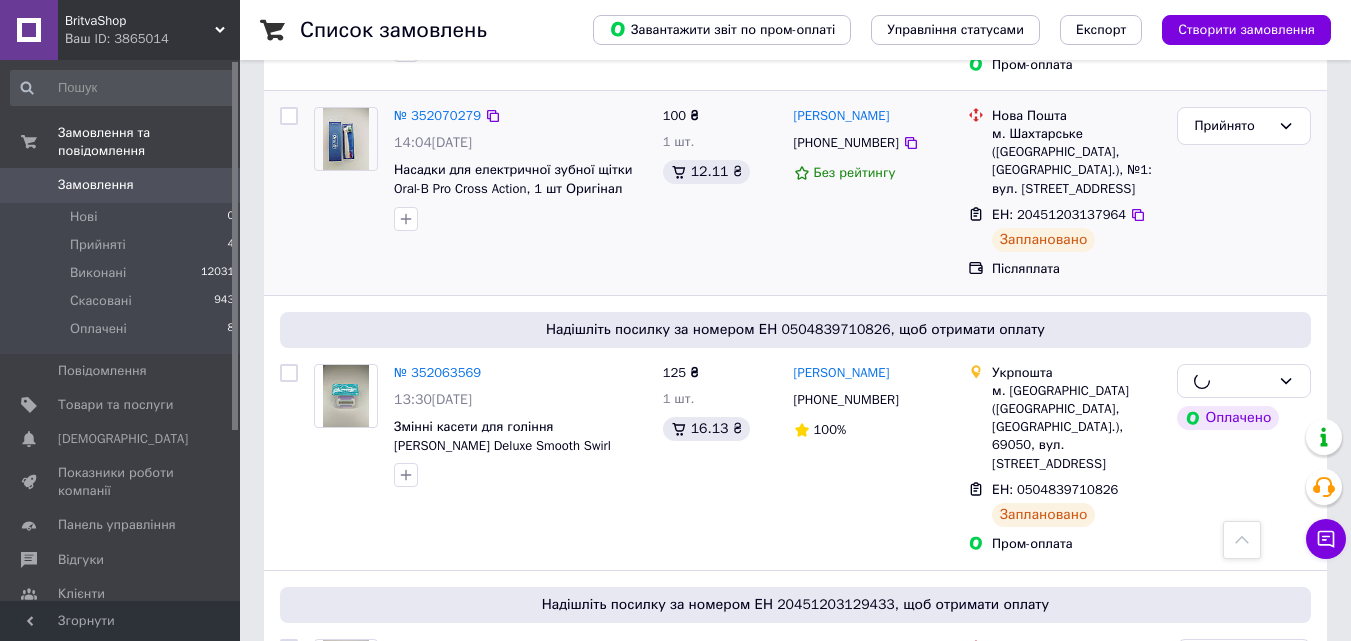 scroll, scrollTop: 200, scrollLeft: 0, axis: vertical 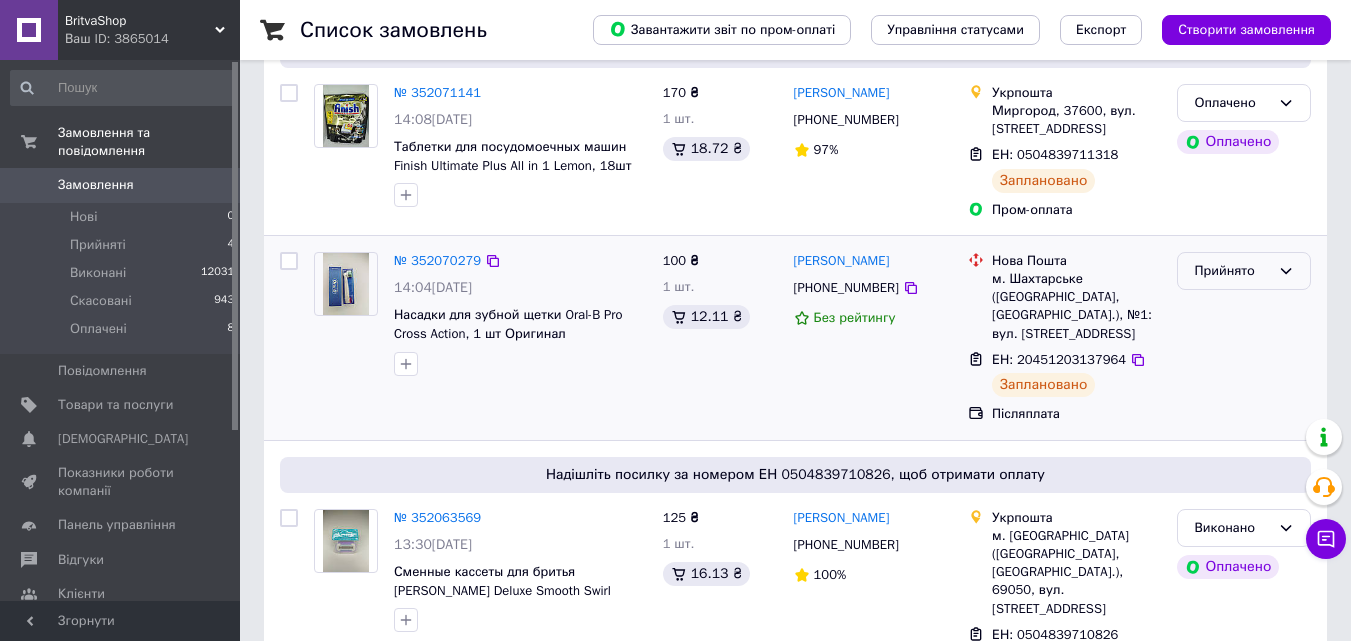 click on "Прийнято" at bounding box center (1232, 271) 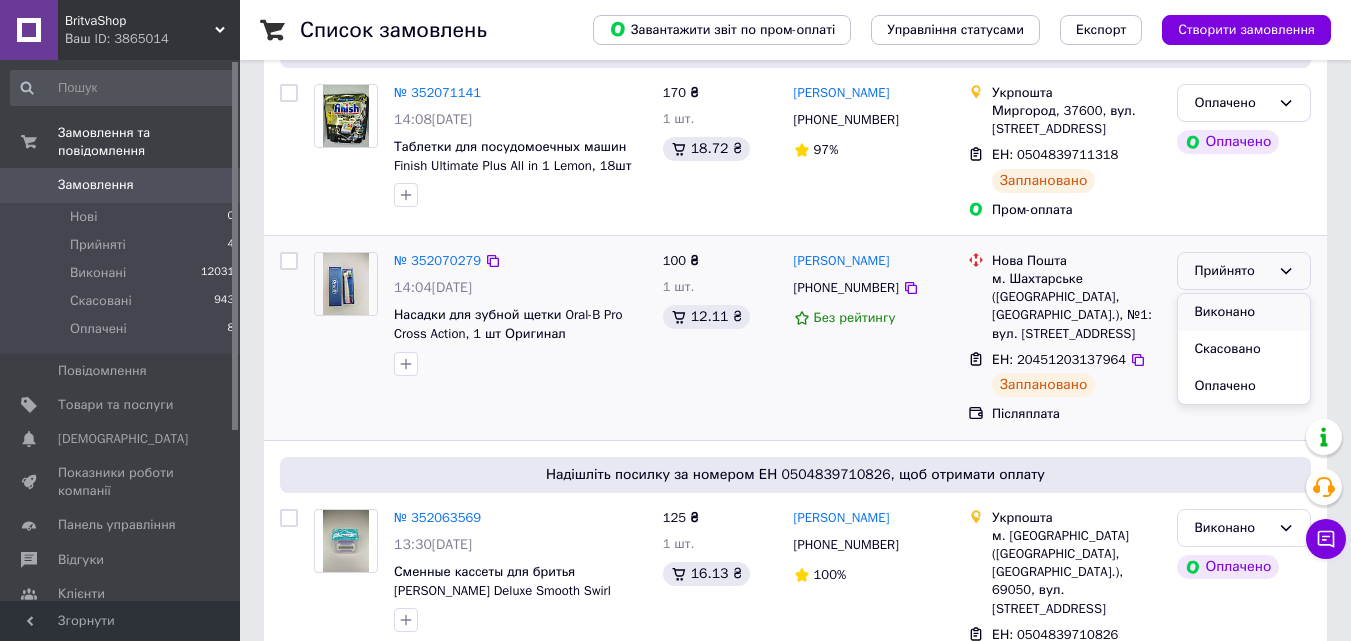 click on "Виконано" at bounding box center (1244, 312) 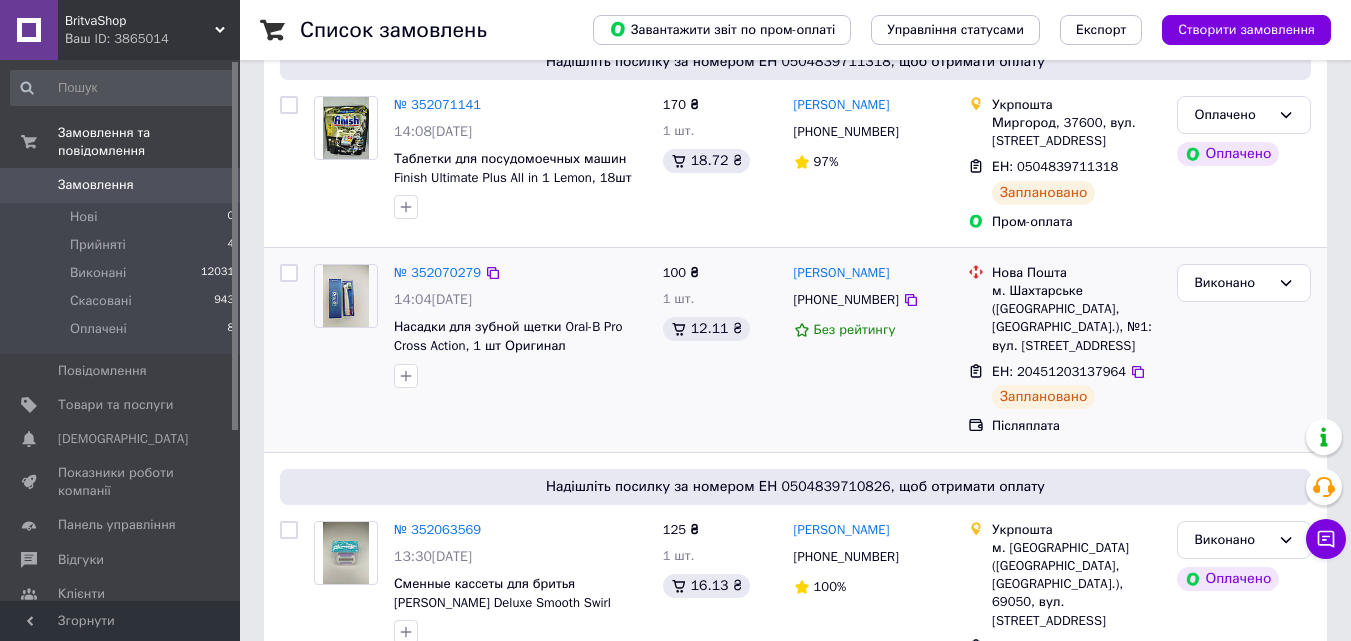scroll, scrollTop: 100, scrollLeft: 0, axis: vertical 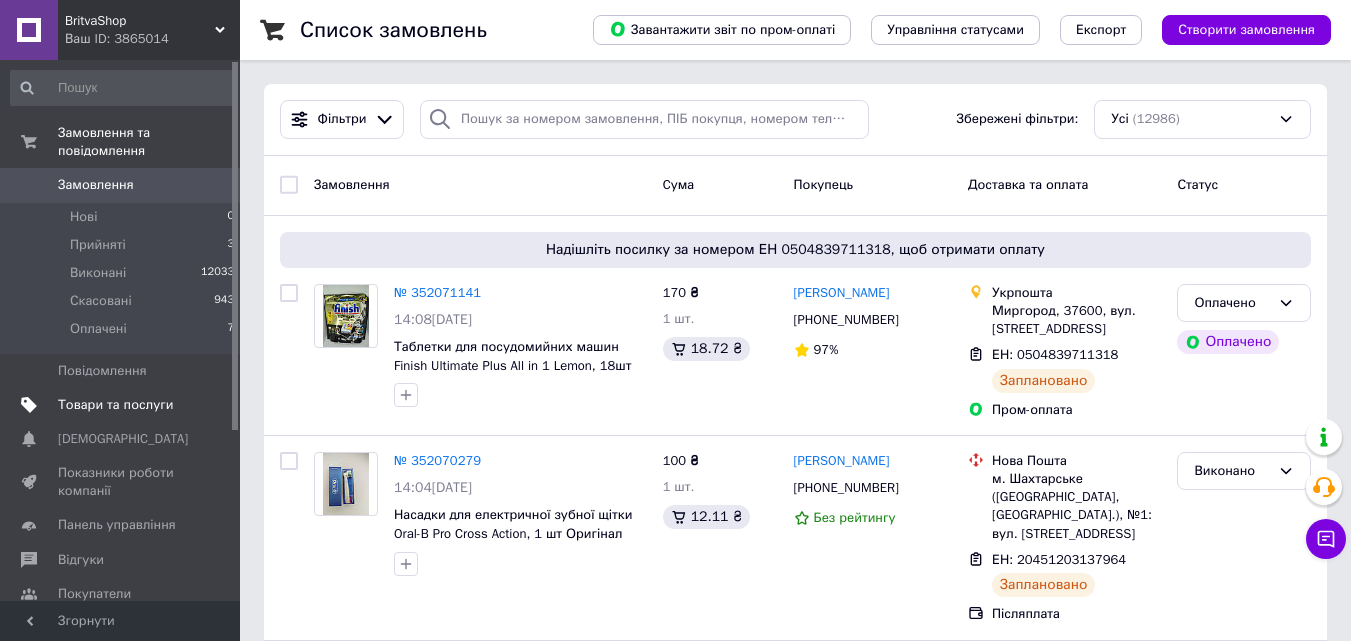click on "Товари та послуги" at bounding box center [115, 405] 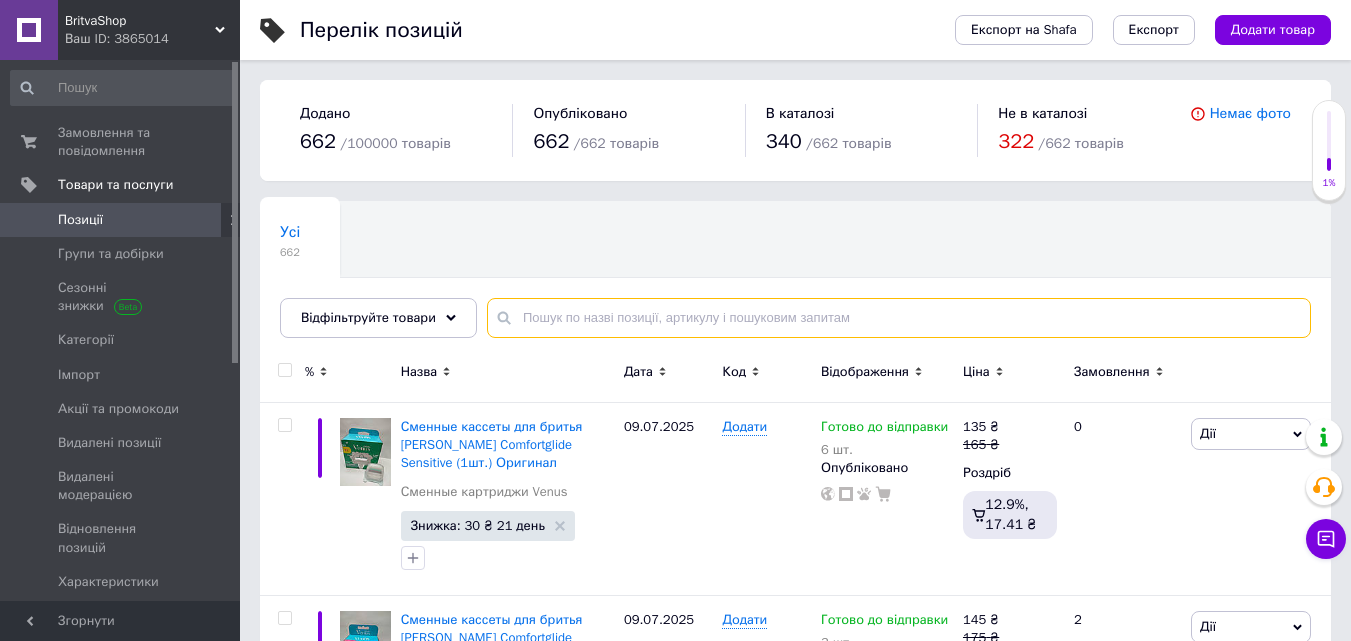 click at bounding box center [899, 318] 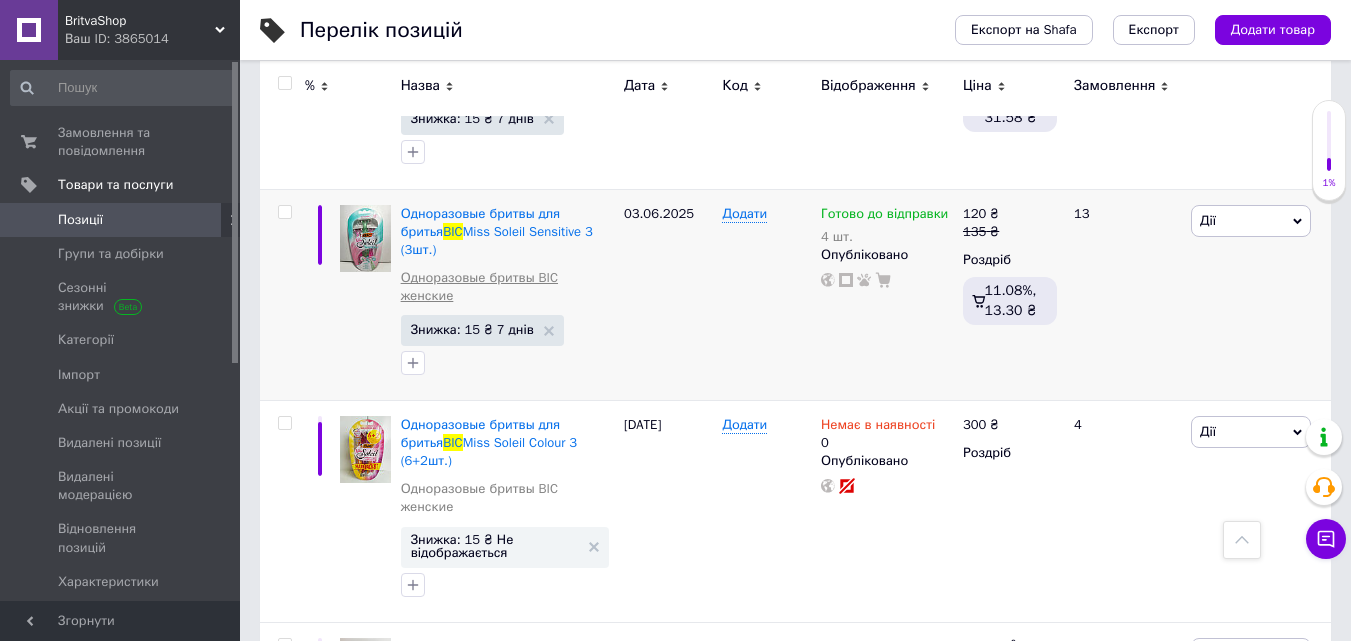 scroll, scrollTop: 600, scrollLeft: 0, axis: vertical 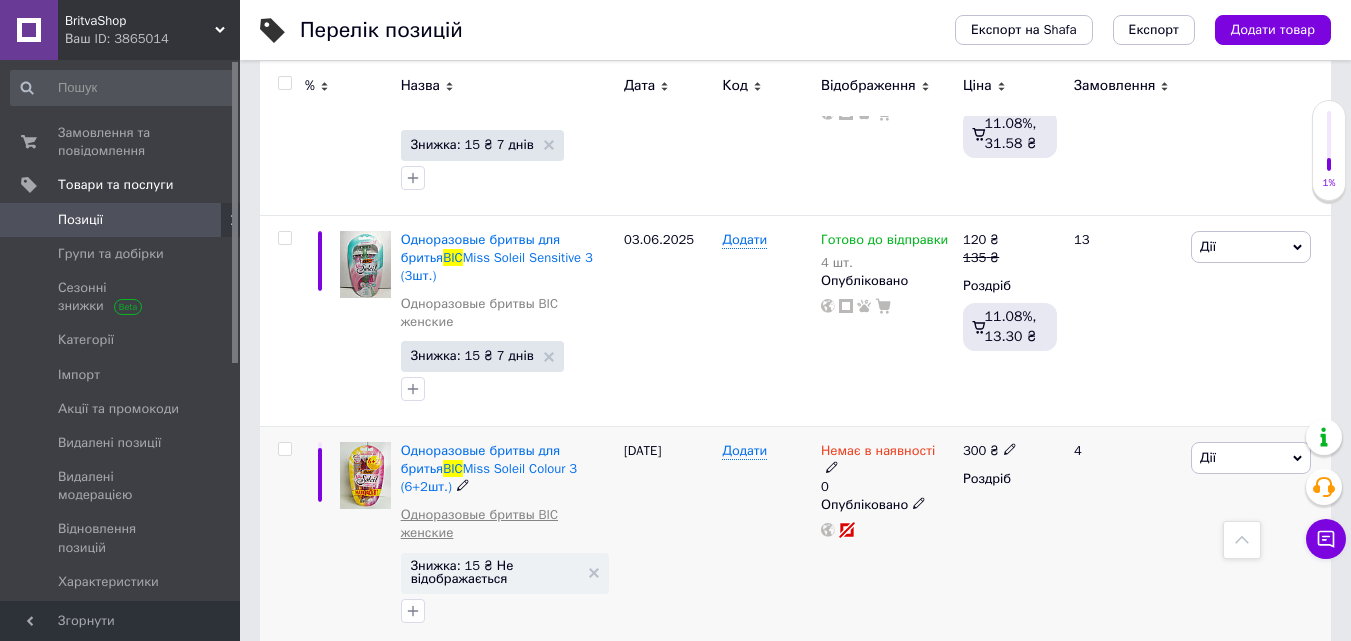 type on "bic" 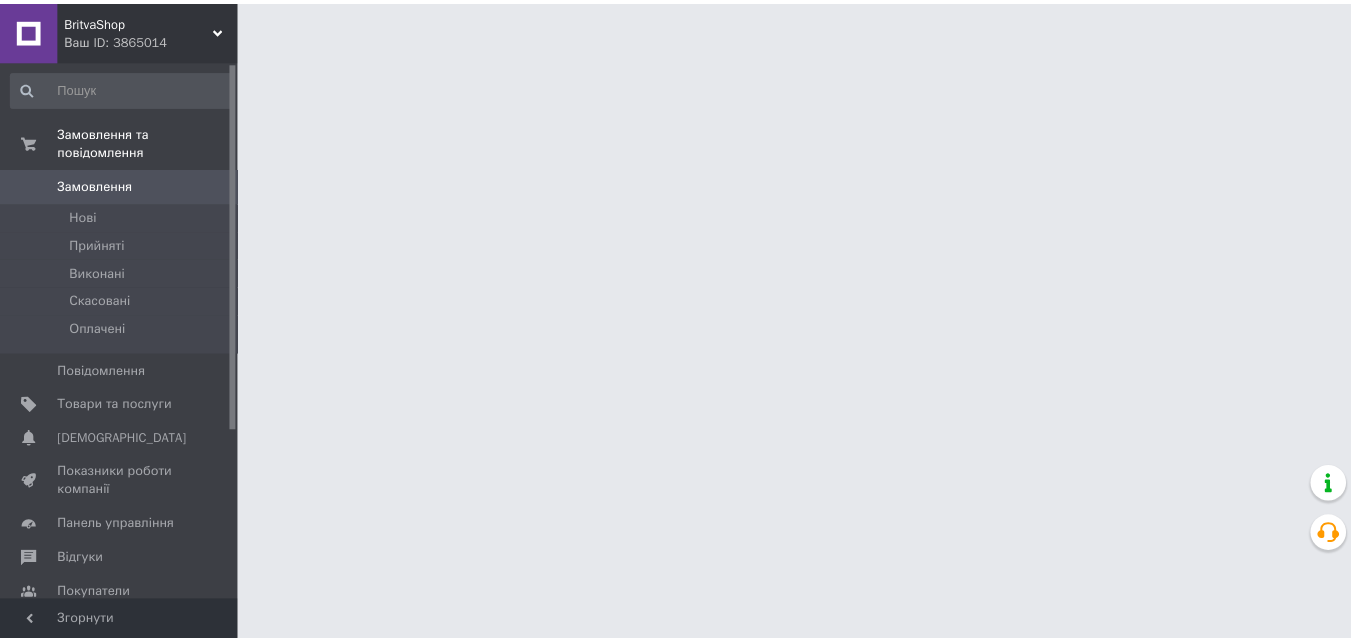 scroll, scrollTop: 0, scrollLeft: 0, axis: both 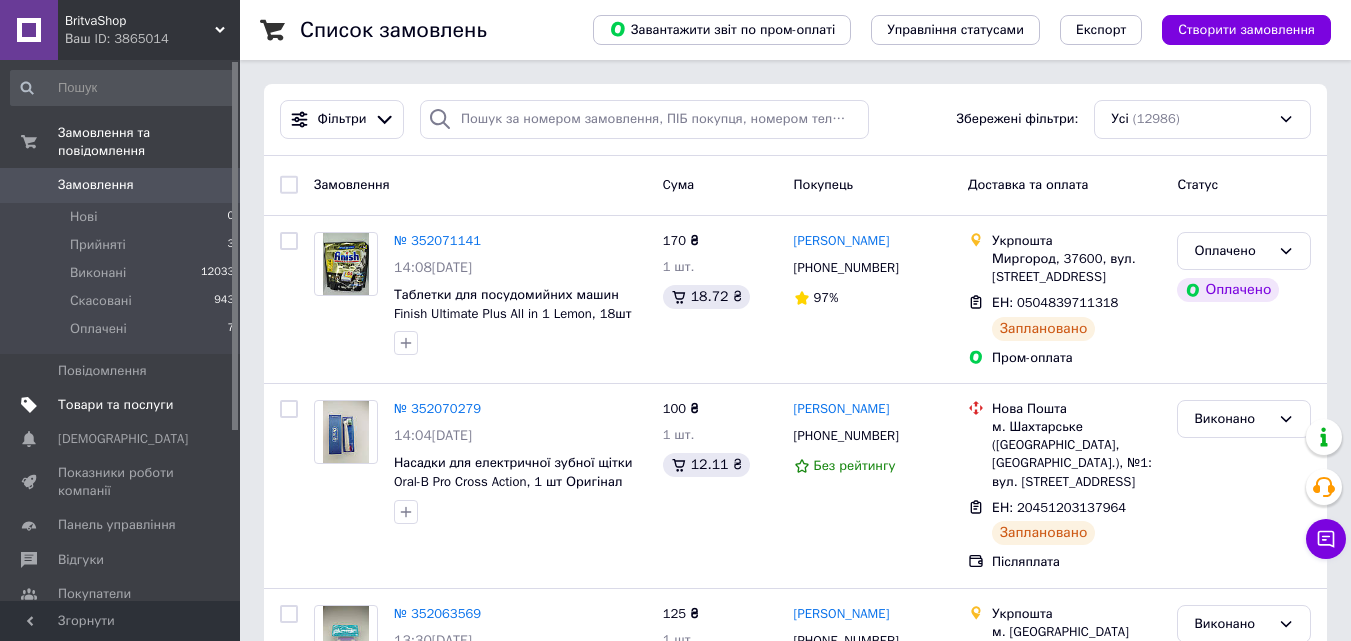 click on "Товари та послуги" at bounding box center (115, 405) 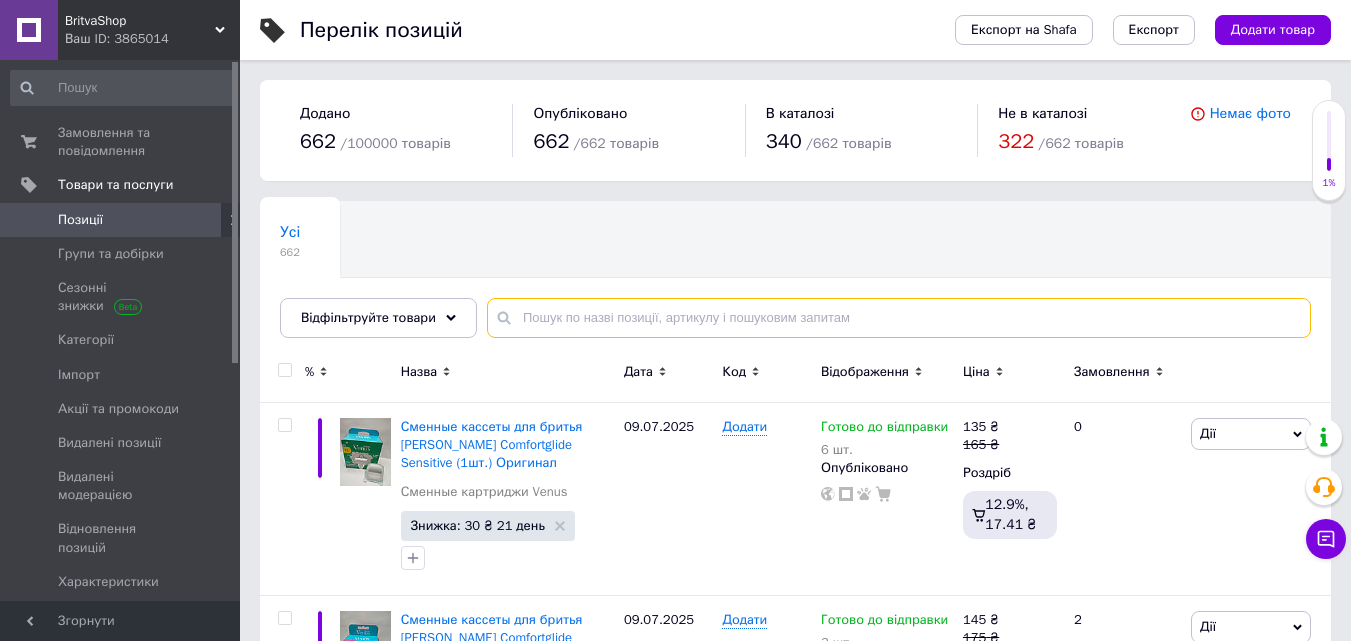 click at bounding box center [899, 318] 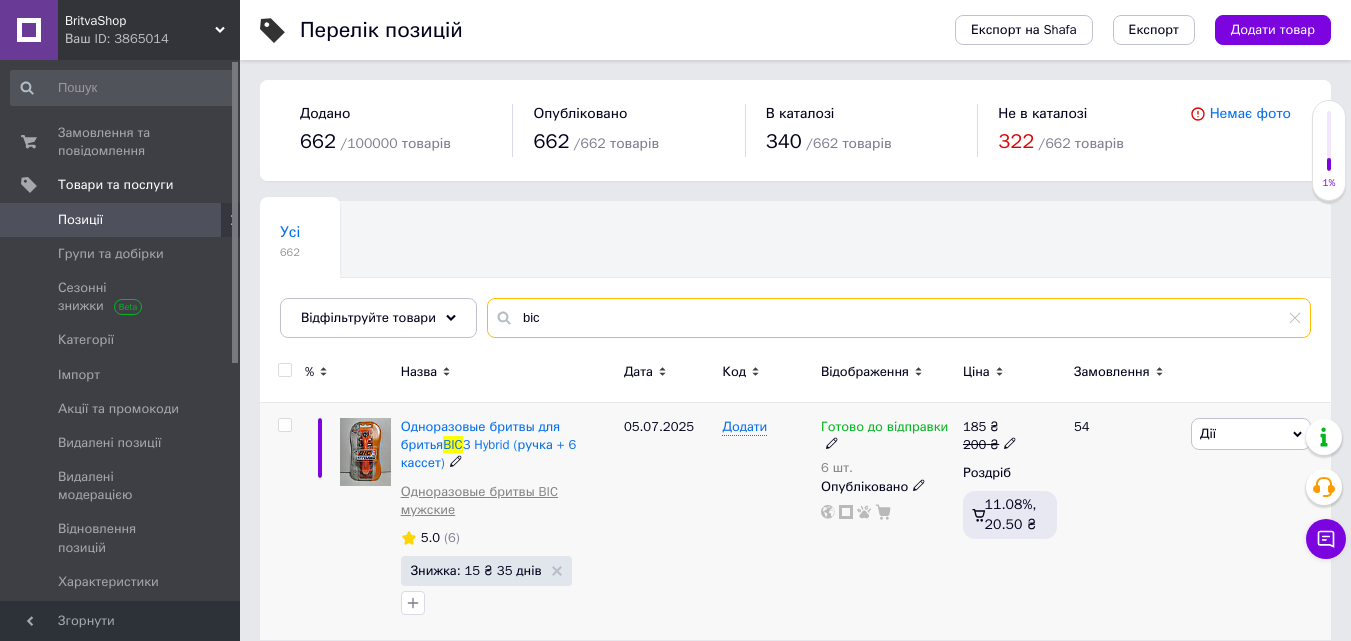 type on "bic" 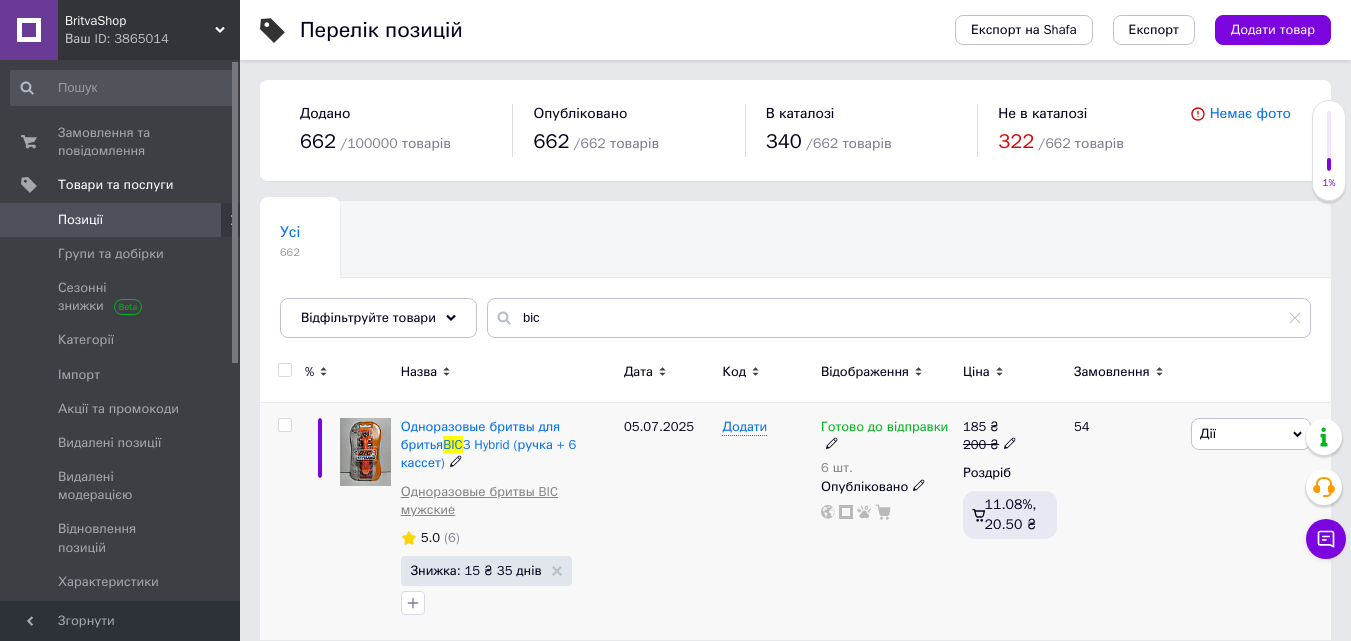 click on "Одноразовые бритвы BIC мужские" at bounding box center (507, 501) 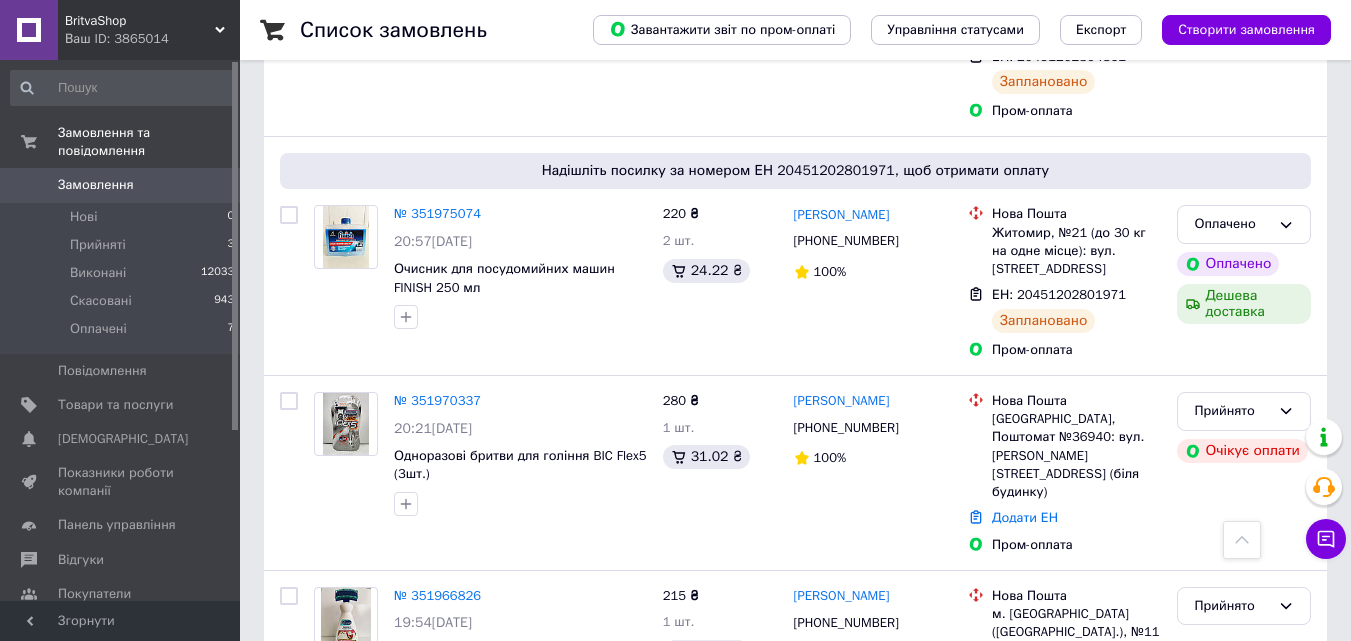 scroll, scrollTop: 3752, scrollLeft: 0, axis: vertical 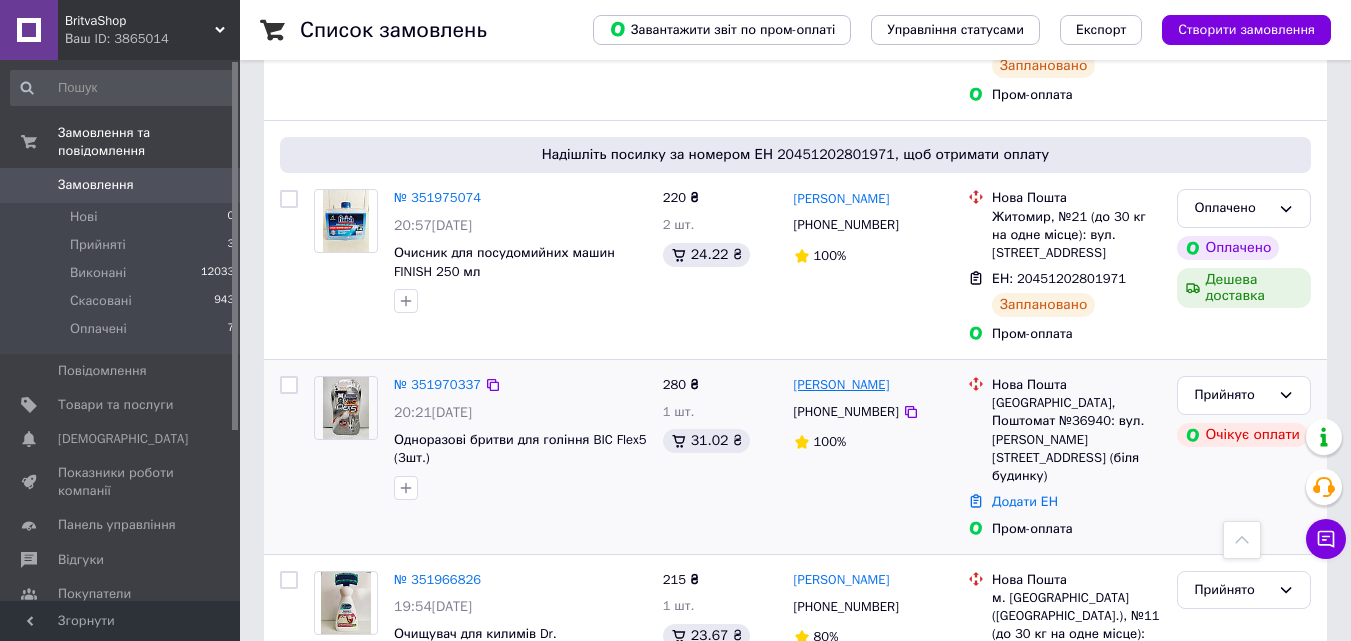 click on "[PERSON_NAME]" at bounding box center (842, 385) 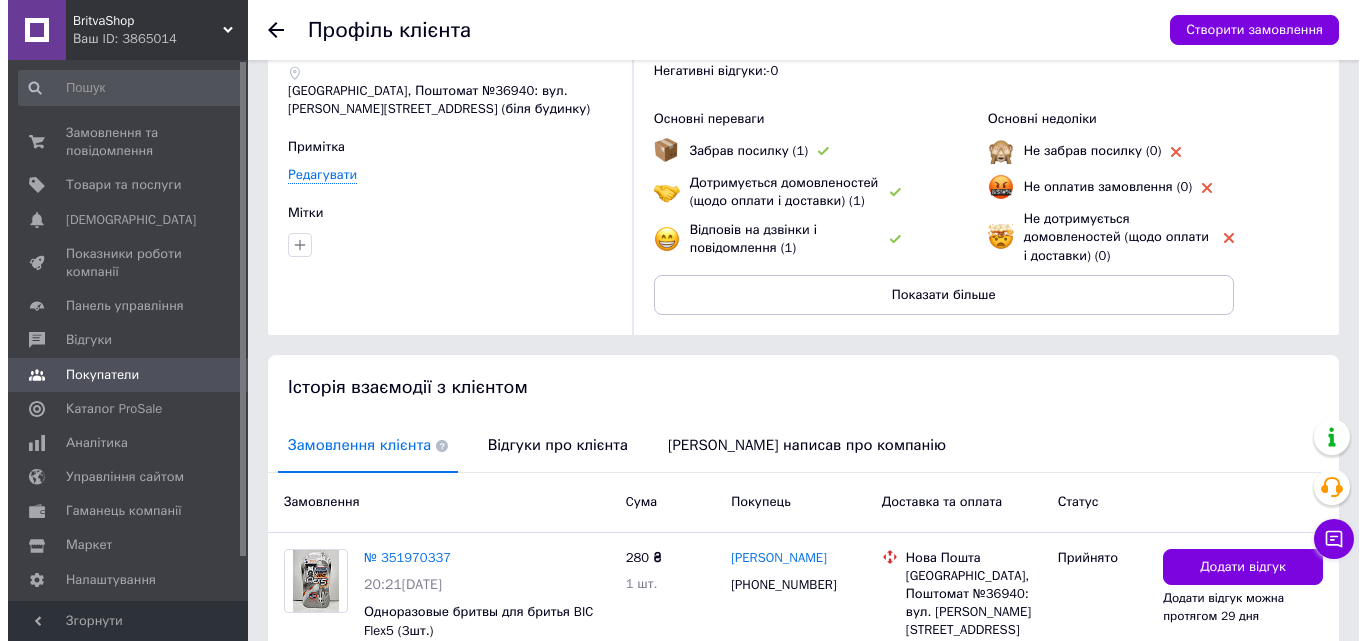 scroll, scrollTop: 0, scrollLeft: 0, axis: both 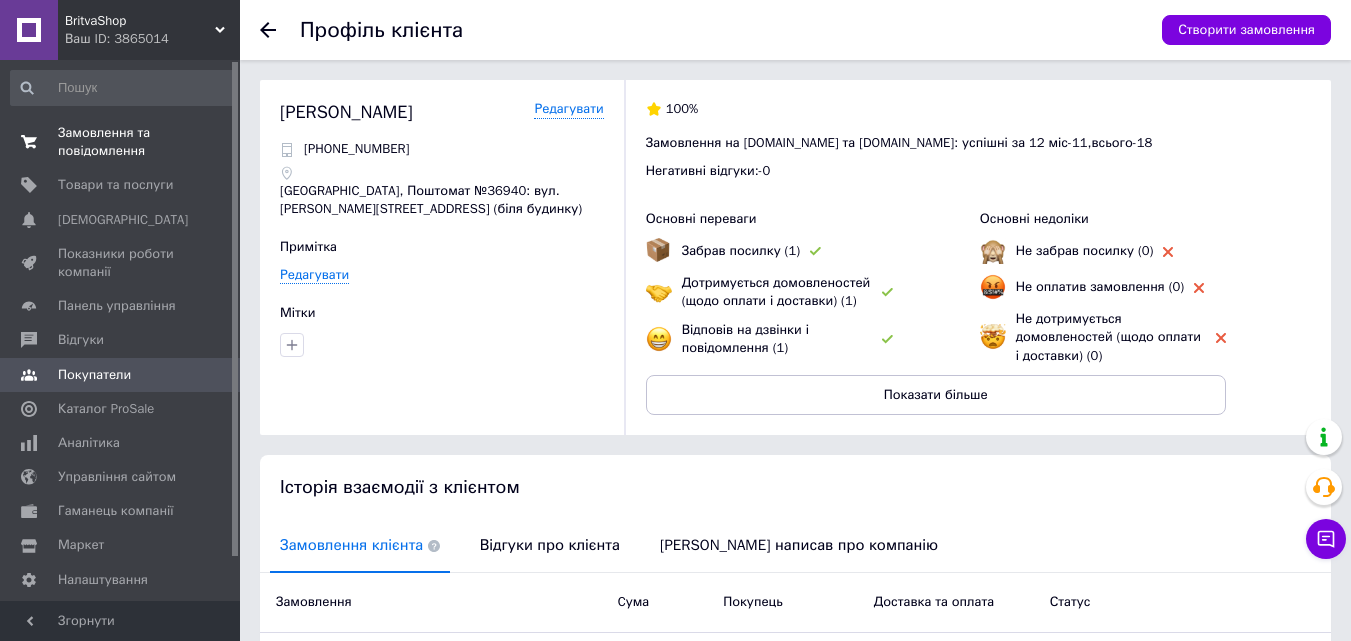 click on "Замовлення та повідомлення" at bounding box center (121, 142) 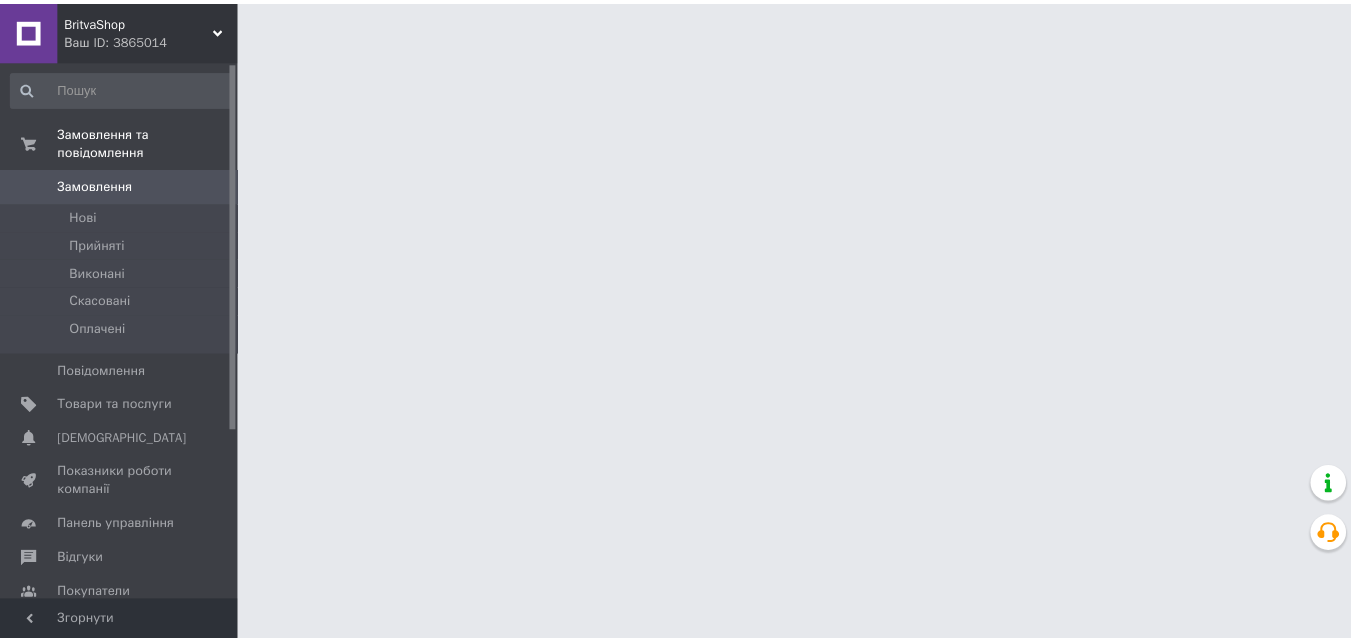 scroll, scrollTop: 0, scrollLeft: 0, axis: both 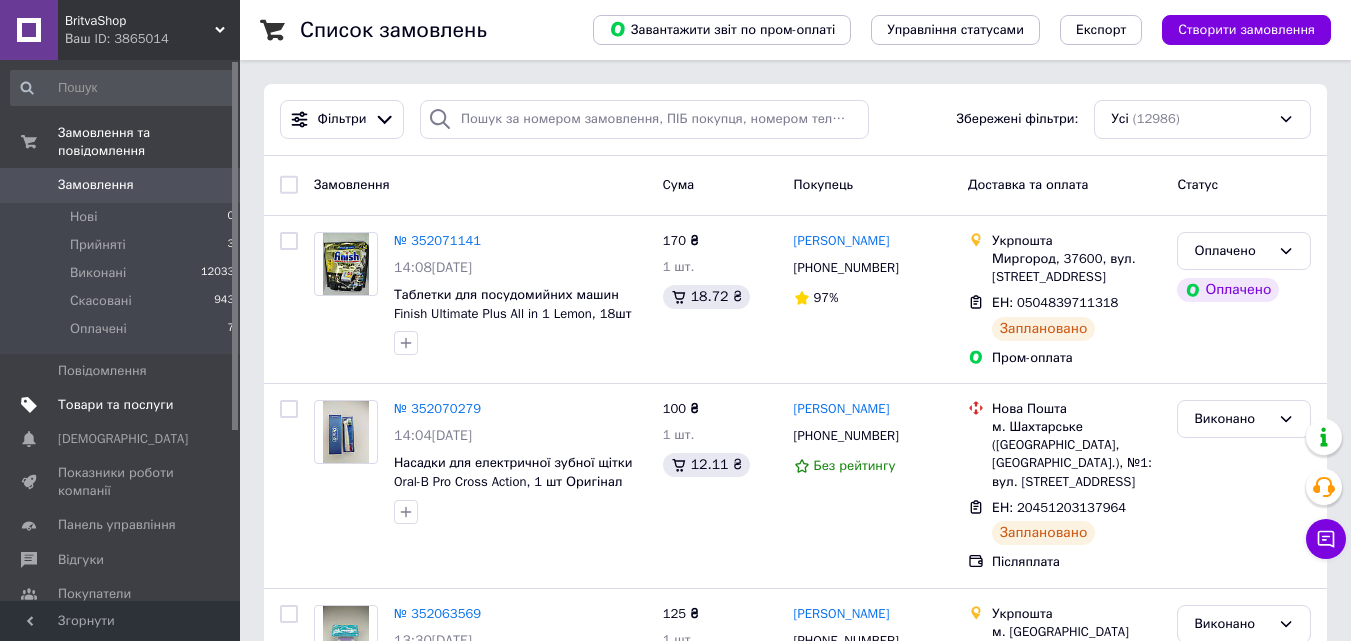 click on "Товари та послуги" at bounding box center (115, 405) 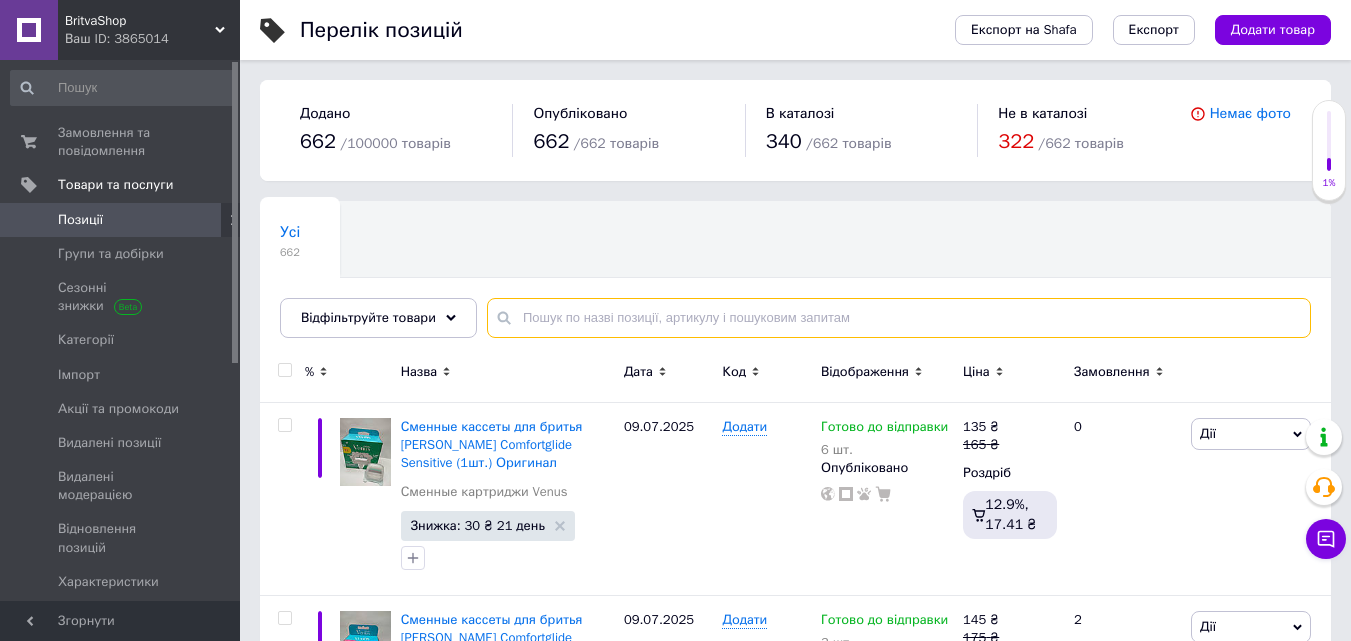 click at bounding box center (899, 318) 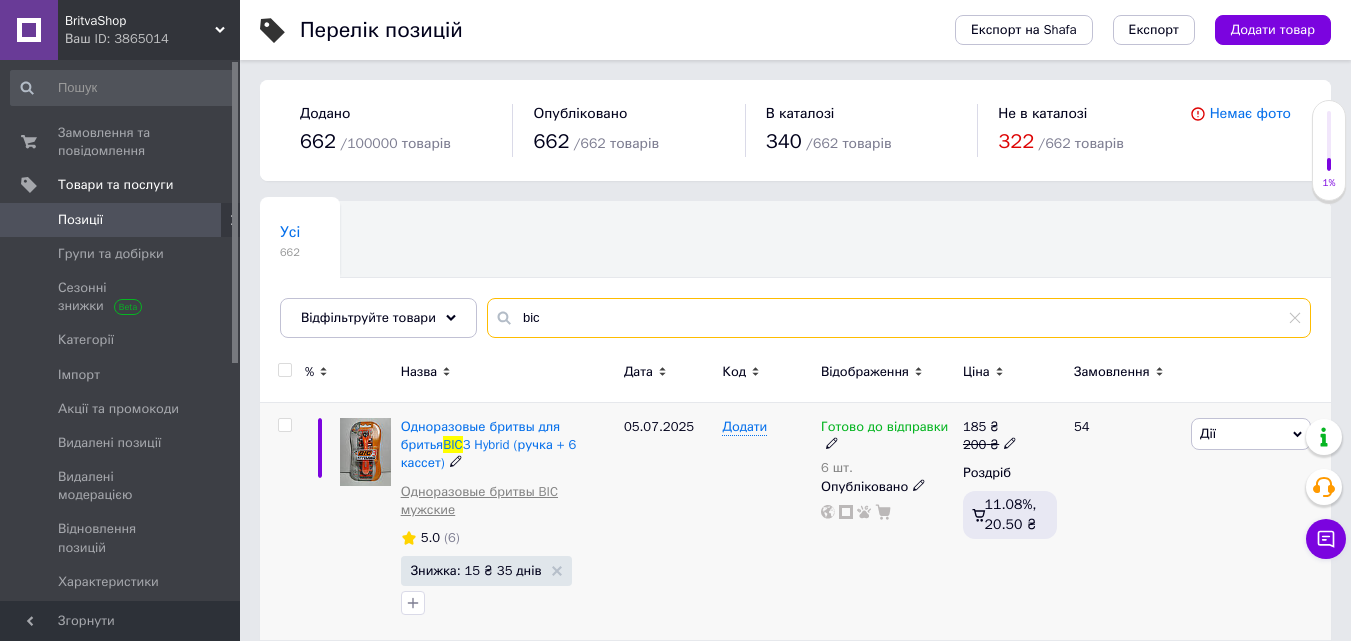 type on "bic" 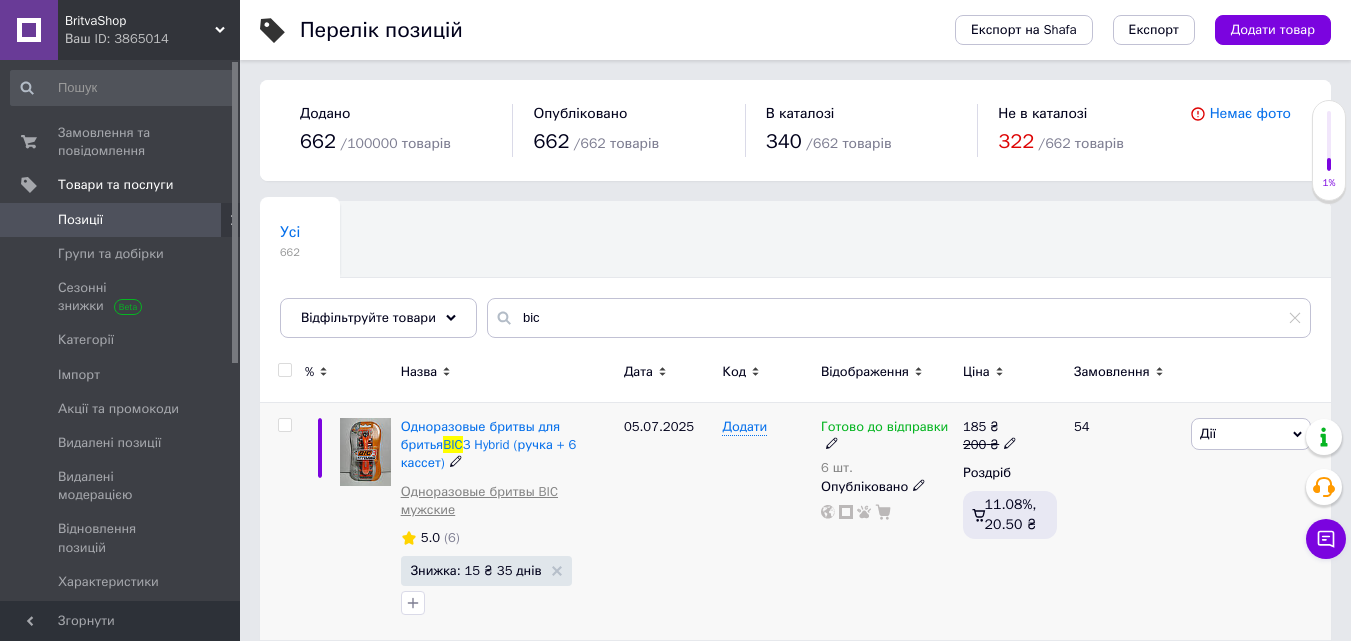 click on "Одноразовые бритвы BIC мужские" at bounding box center [507, 501] 